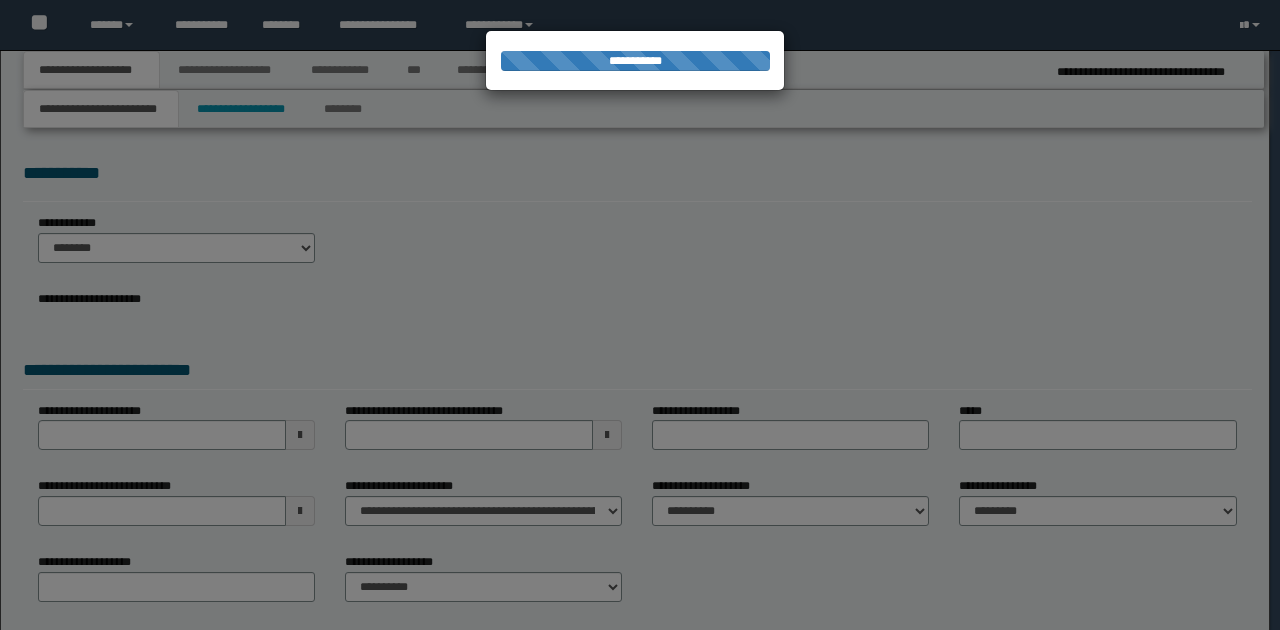 scroll, scrollTop: 0, scrollLeft: 0, axis: both 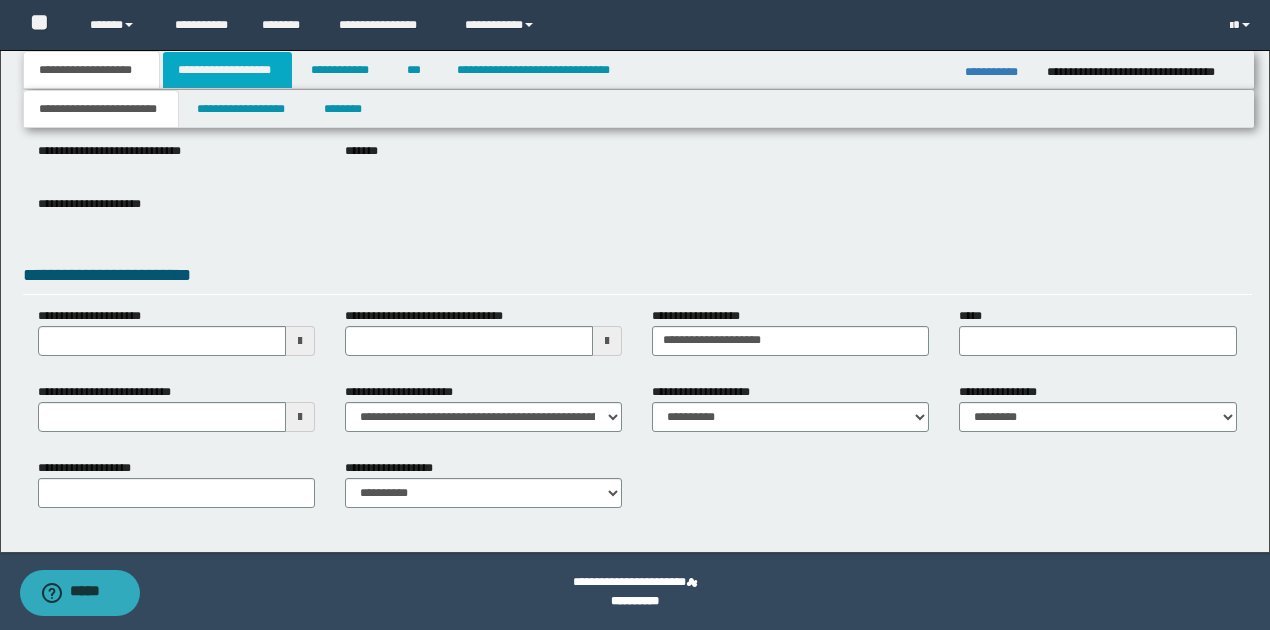 click on "**********" at bounding box center (227, 70) 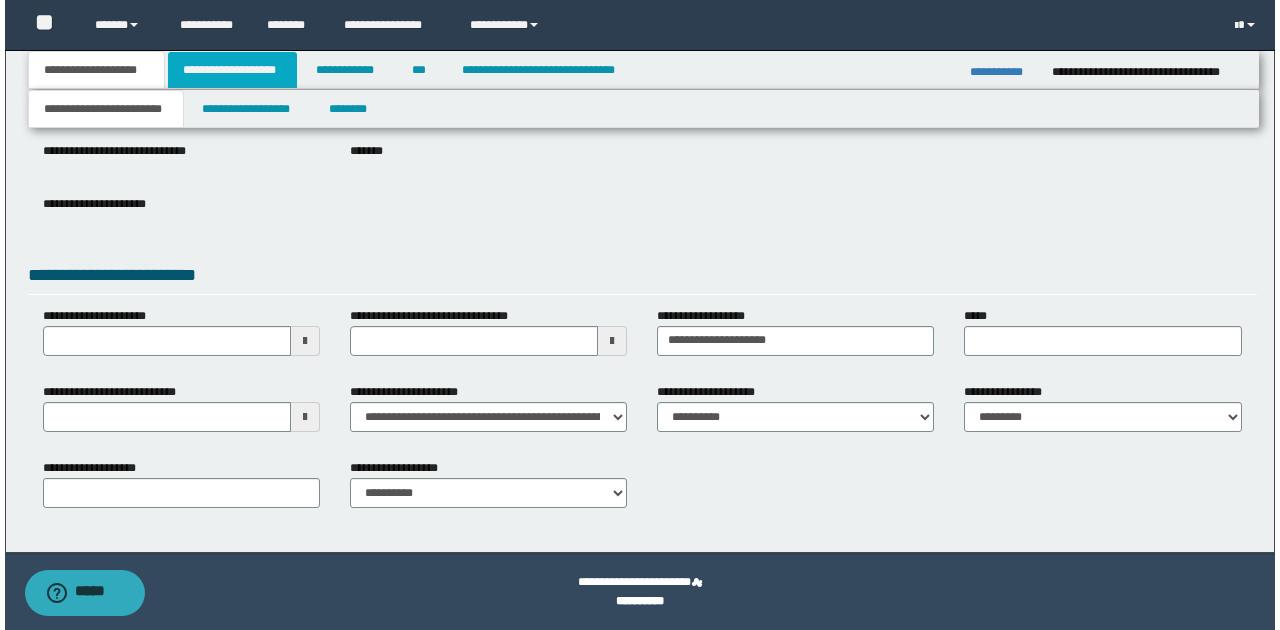 scroll, scrollTop: 0, scrollLeft: 0, axis: both 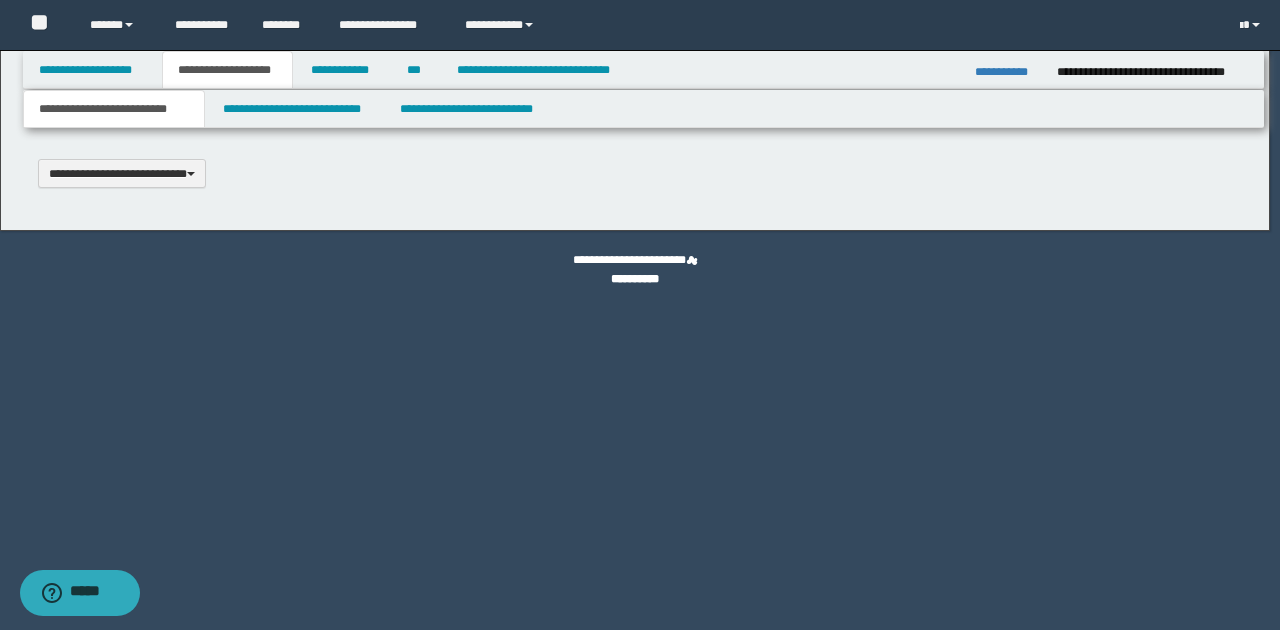 type 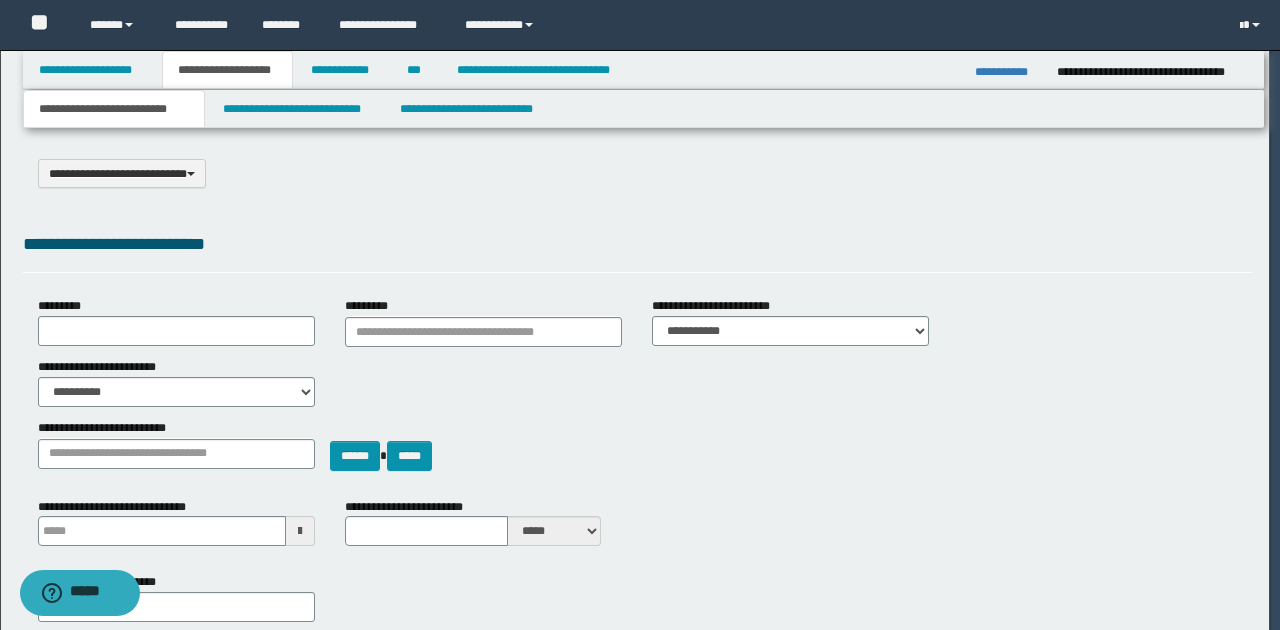 select on "*" 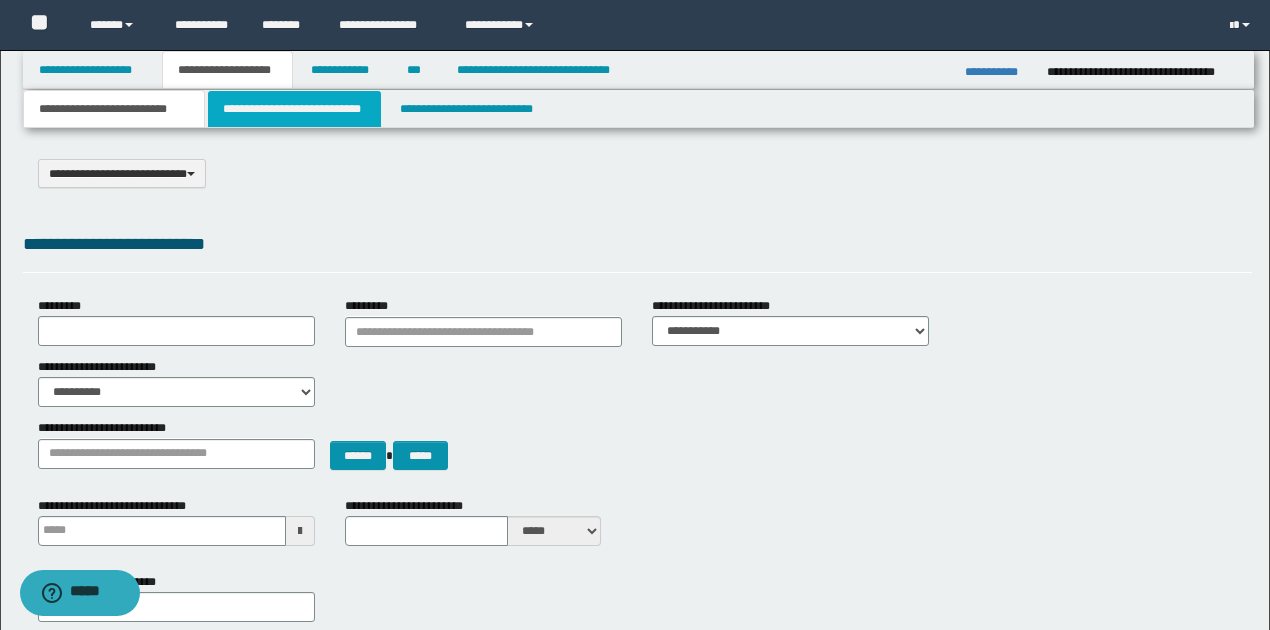 click on "**********" at bounding box center [294, 109] 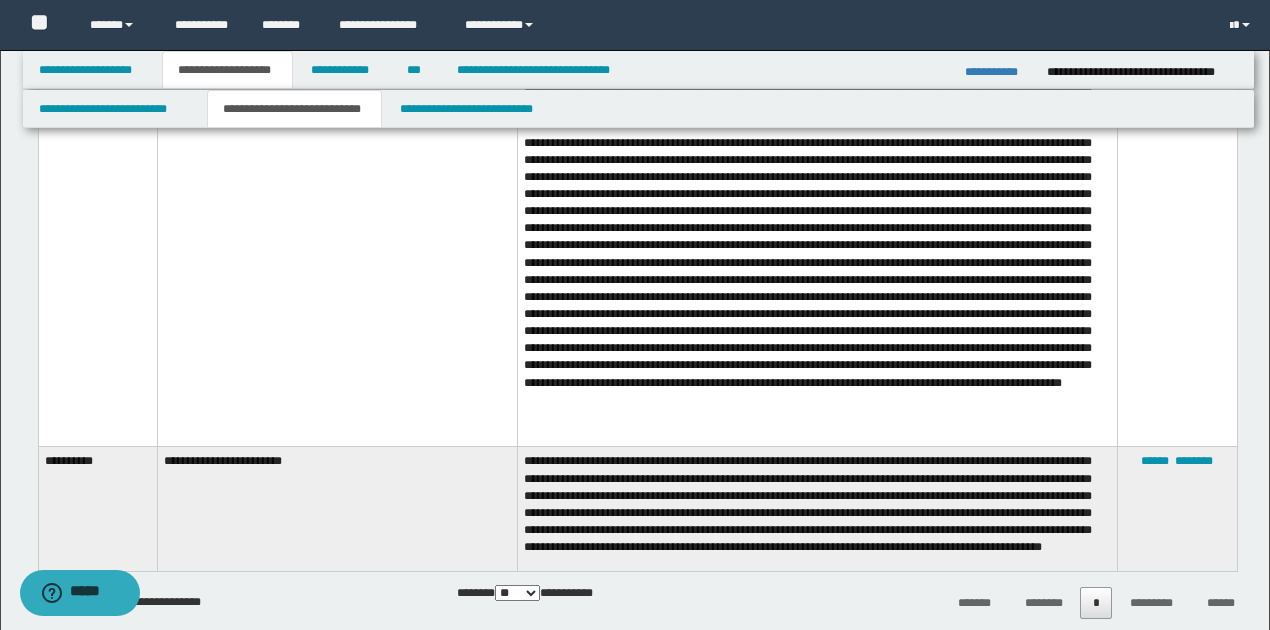 scroll, scrollTop: 6333, scrollLeft: 0, axis: vertical 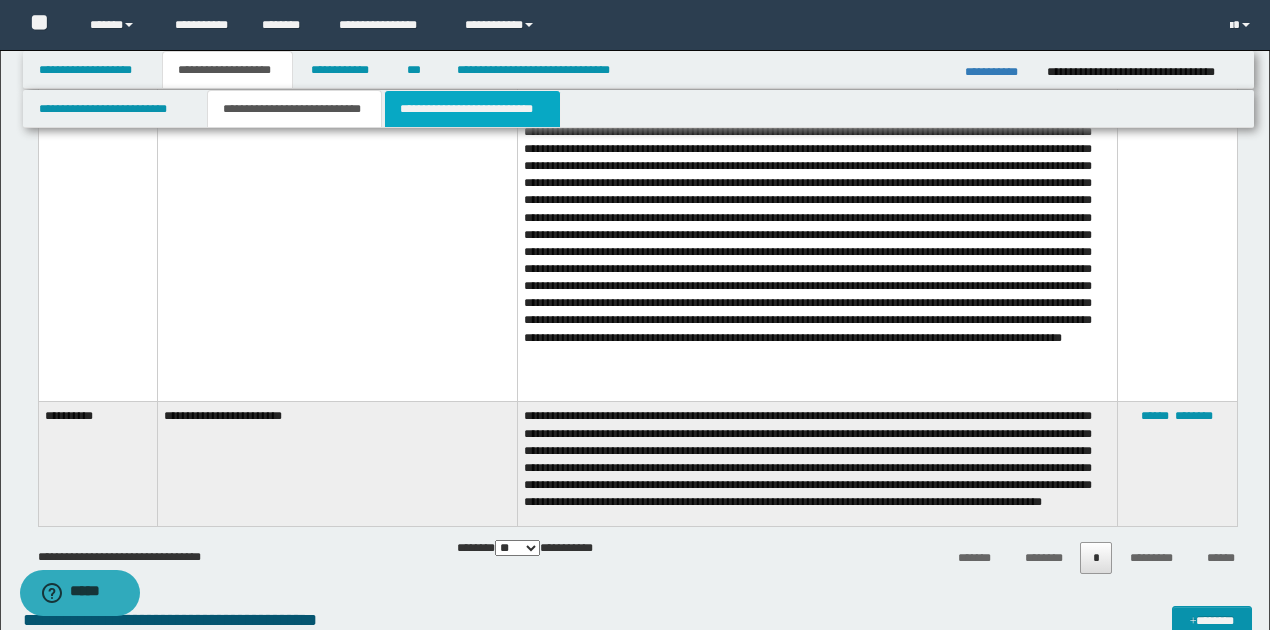 click on "**********" at bounding box center (472, 109) 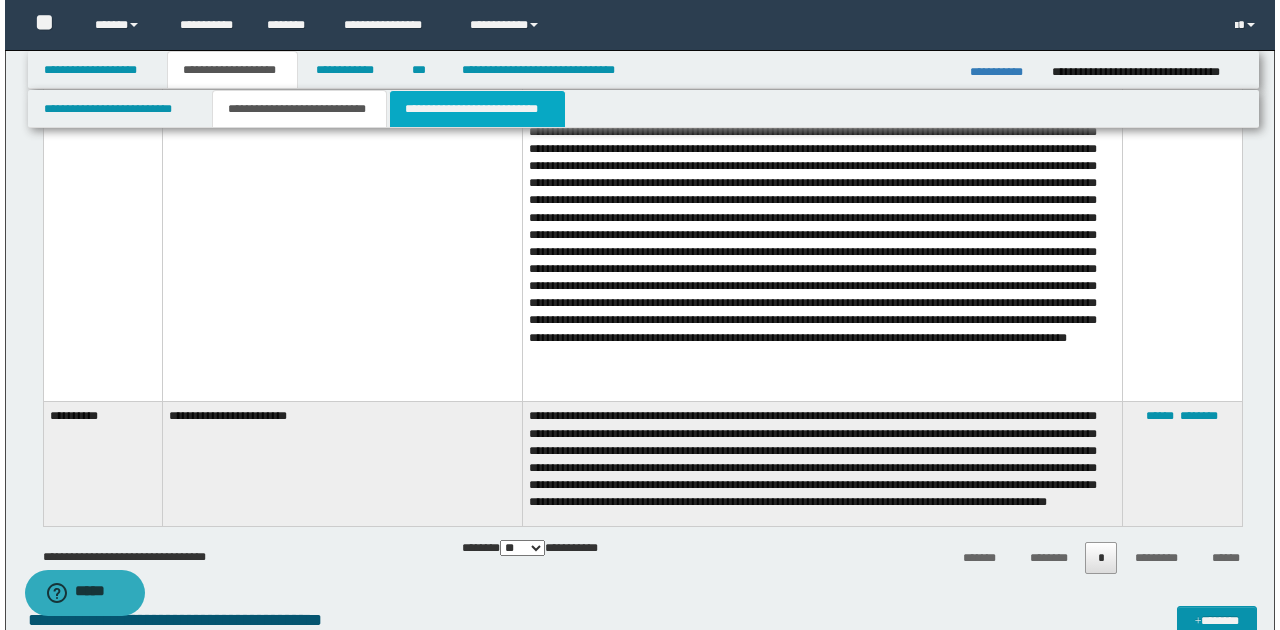 scroll, scrollTop: 0, scrollLeft: 0, axis: both 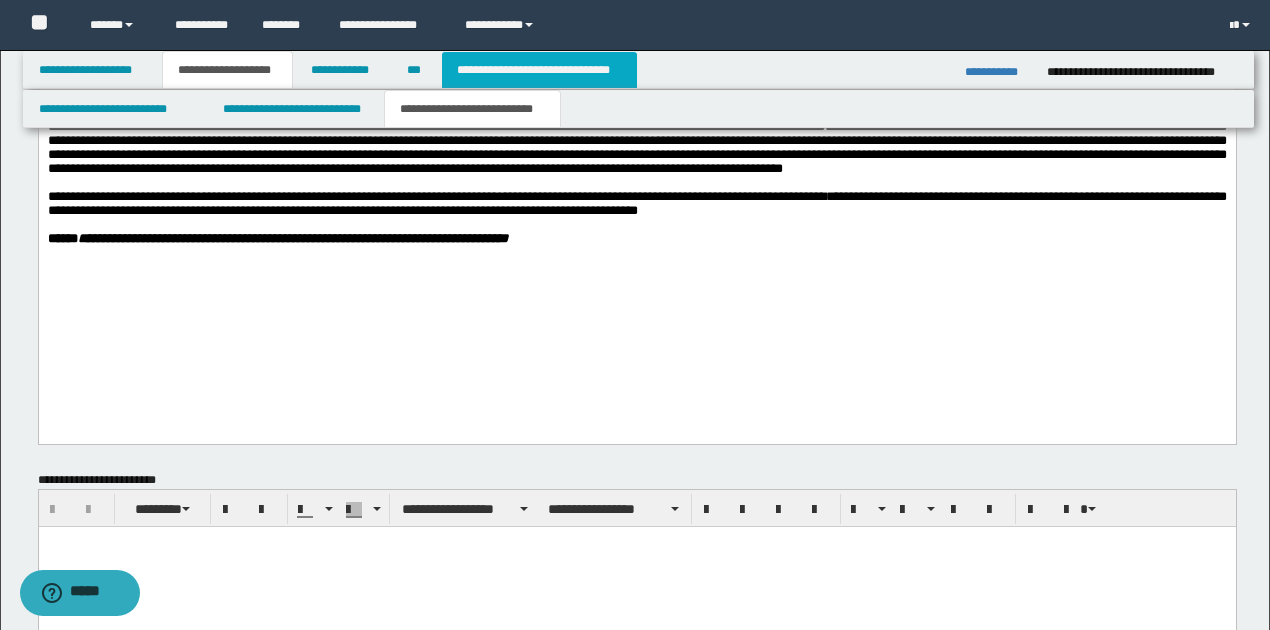 click on "**********" at bounding box center [539, 70] 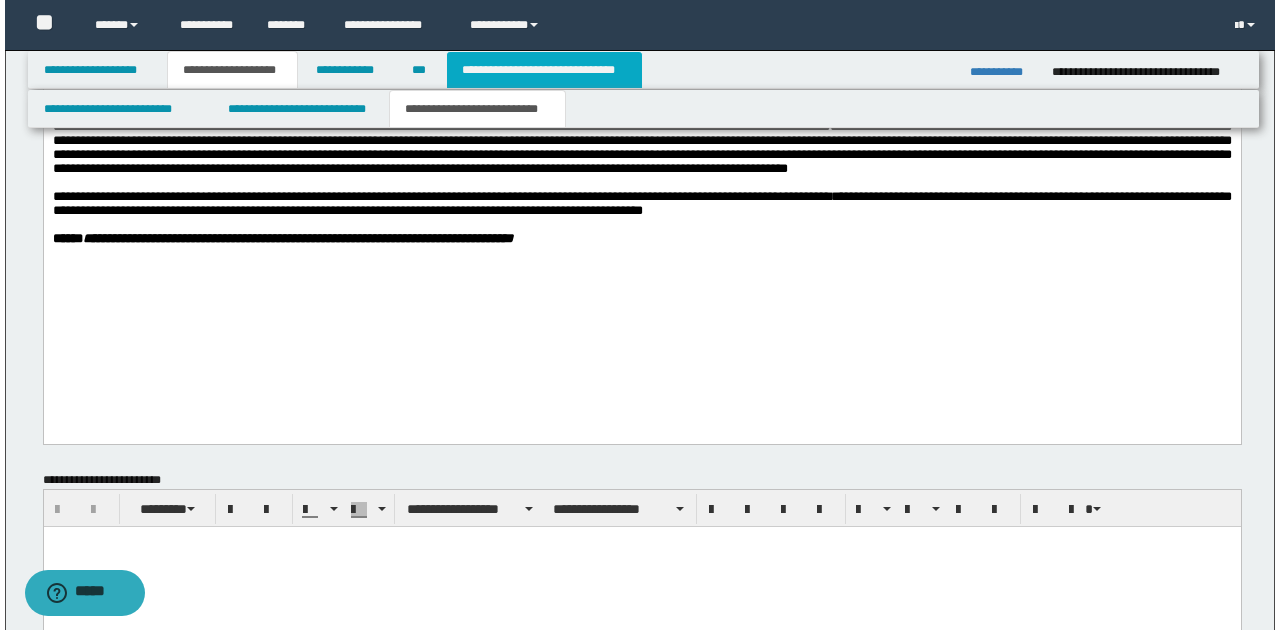 scroll, scrollTop: 0, scrollLeft: 0, axis: both 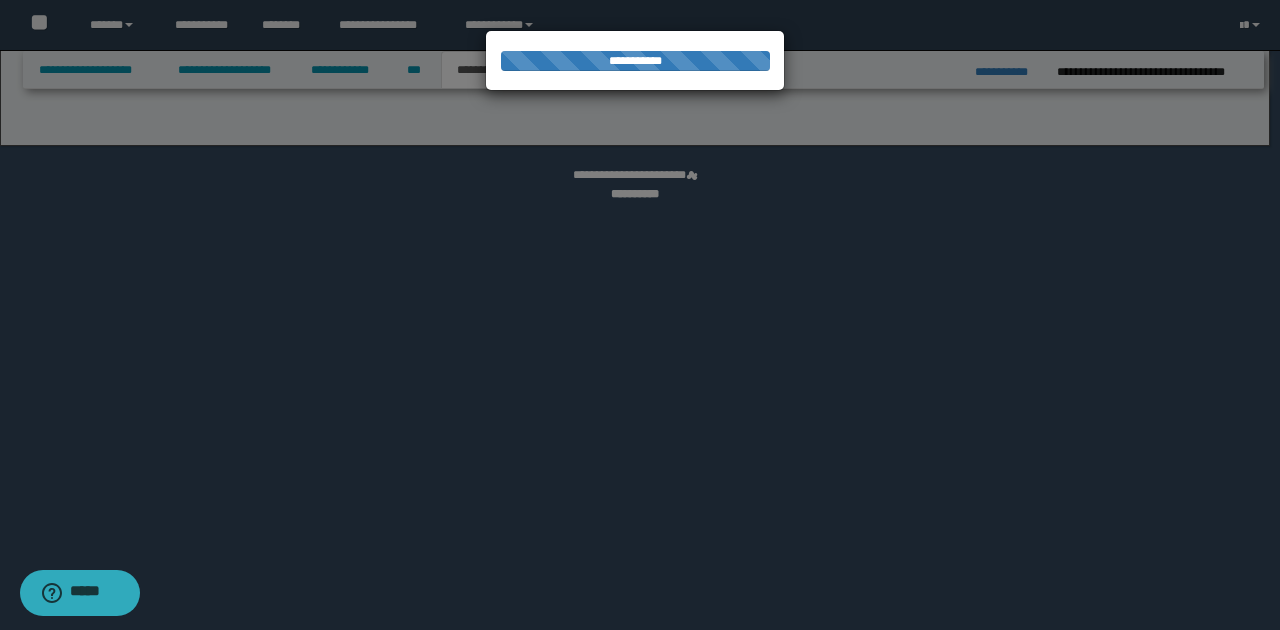 select on "*" 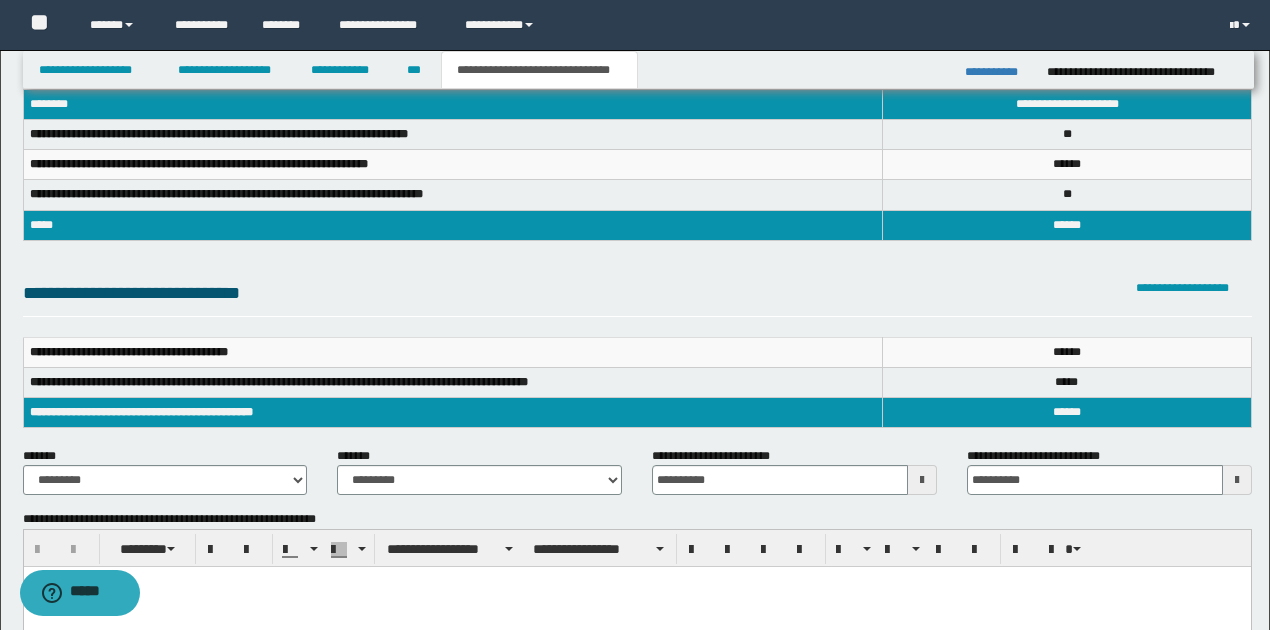 scroll, scrollTop: 66, scrollLeft: 0, axis: vertical 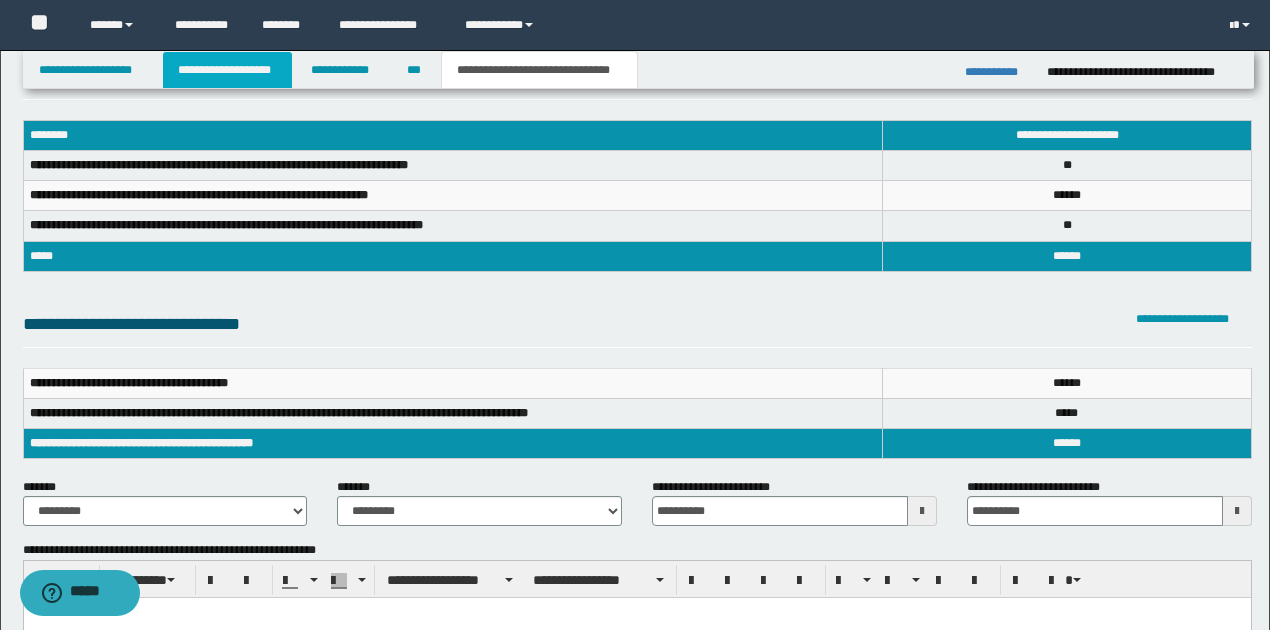 click on "**********" at bounding box center (227, 70) 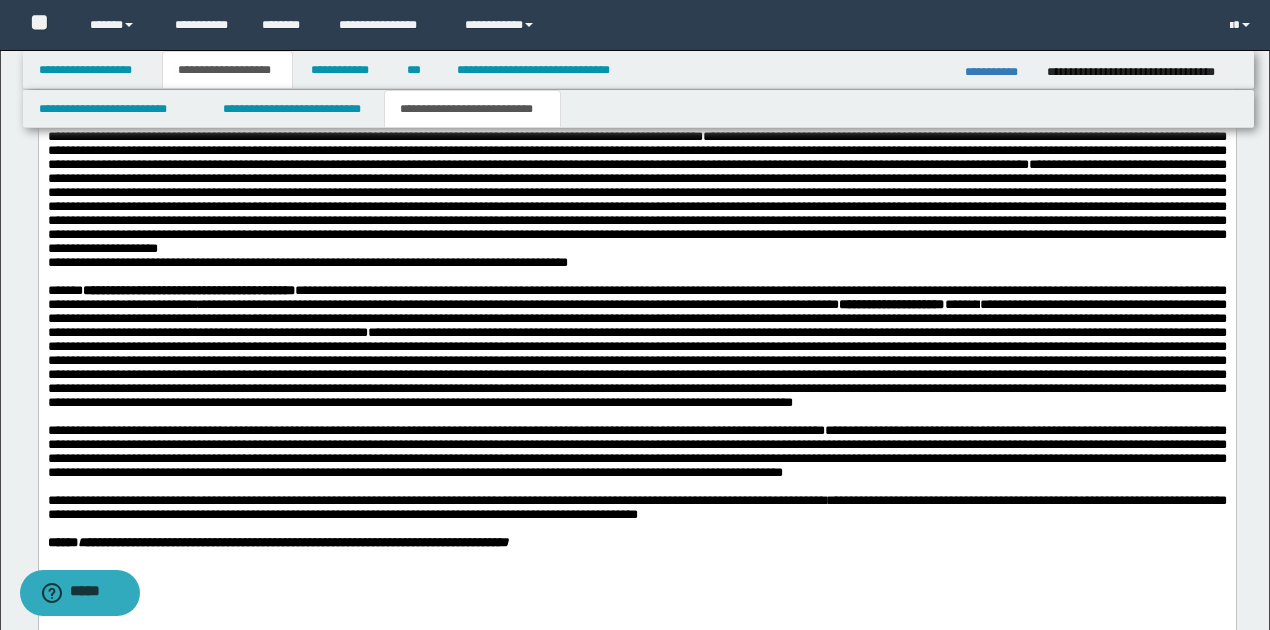 scroll, scrollTop: 1897, scrollLeft: 0, axis: vertical 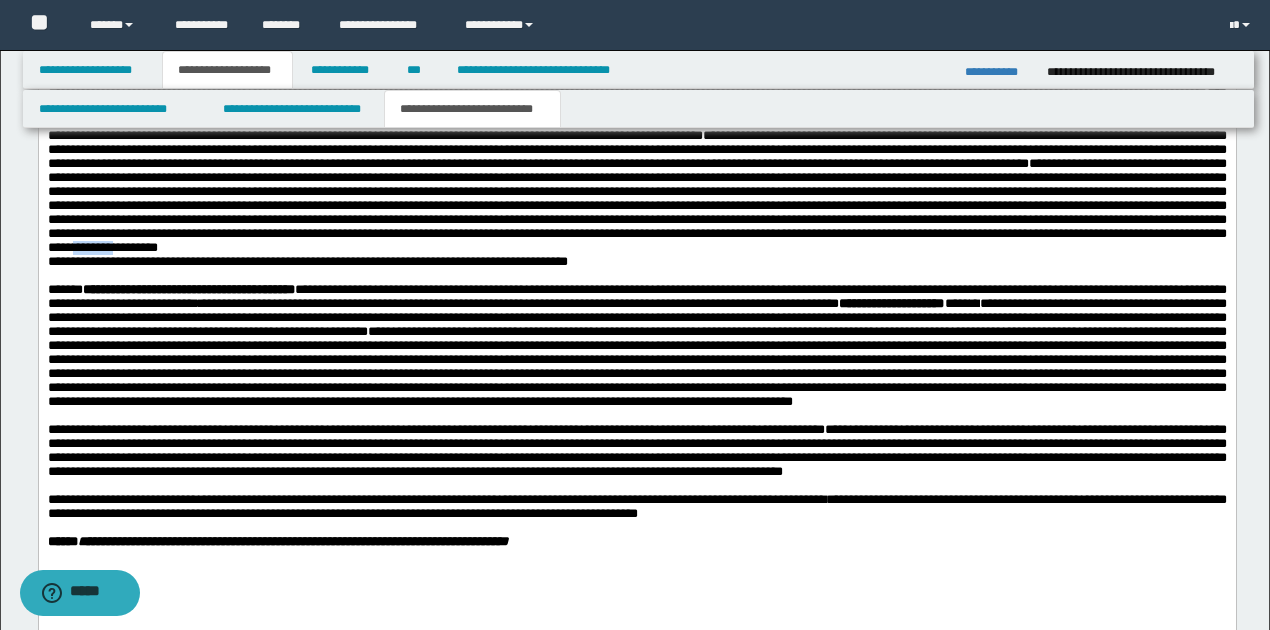 drag, startPoint x: 988, startPoint y: 295, endPoint x: 1024, endPoint y: 294, distance: 36.013885 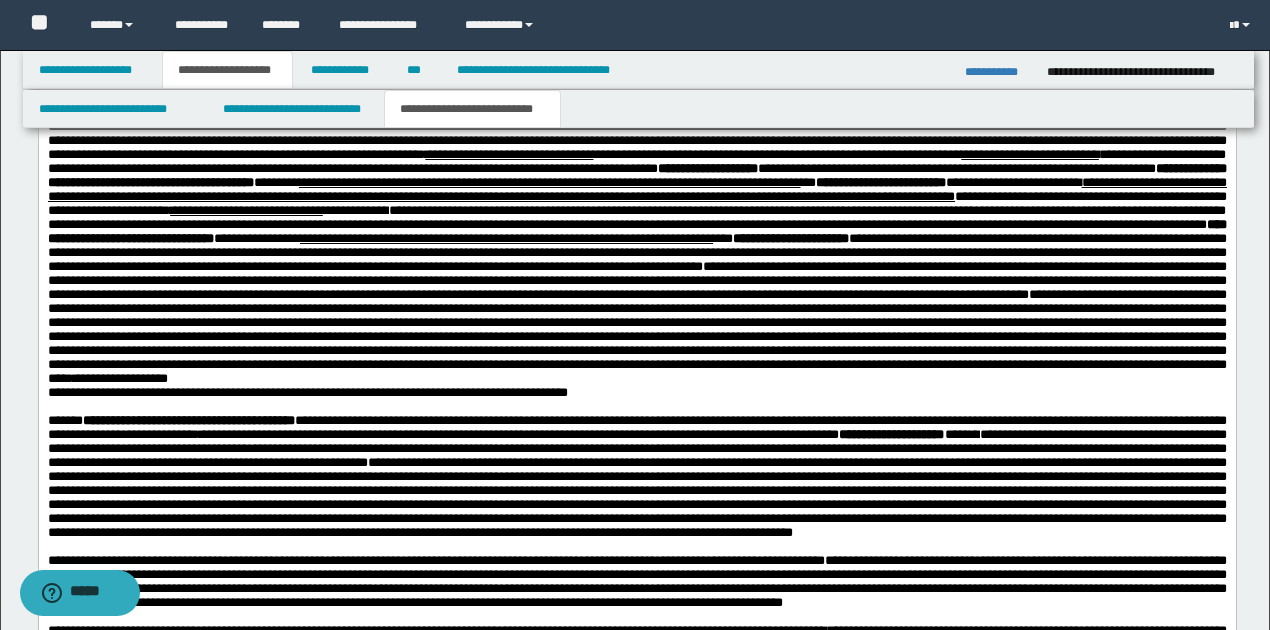 scroll, scrollTop: 1764, scrollLeft: 0, axis: vertical 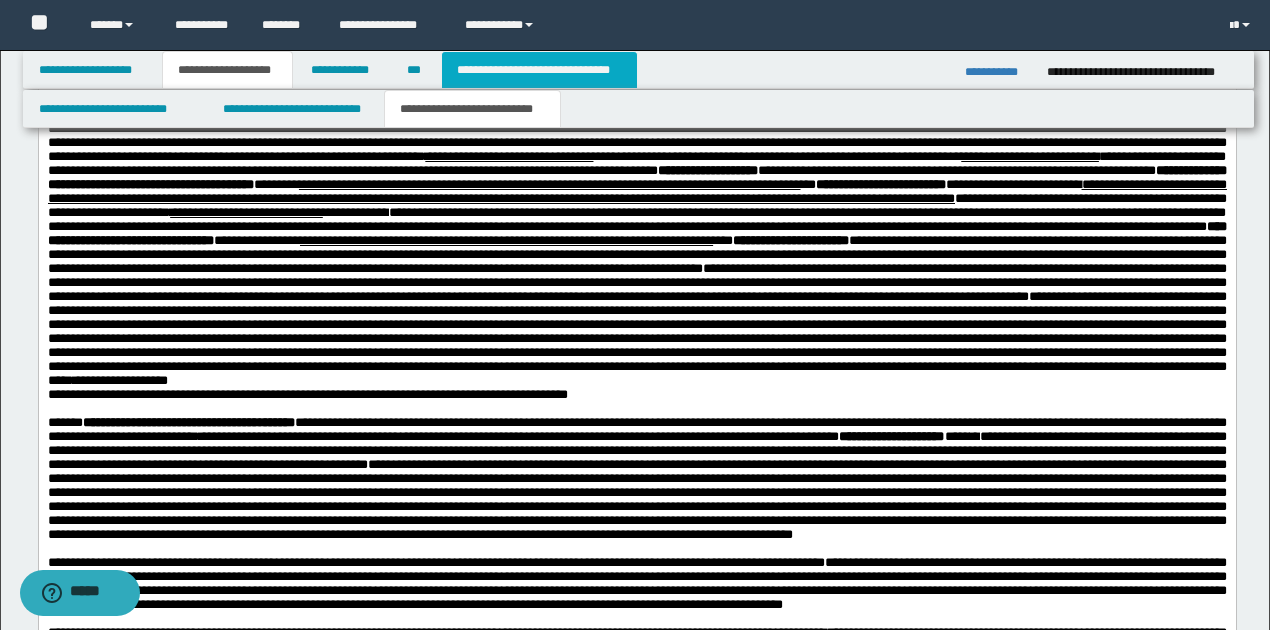 click on "**********" at bounding box center [539, 70] 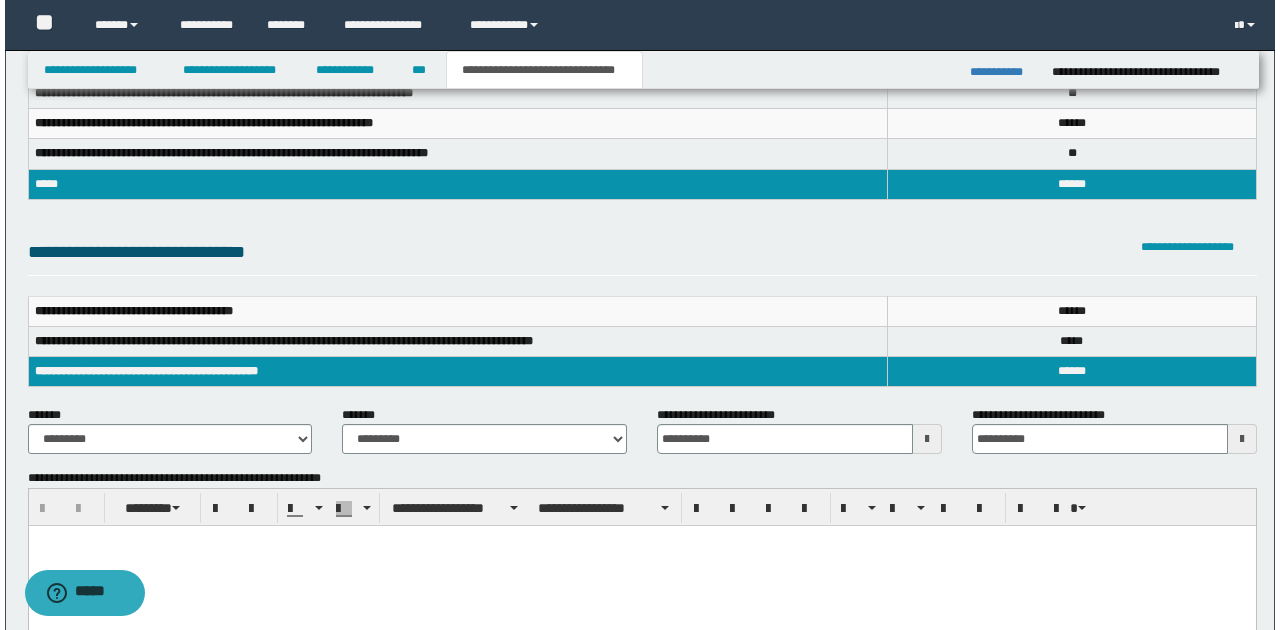 scroll, scrollTop: 54, scrollLeft: 0, axis: vertical 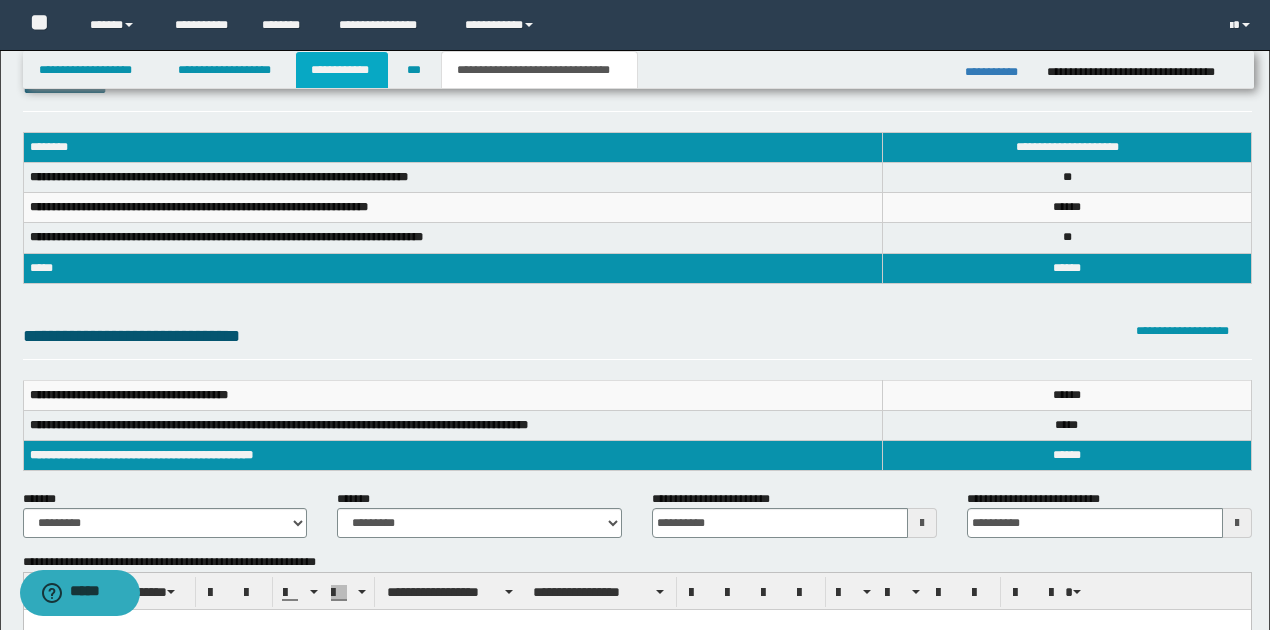click on "**********" at bounding box center (342, 70) 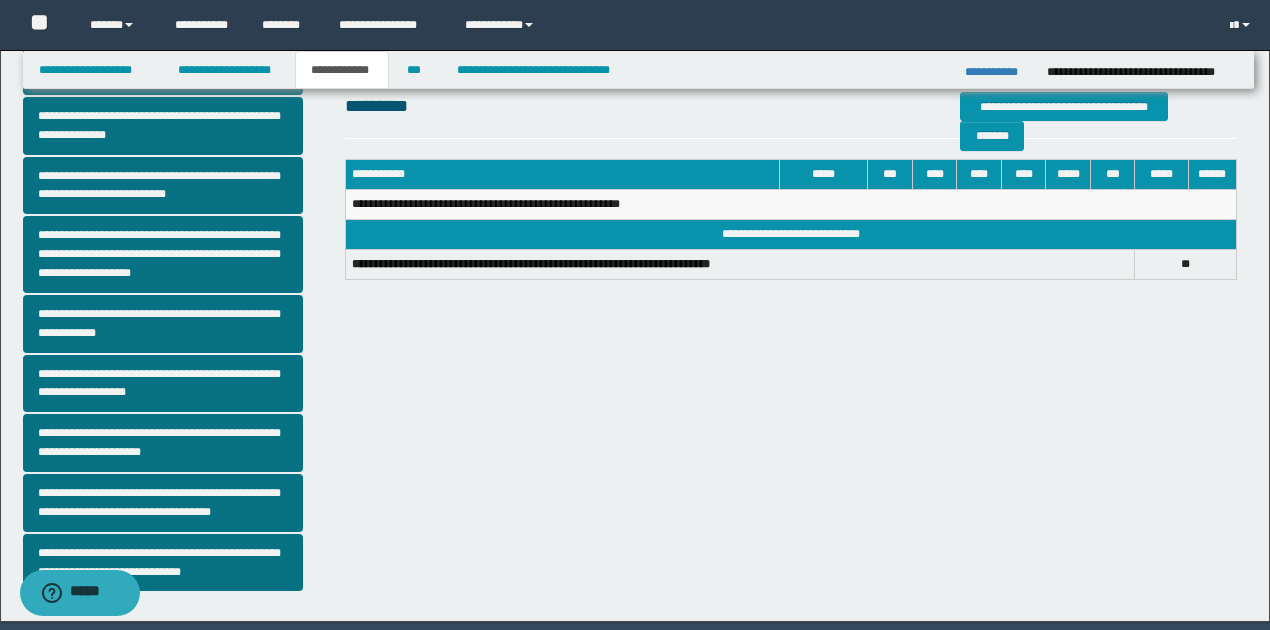 scroll, scrollTop: 518, scrollLeft: 0, axis: vertical 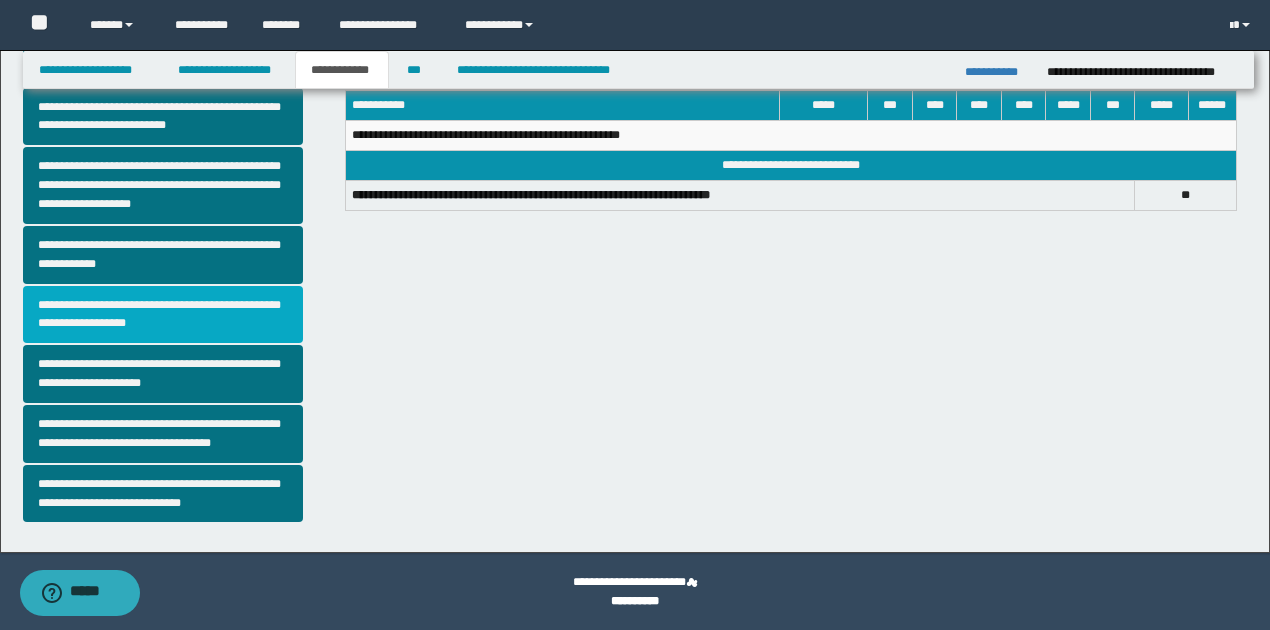 click on "**********" at bounding box center [163, 315] 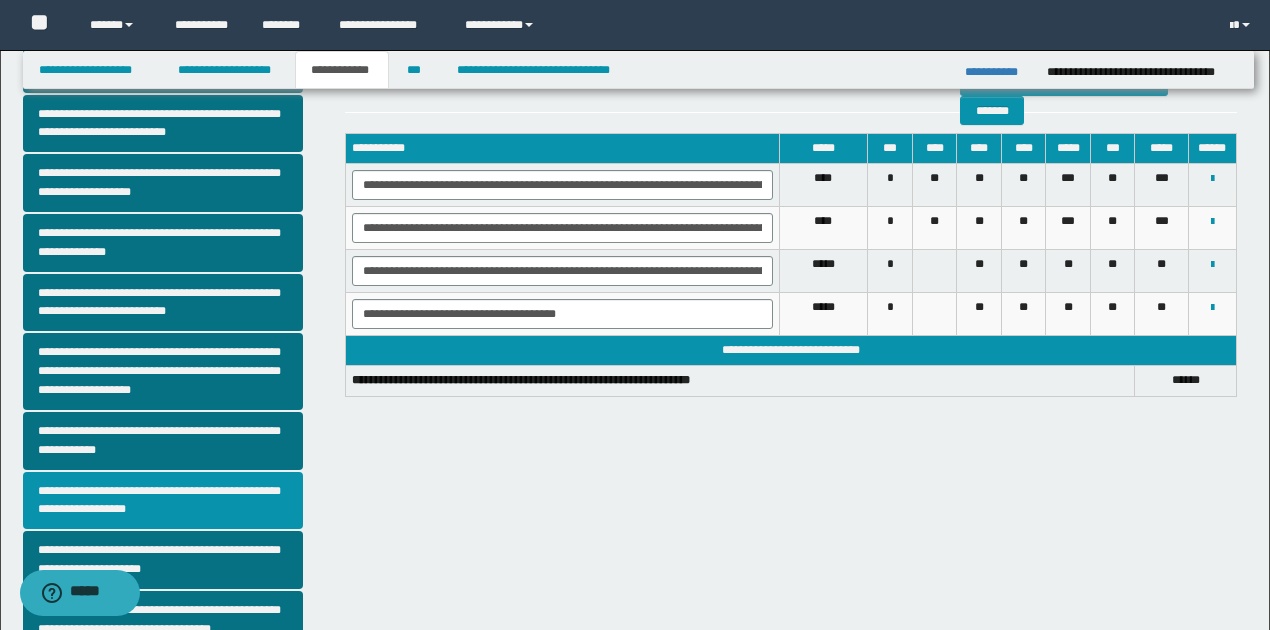 scroll, scrollTop: 333, scrollLeft: 0, axis: vertical 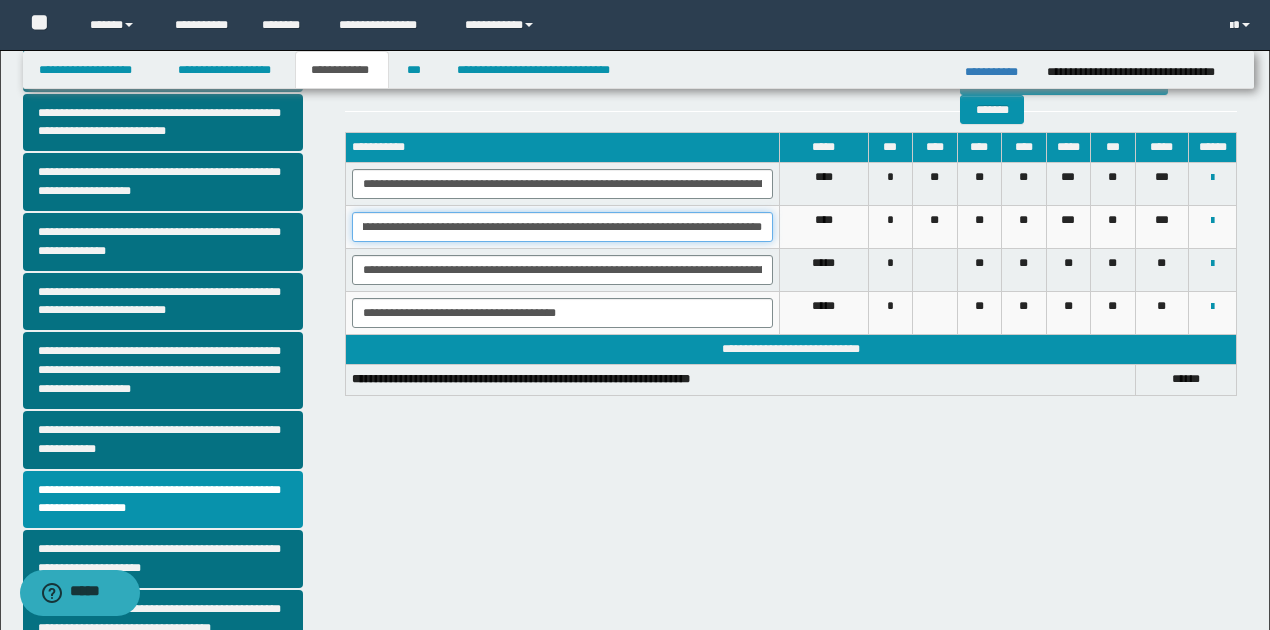 drag, startPoint x: 672, startPoint y: 224, endPoint x: 758, endPoint y: 224, distance: 86 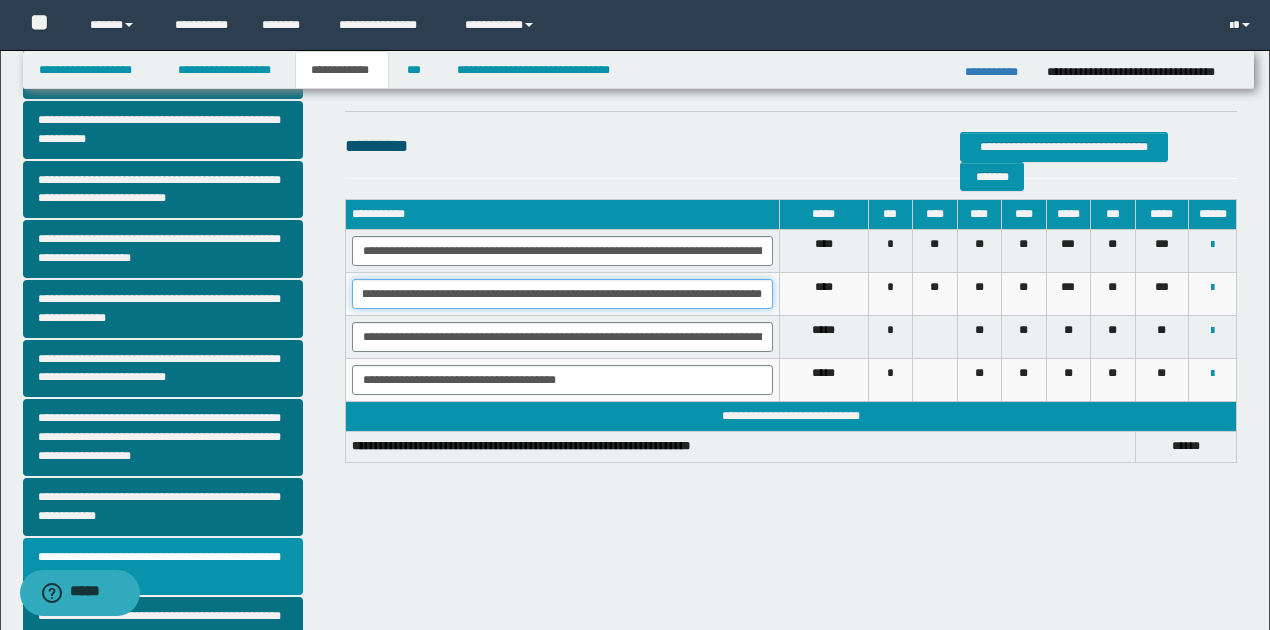 scroll, scrollTop: 266, scrollLeft: 0, axis: vertical 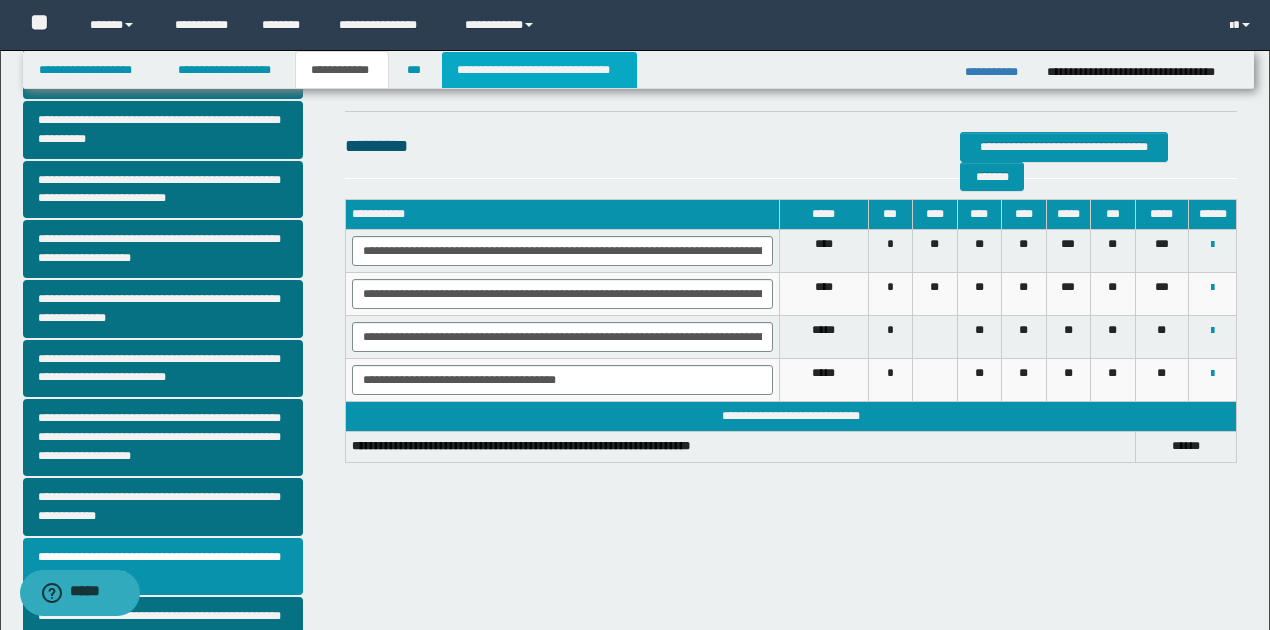 click on "**********" at bounding box center [539, 70] 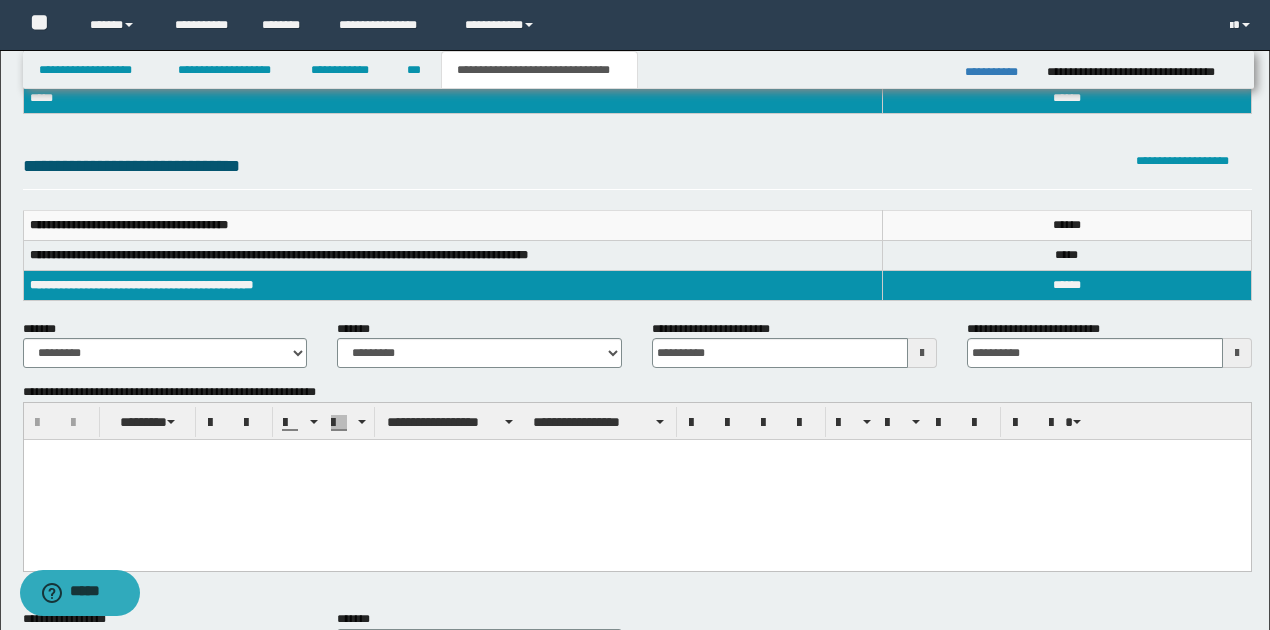 scroll, scrollTop: 266, scrollLeft: 0, axis: vertical 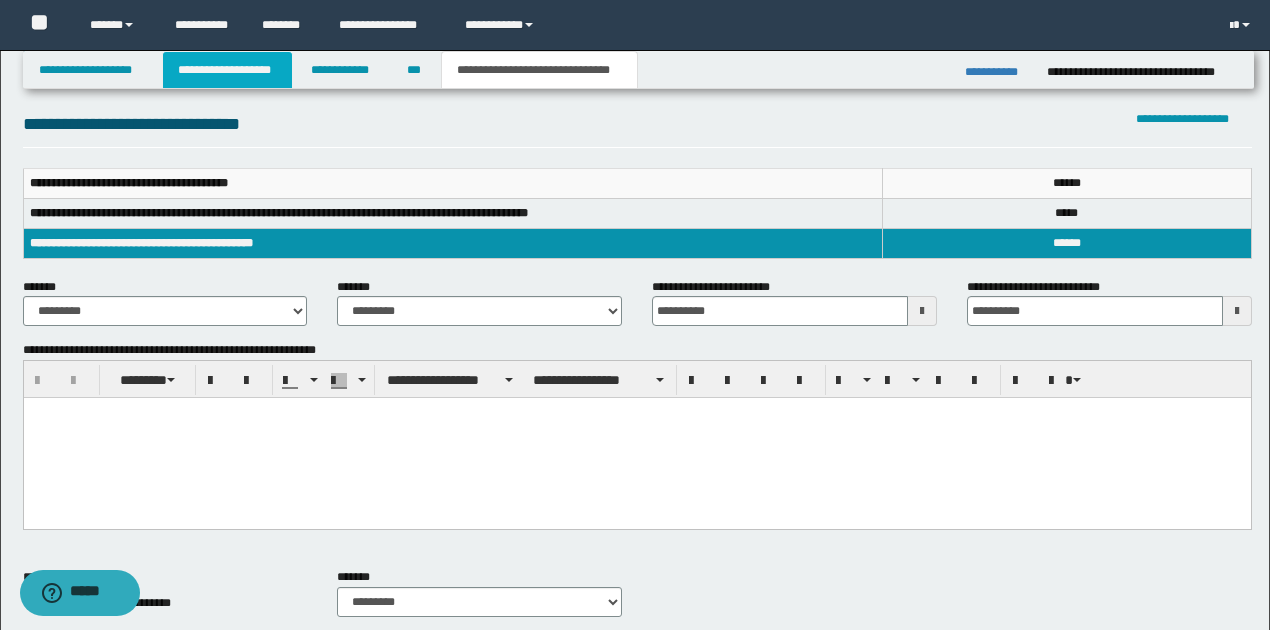 click on "**********" at bounding box center [227, 70] 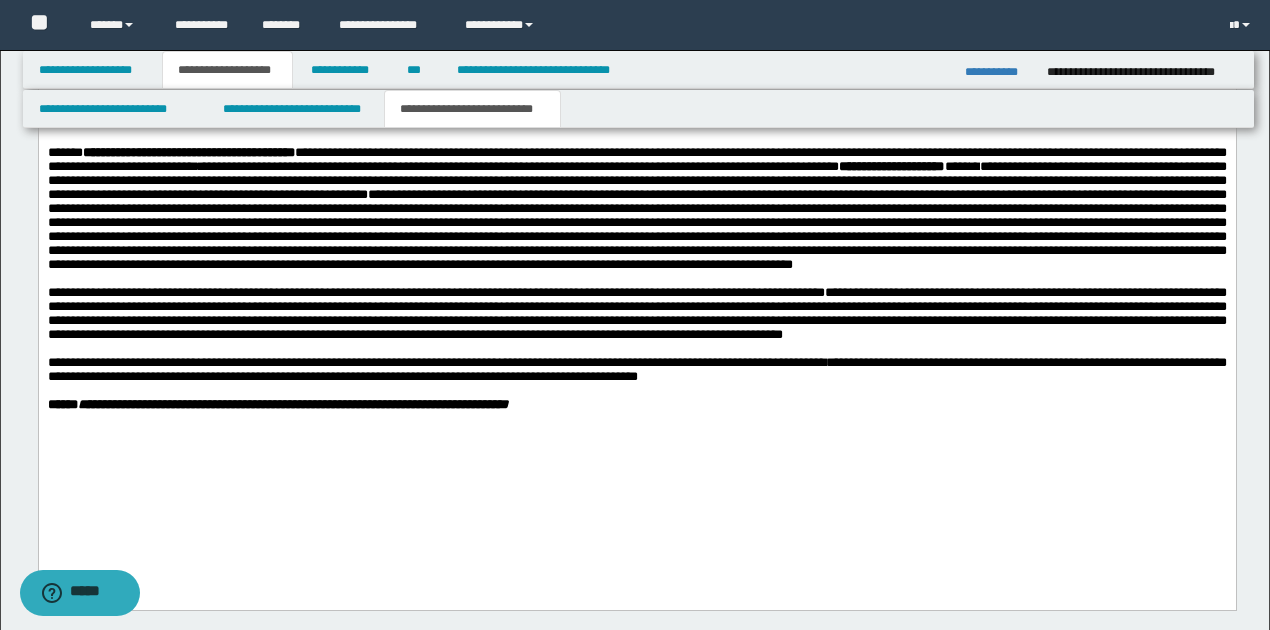 scroll, scrollTop: 2164, scrollLeft: 0, axis: vertical 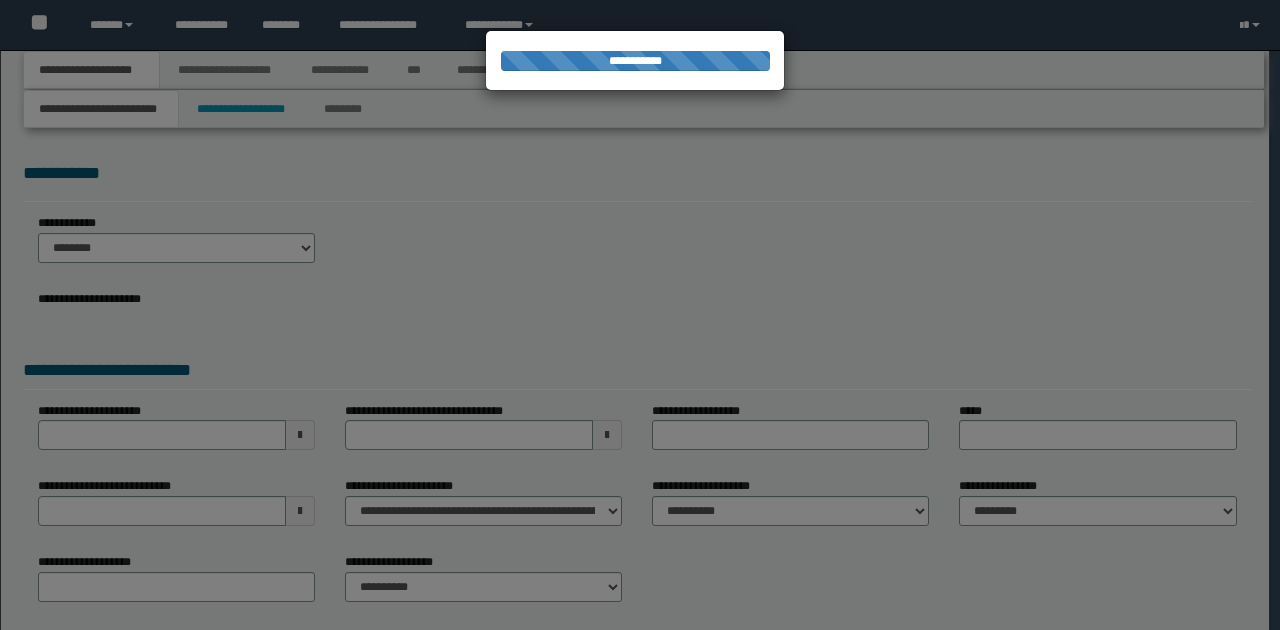 type on "**********" 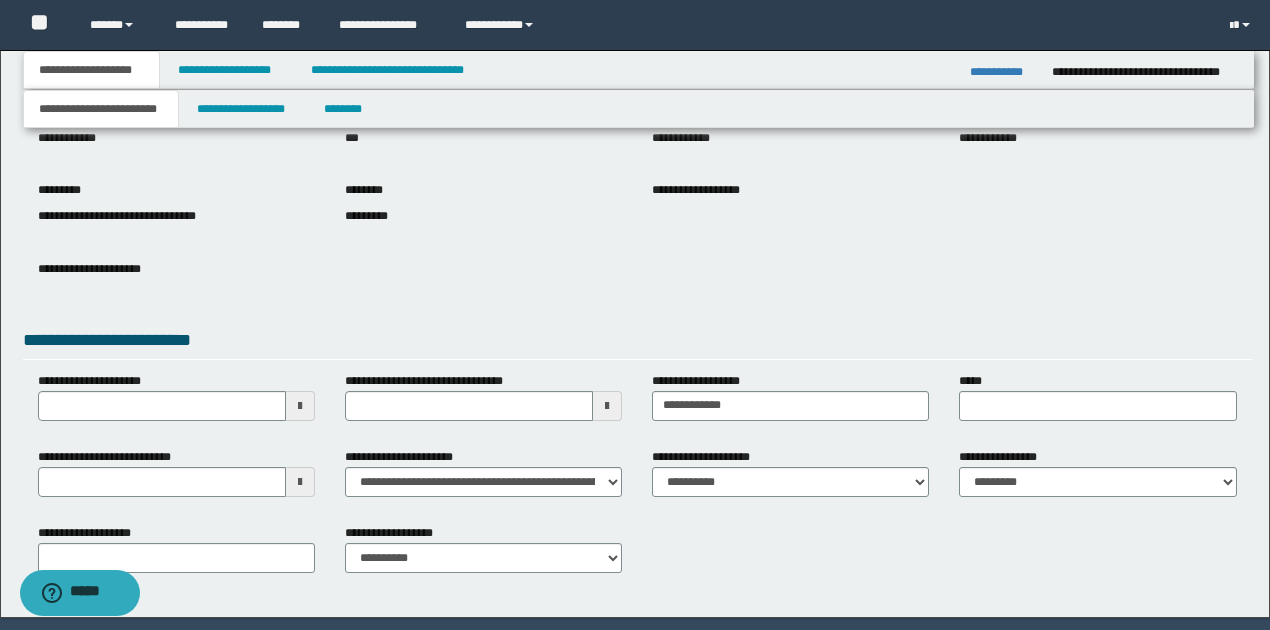scroll, scrollTop: 200, scrollLeft: 0, axis: vertical 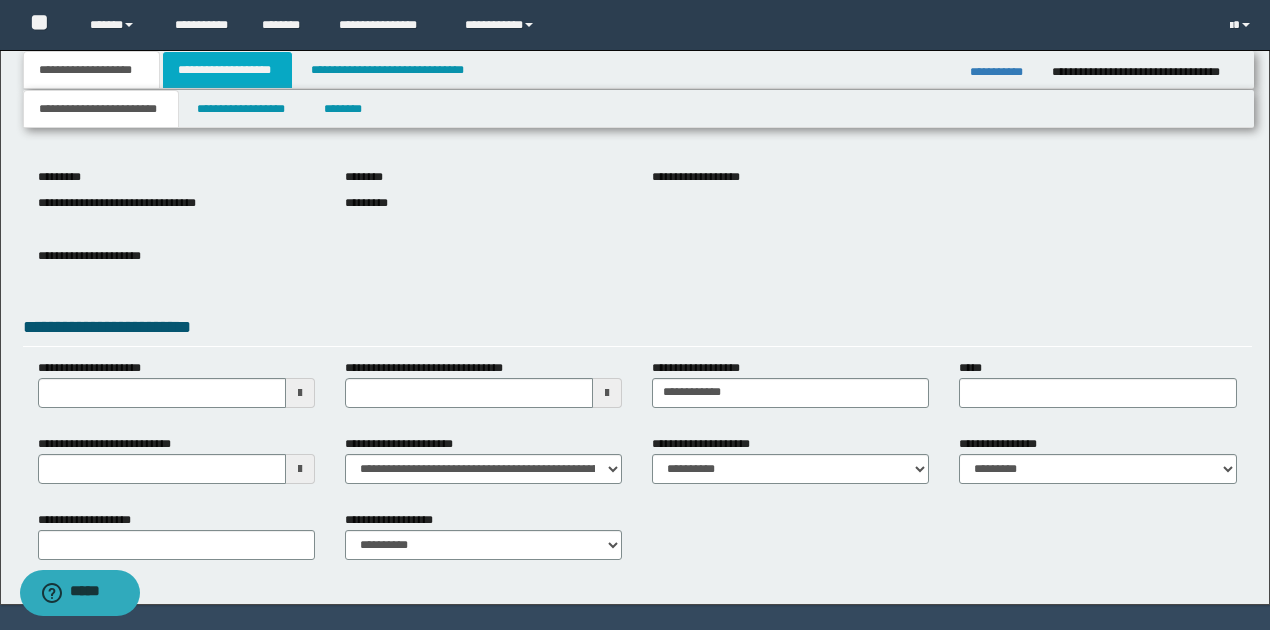 click on "**********" at bounding box center [227, 70] 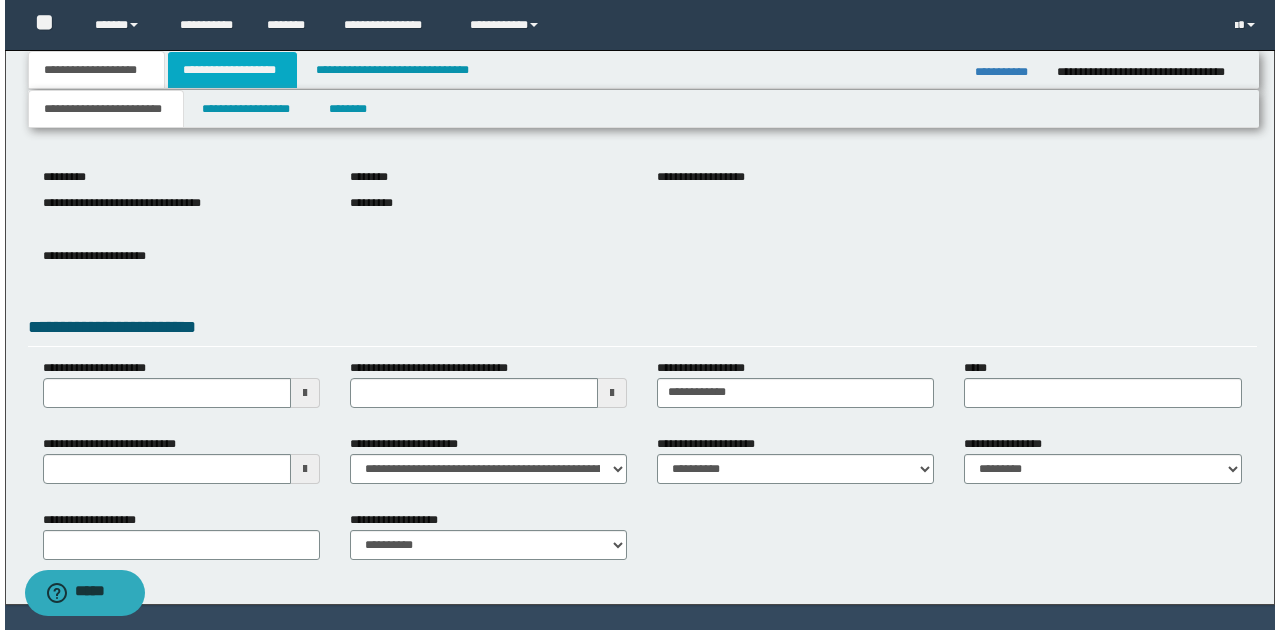 scroll, scrollTop: 0, scrollLeft: 0, axis: both 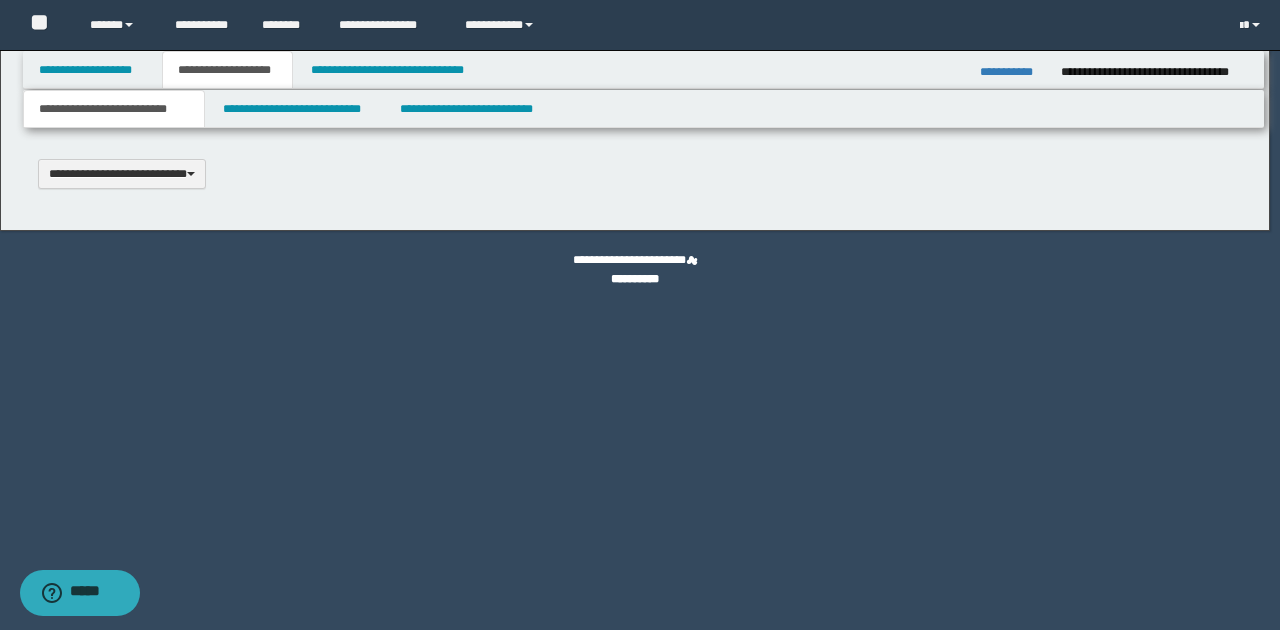 type 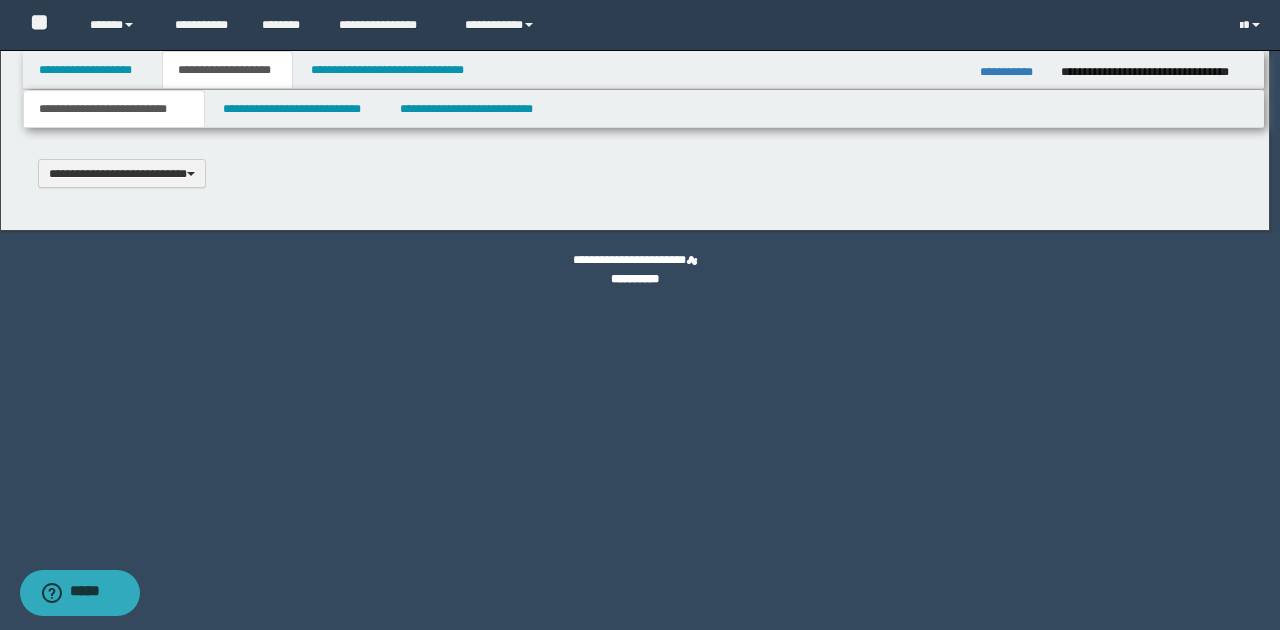 scroll, scrollTop: 0, scrollLeft: 0, axis: both 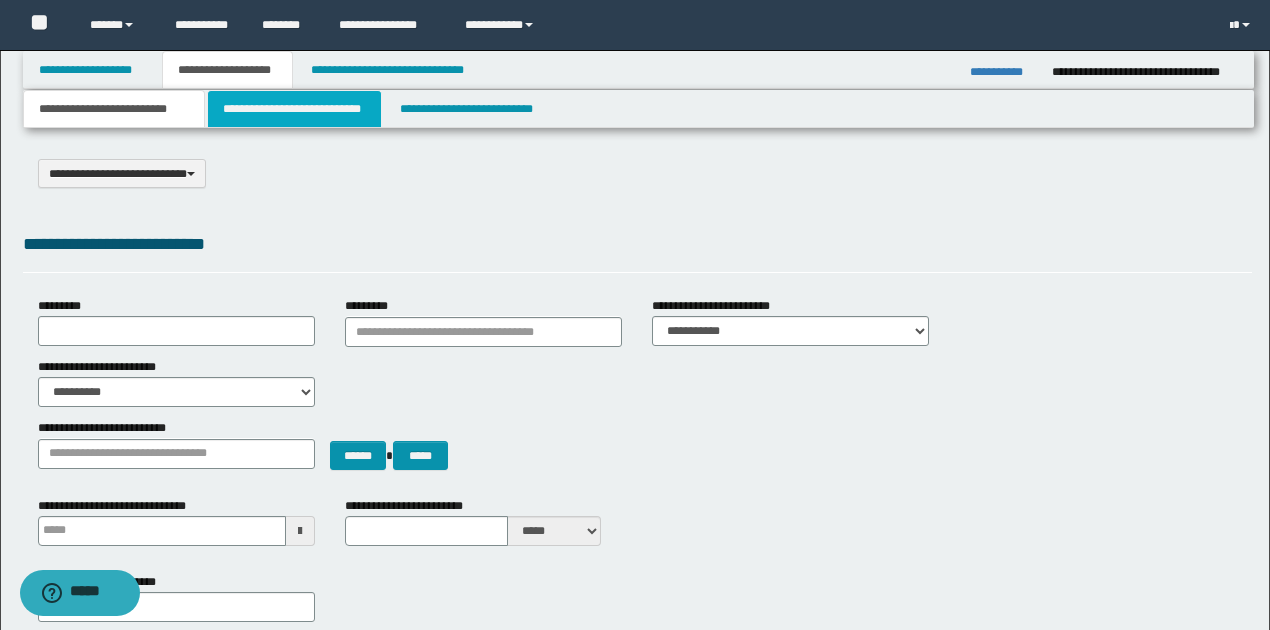 click on "**********" at bounding box center [294, 109] 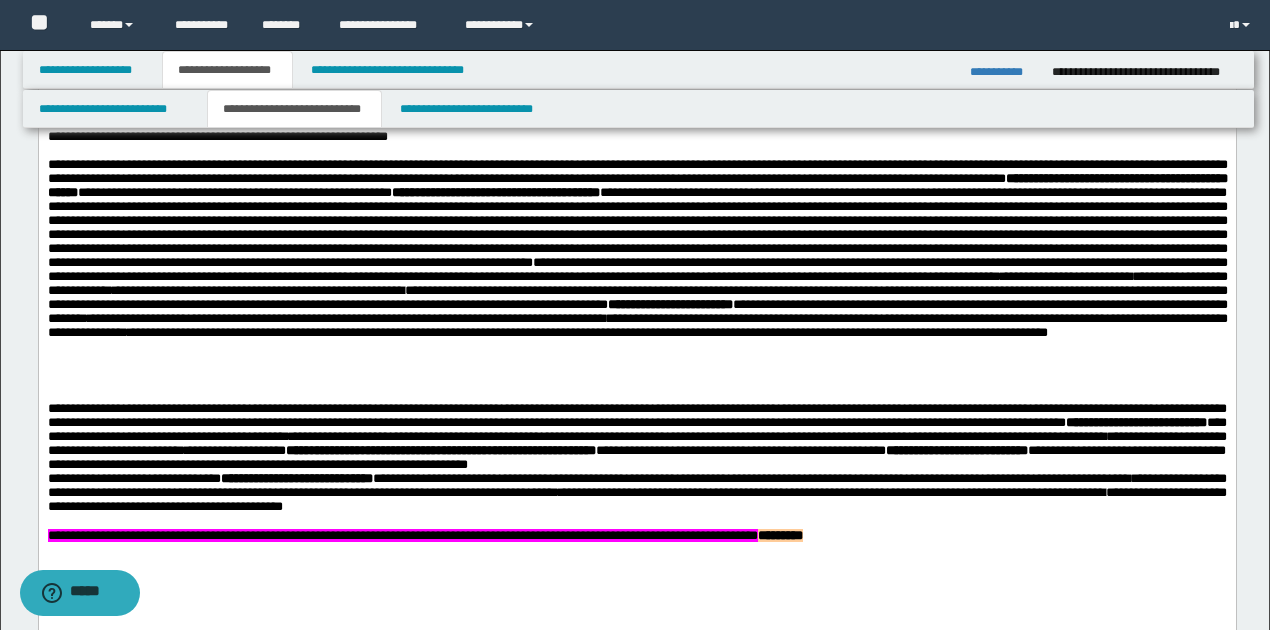 scroll, scrollTop: 1266, scrollLeft: 0, axis: vertical 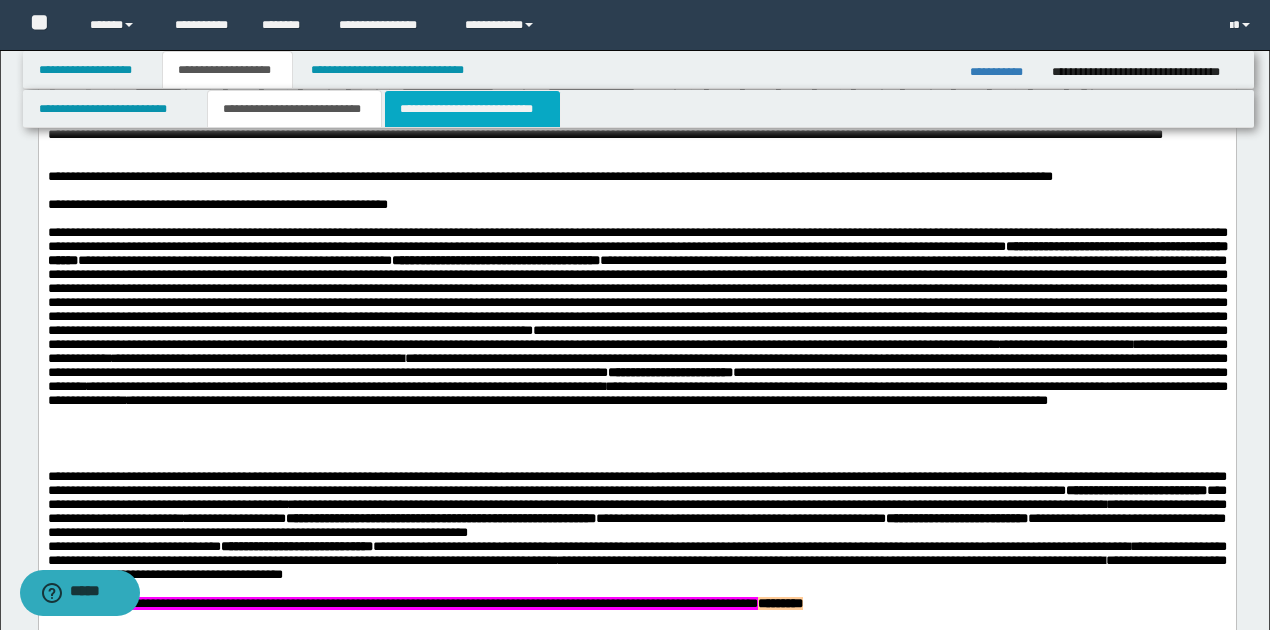 click on "**********" at bounding box center [472, 109] 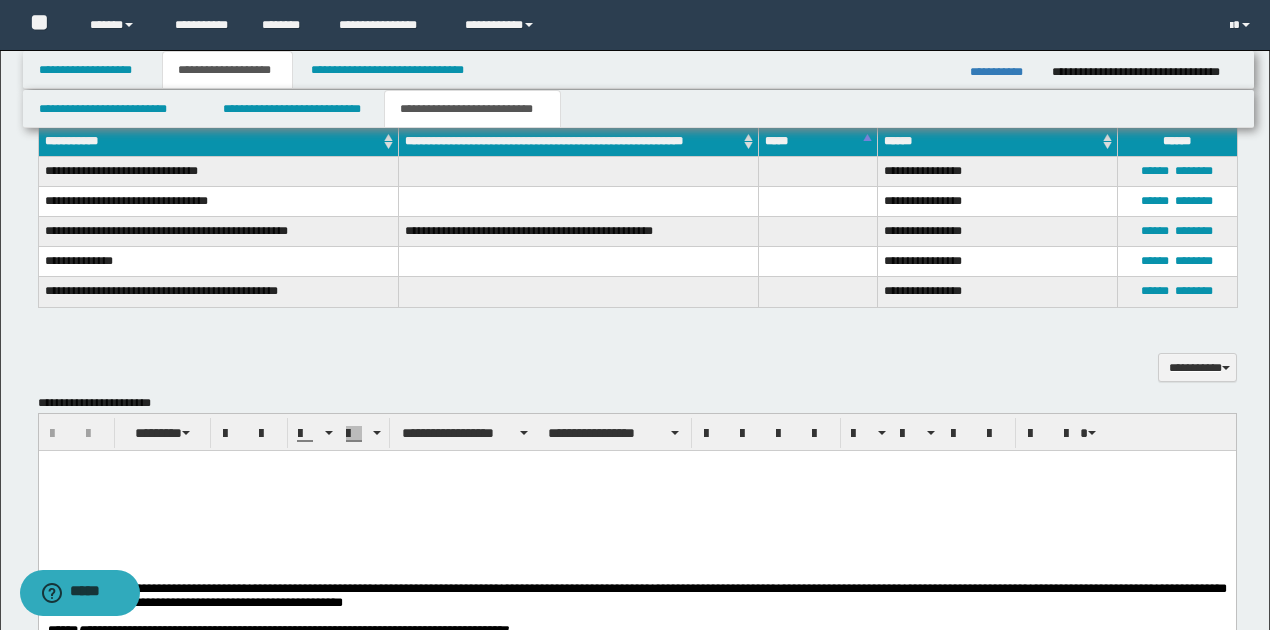 scroll, scrollTop: 1200, scrollLeft: 0, axis: vertical 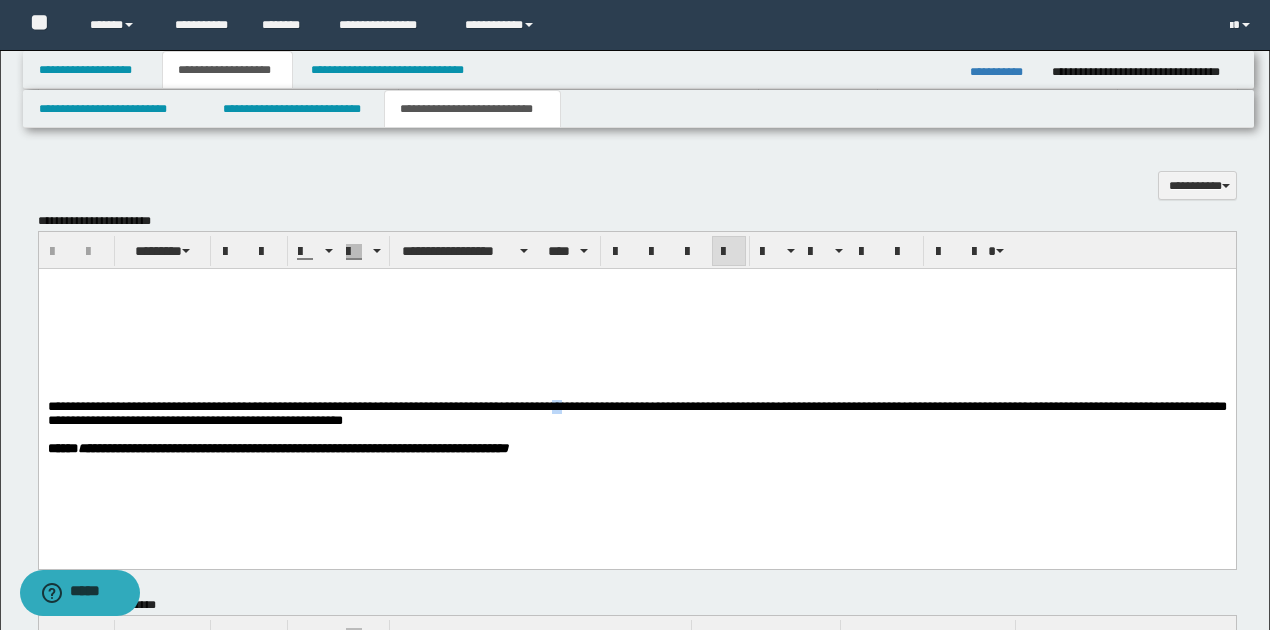 drag, startPoint x: 579, startPoint y: 407, endPoint x: 590, endPoint y: 408, distance: 11.045361 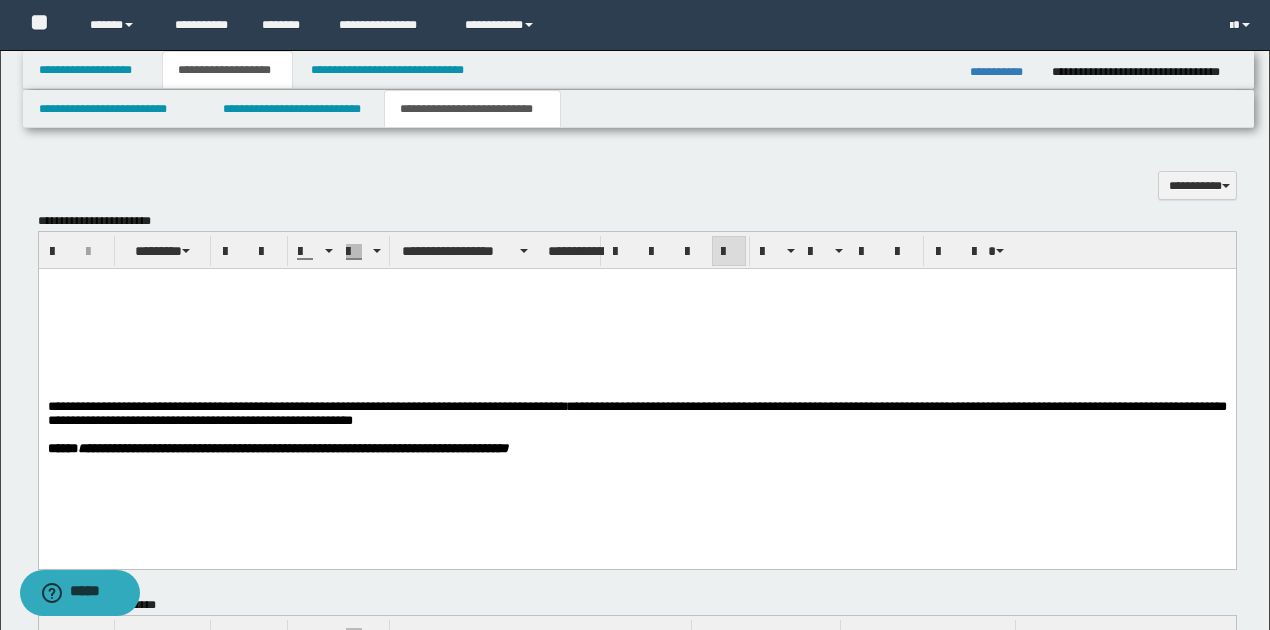 click at bounding box center [637, 299] 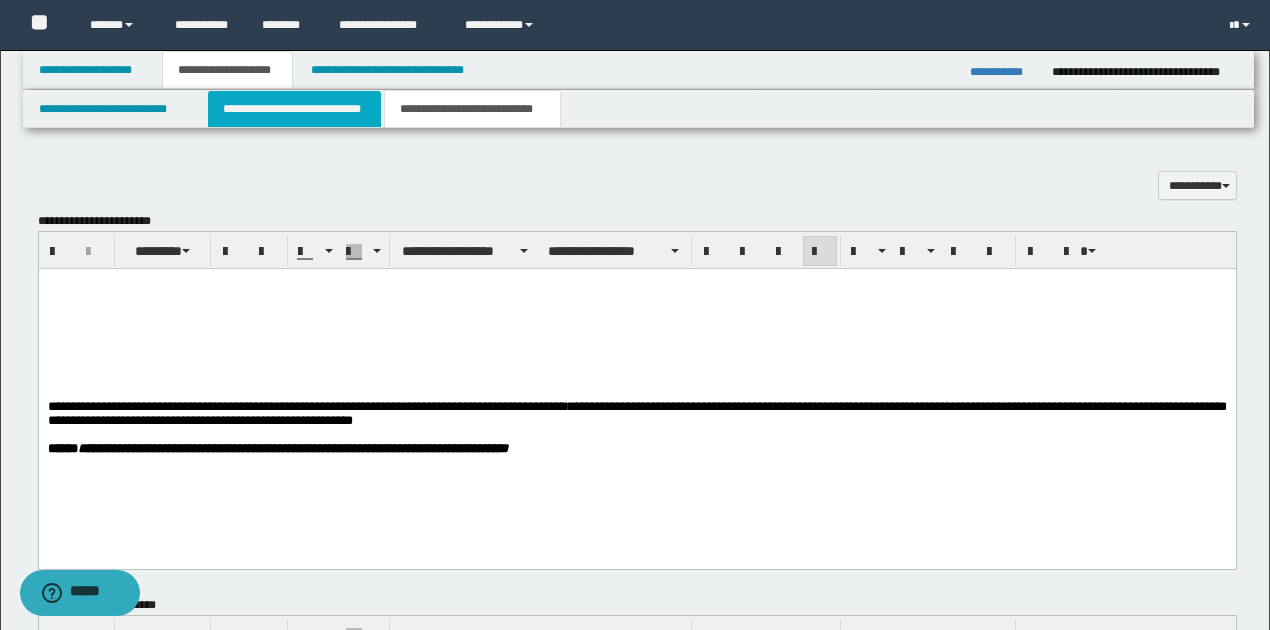 click on "**********" at bounding box center (294, 109) 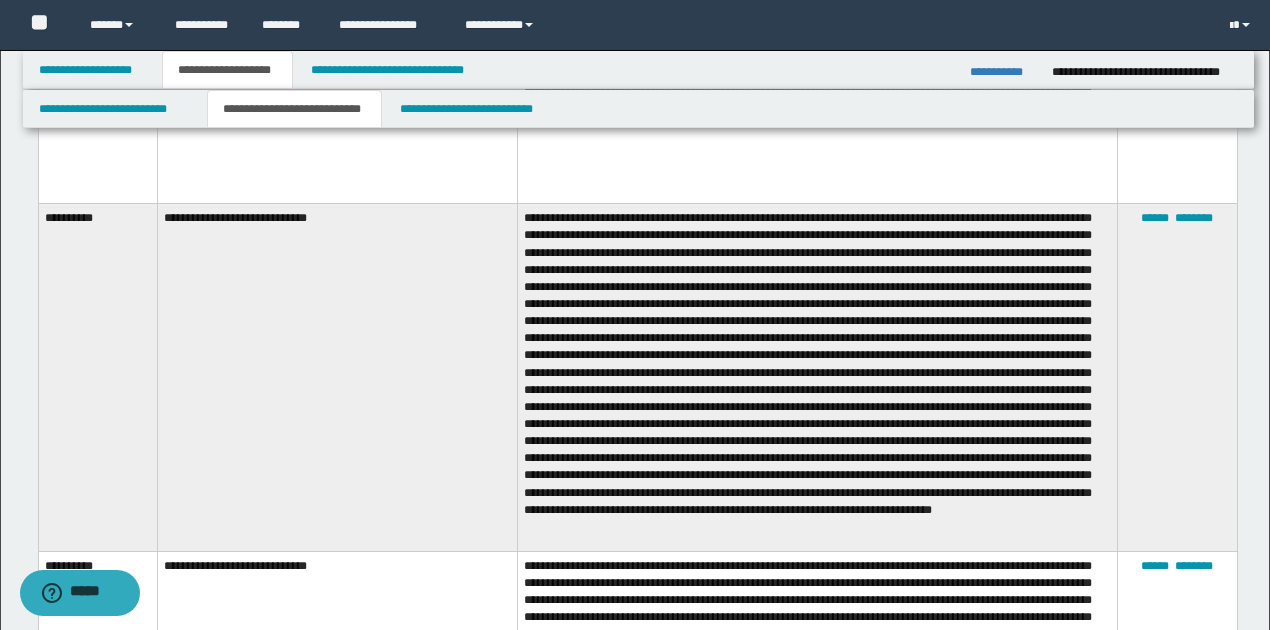 scroll, scrollTop: 3400, scrollLeft: 0, axis: vertical 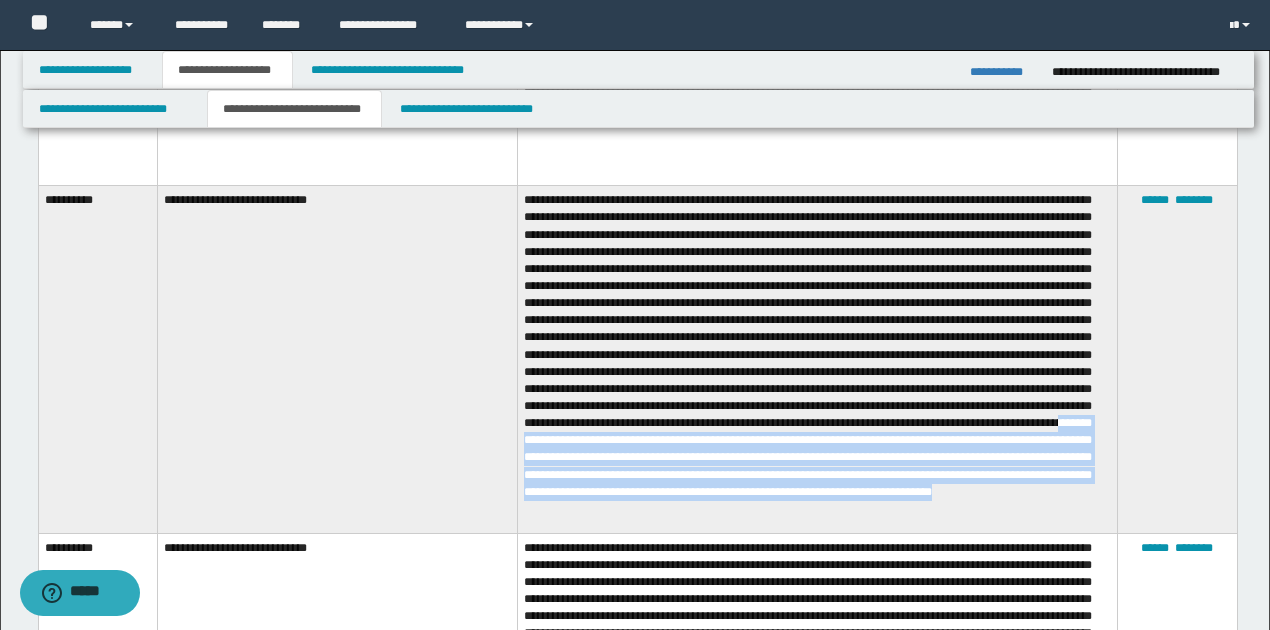 drag, startPoint x: 634, startPoint y: 455, endPoint x: 842, endPoint y: 518, distance: 217.33154 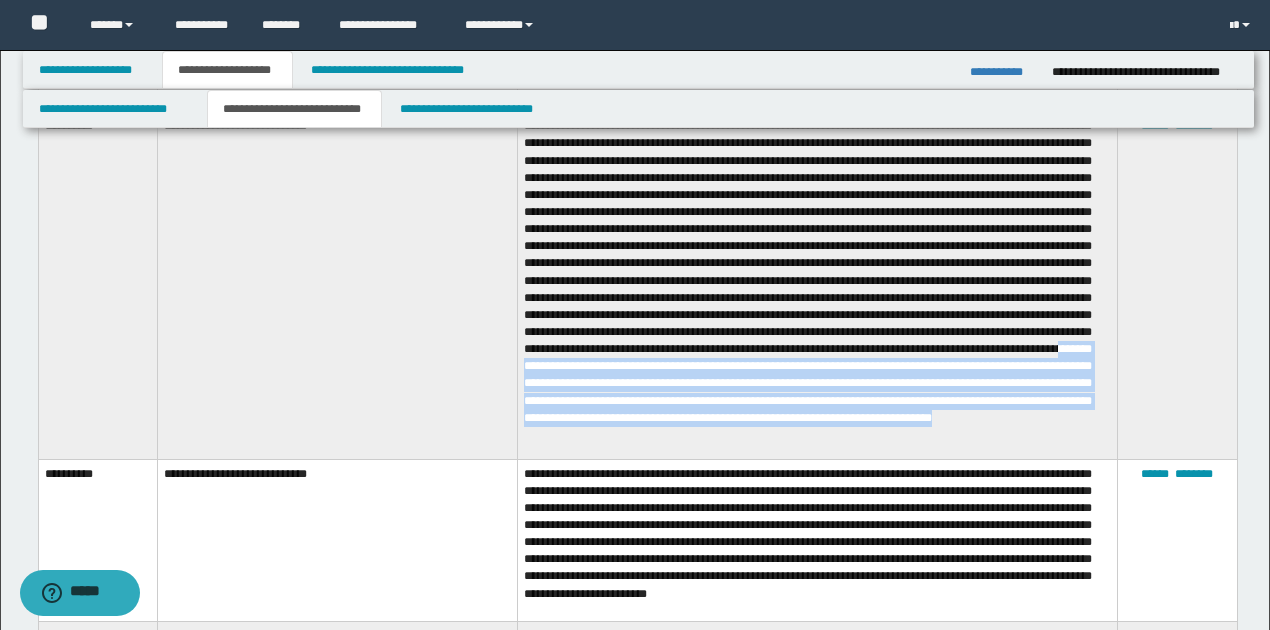 scroll, scrollTop: 3400, scrollLeft: 0, axis: vertical 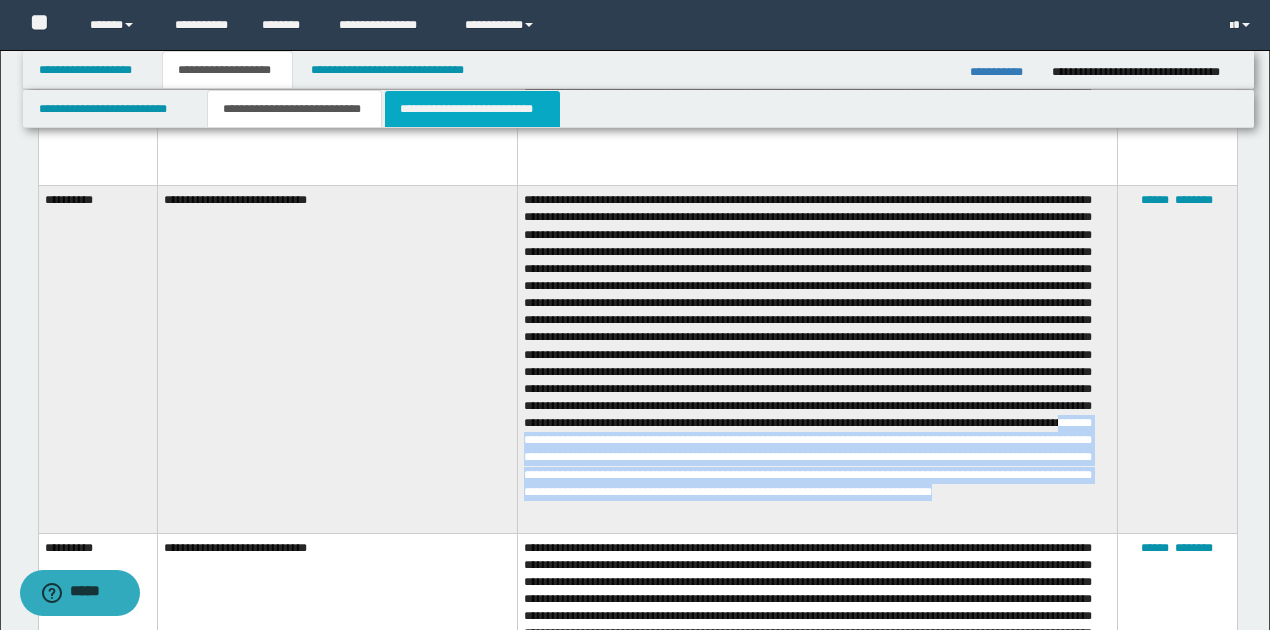 click on "**********" at bounding box center [472, 109] 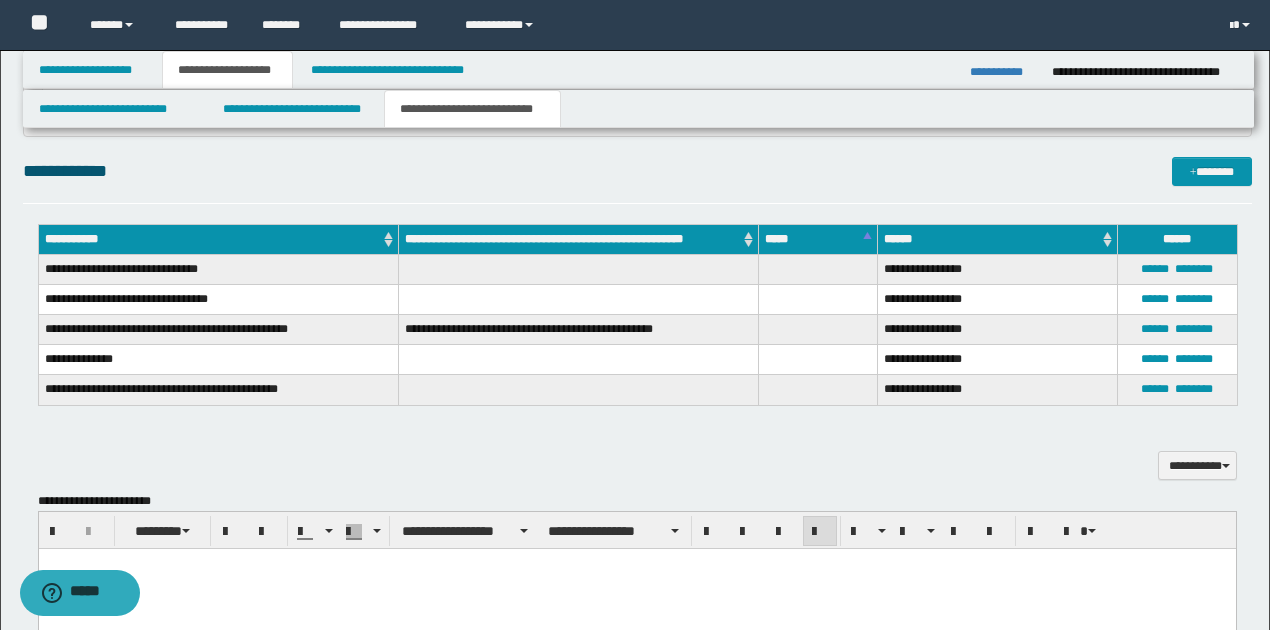 scroll, scrollTop: 906, scrollLeft: 0, axis: vertical 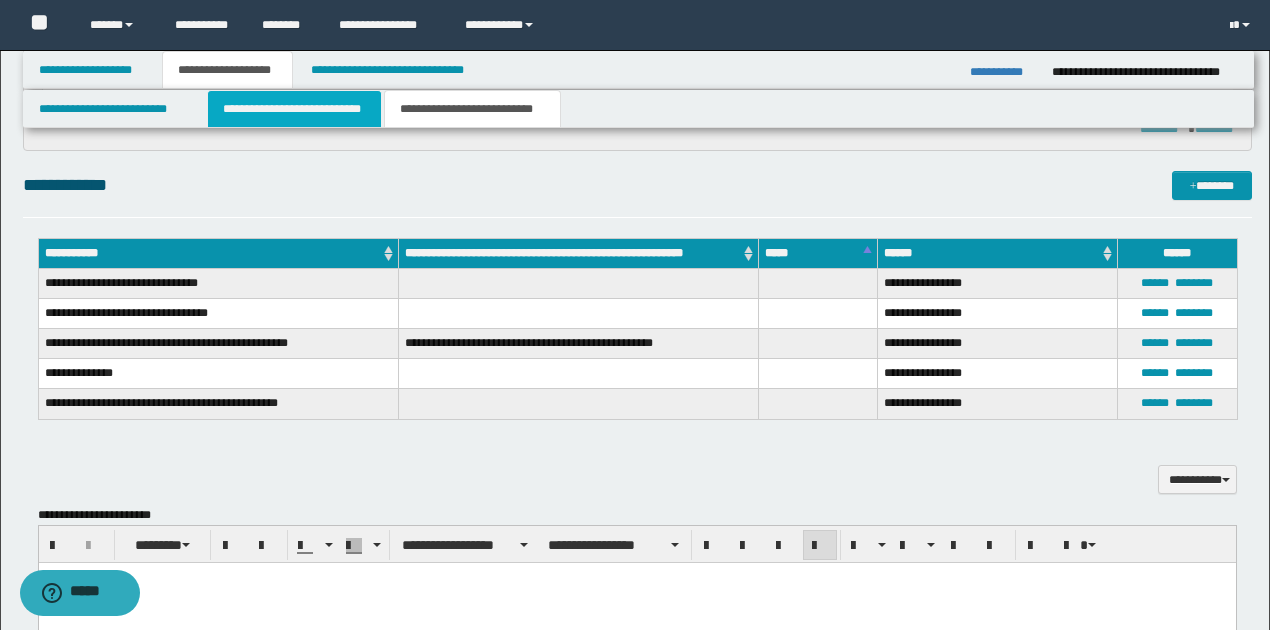 click on "**********" at bounding box center [294, 109] 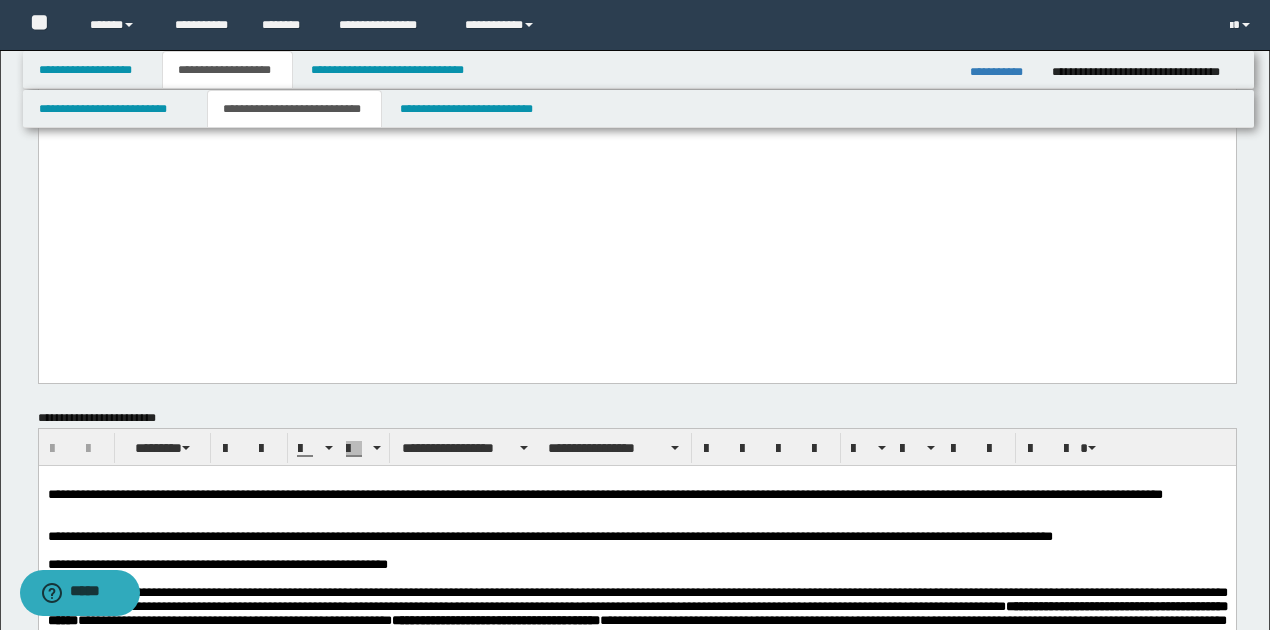 scroll, scrollTop: 1306, scrollLeft: 0, axis: vertical 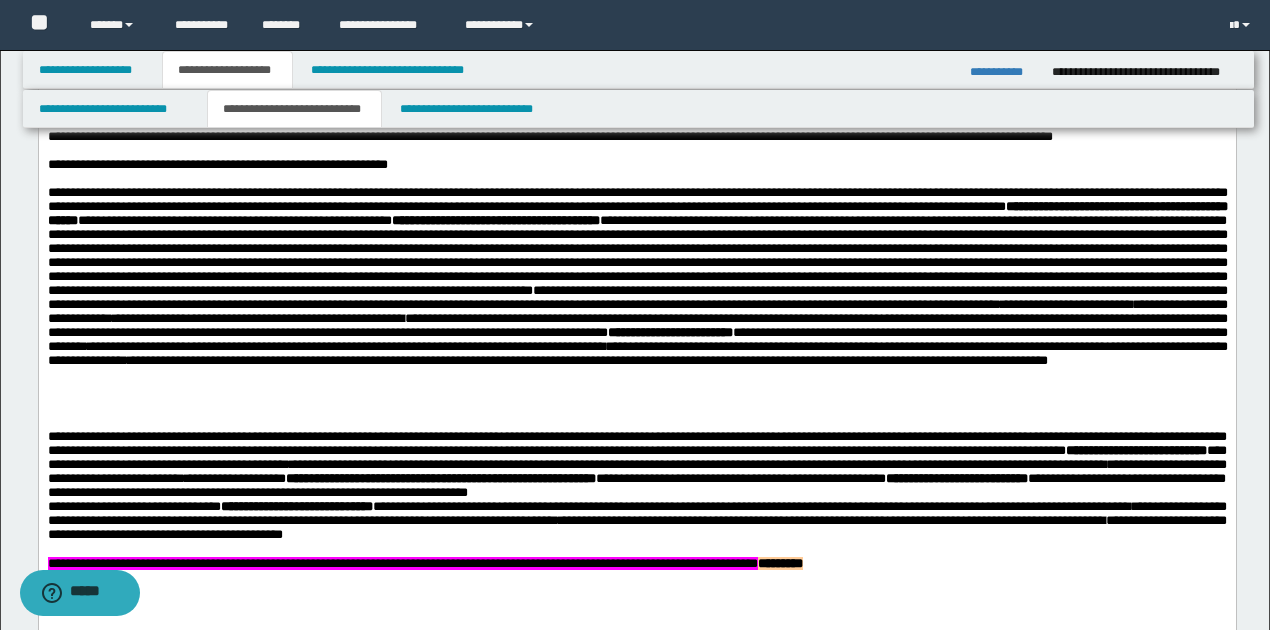 click on "**********" at bounding box center [637, 290] 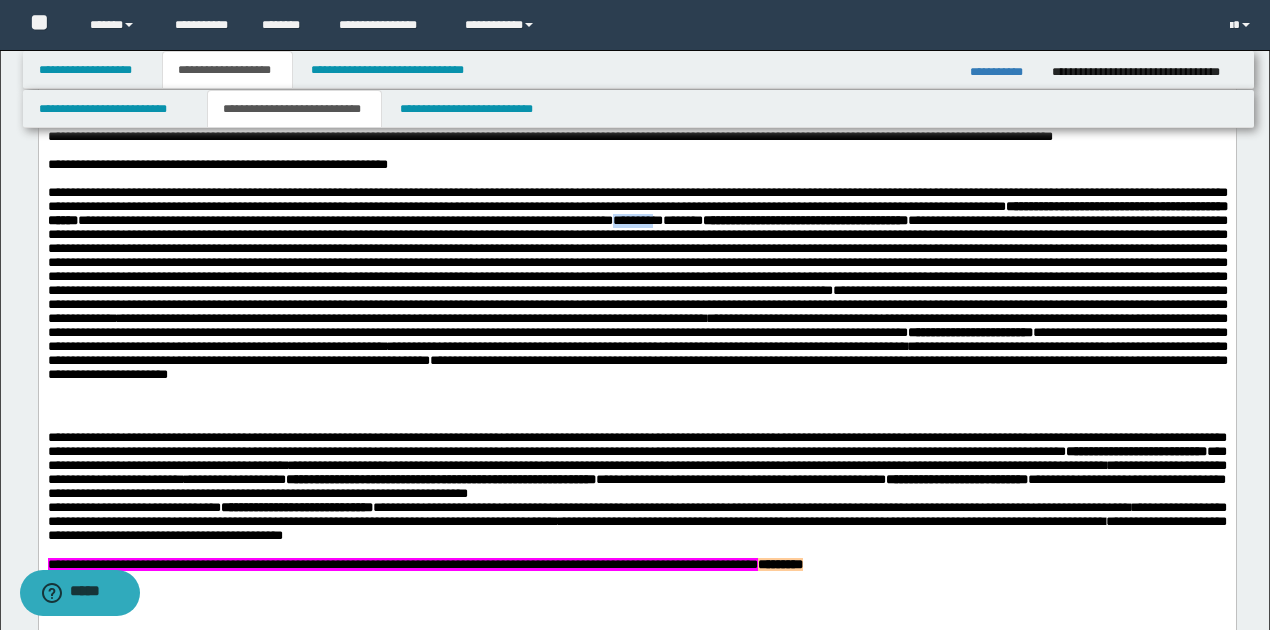drag, startPoint x: 965, startPoint y: 248, endPoint x: 1018, endPoint y: 246, distance: 53.037724 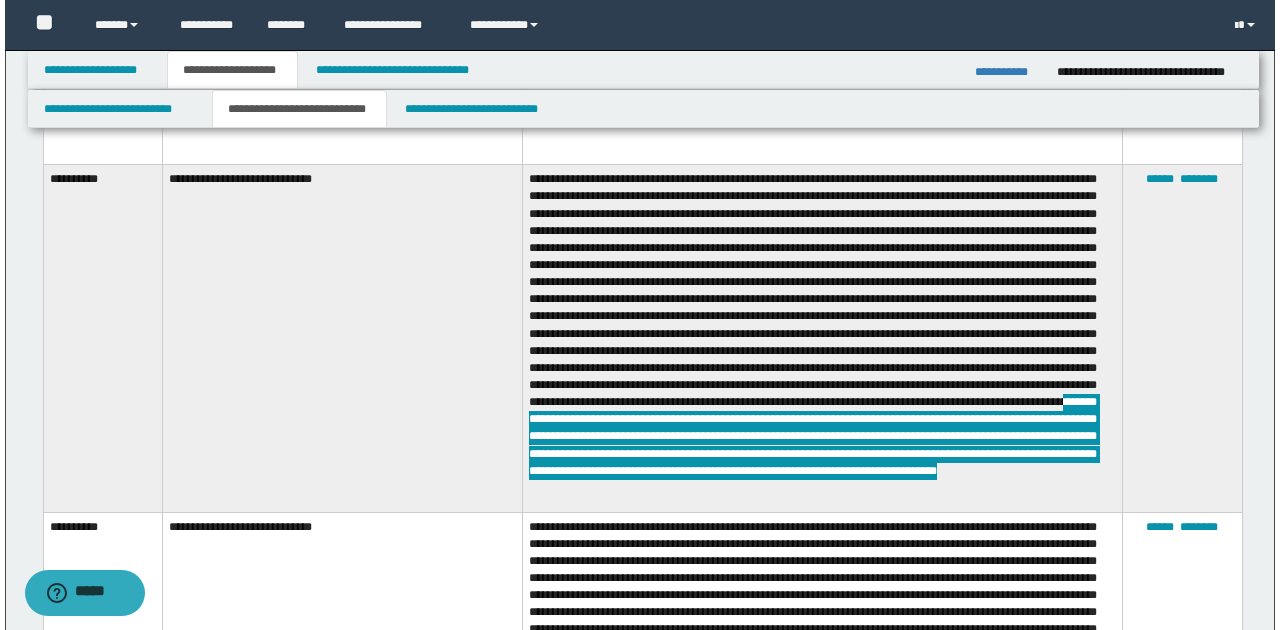 scroll, scrollTop: 3440, scrollLeft: 0, axis: vertical 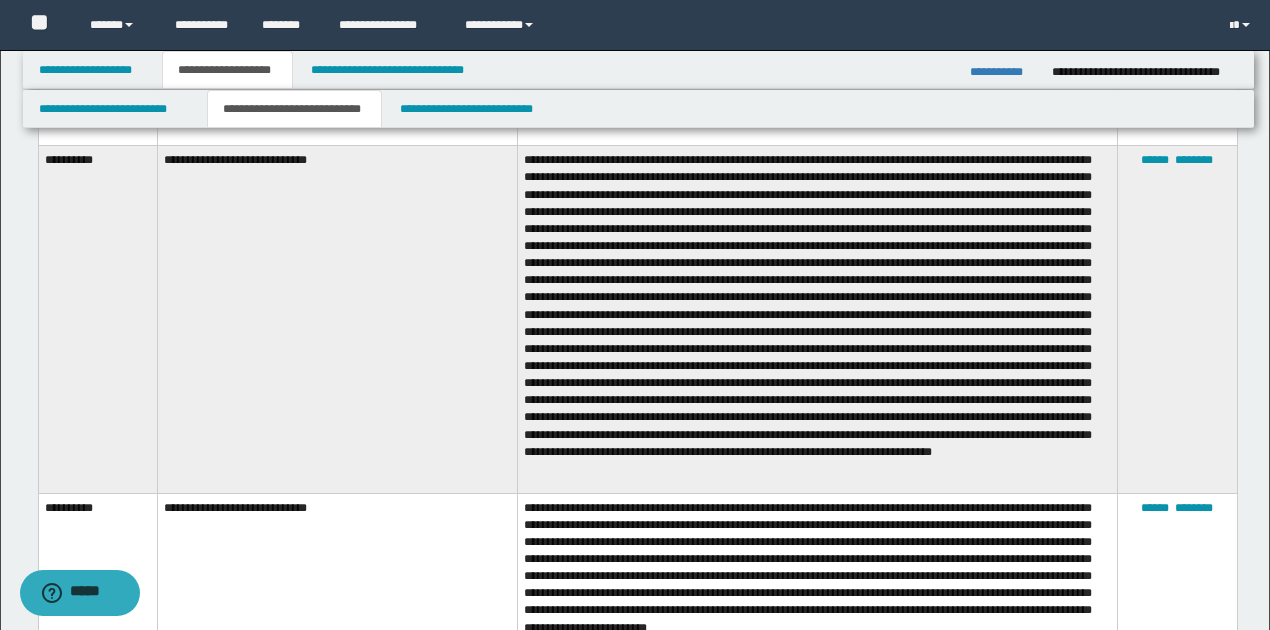 click at bounding box center [817, 319] 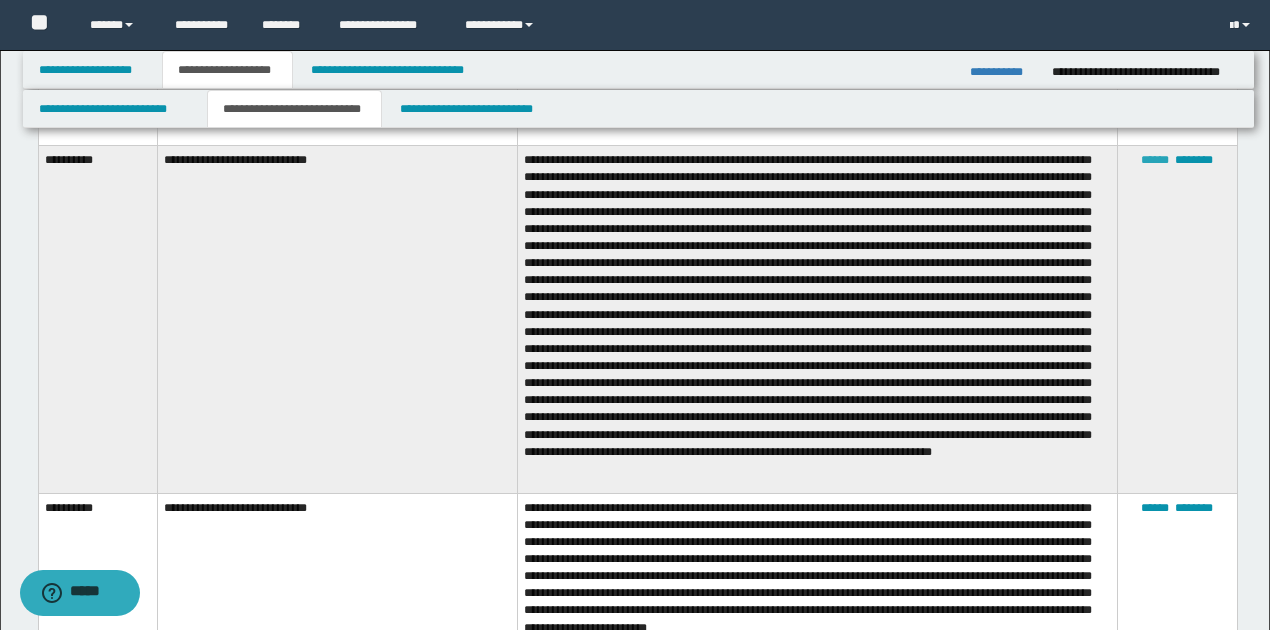 click on "******" at bounding box center [1155, 160] 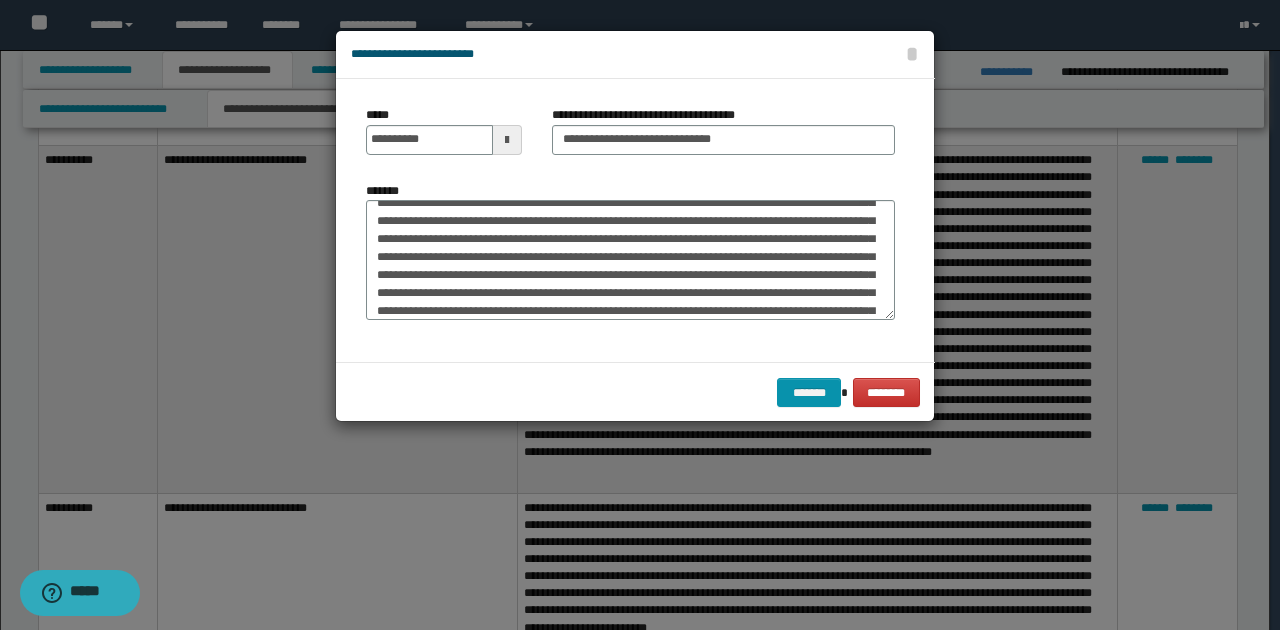 scroll, scrollTop: 324, scrollLeft: 0, axis: vertical 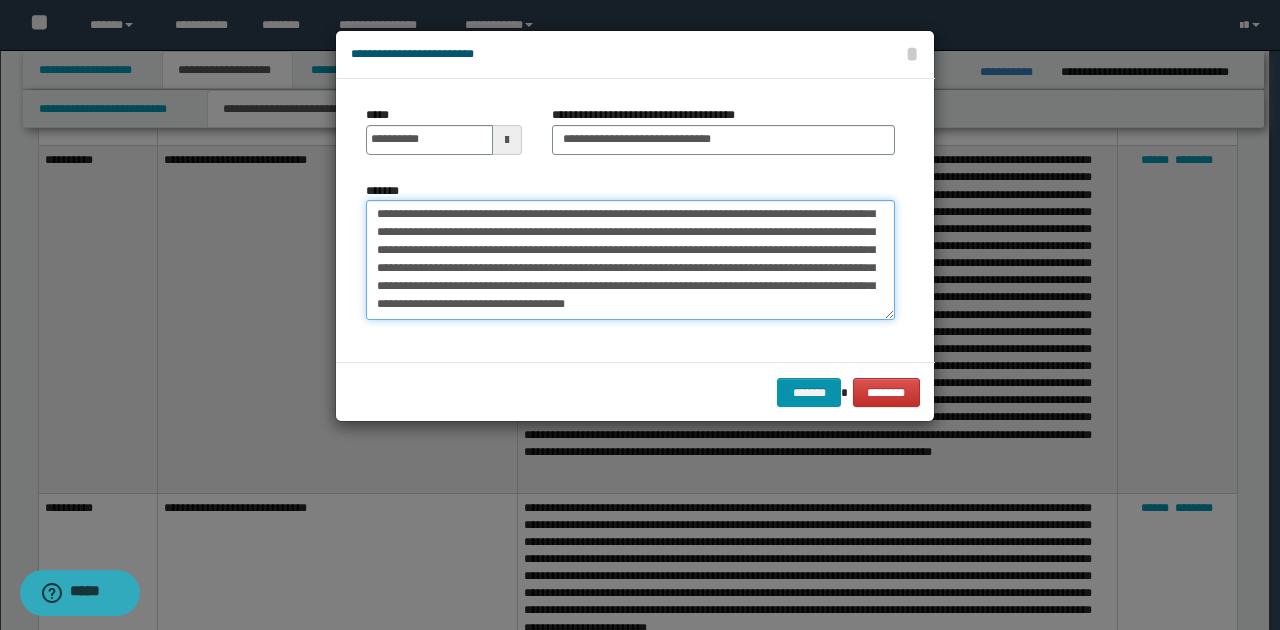 drag, startPoint x: 422, startPoint y: 215, endPoint x: 474, endPoint y: 298, distance: 97.94386 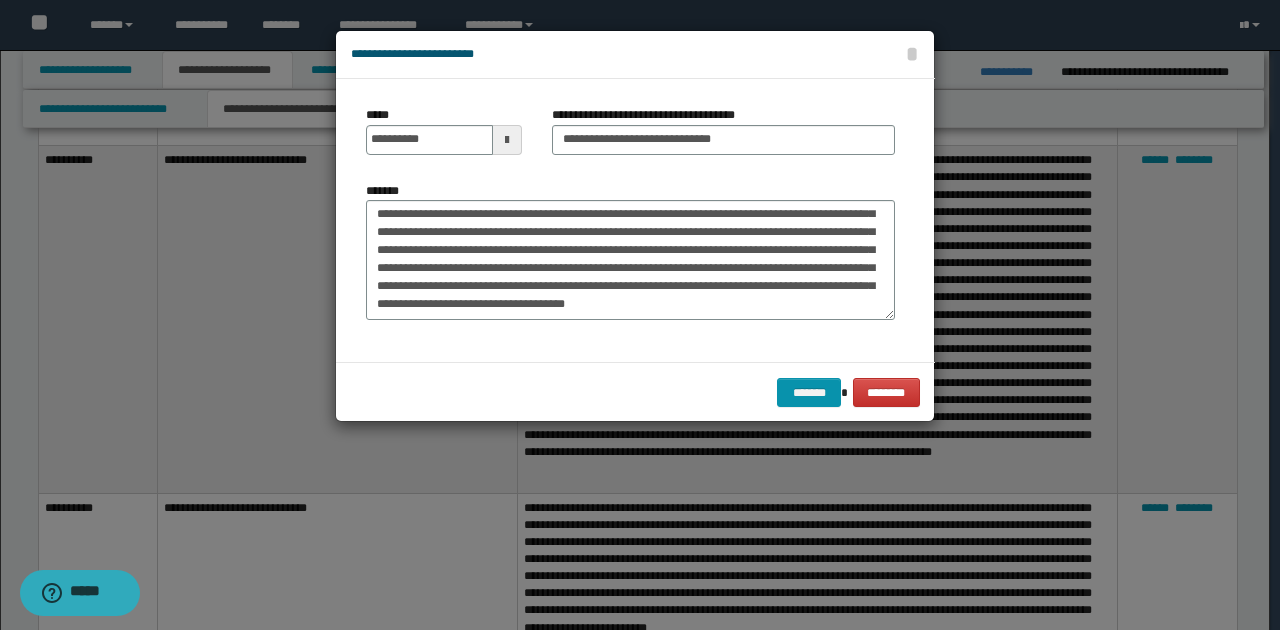 click on "*******
********" at bounding box center (635, 392) 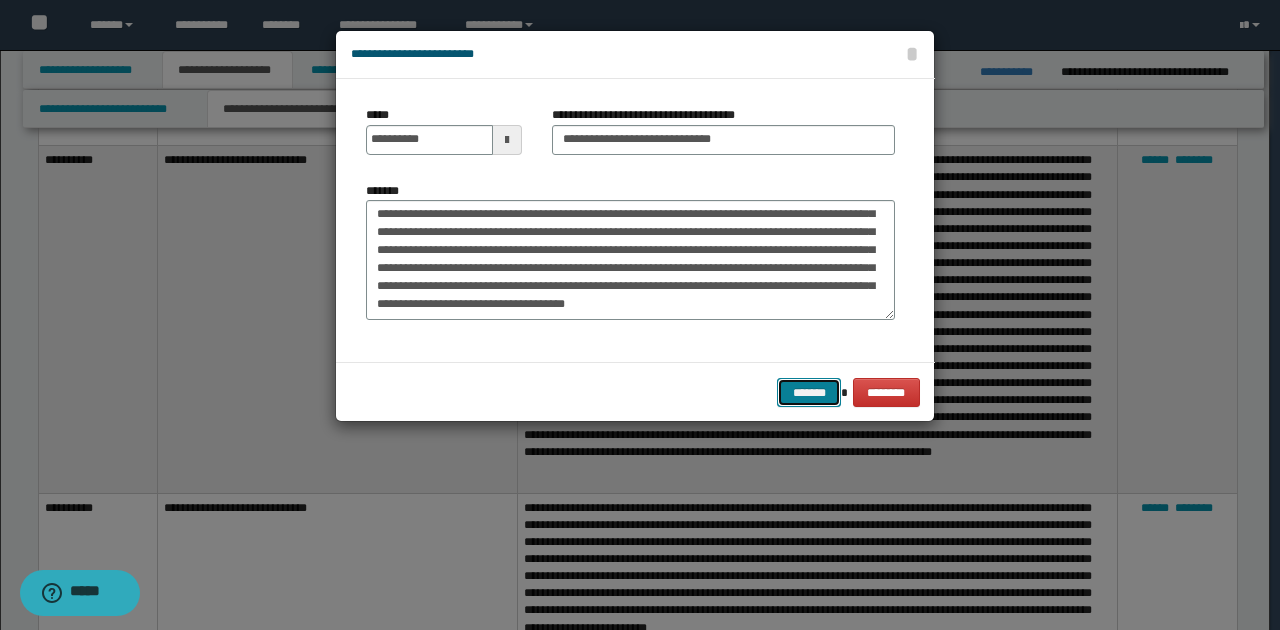 click on "*******" at bounding box center [809, 392] 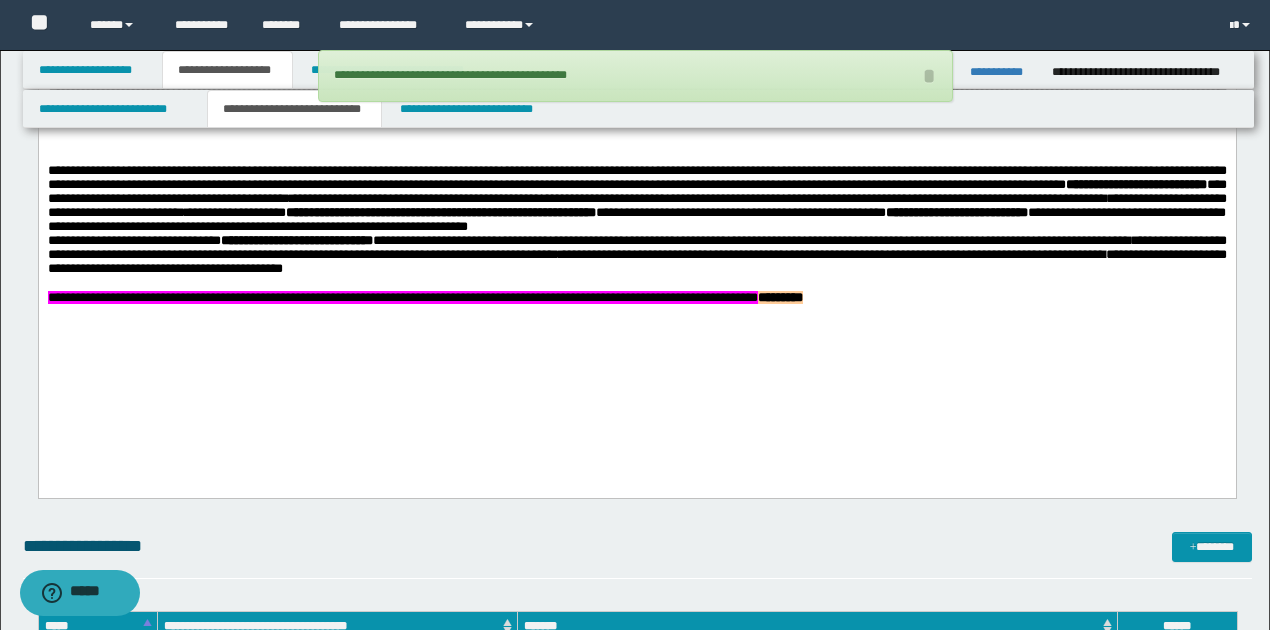 scroll, scrollTop: 1173, scrollLeft: 0, axis: vertical 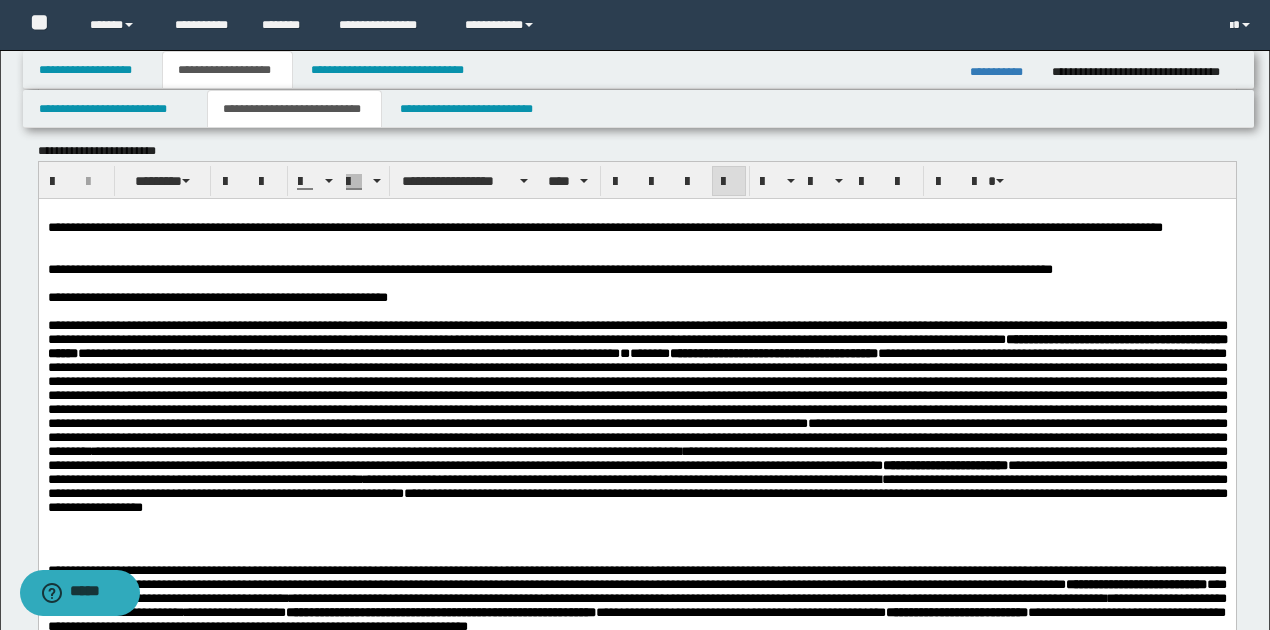 click on "**********" at bounding box center [637, 430] 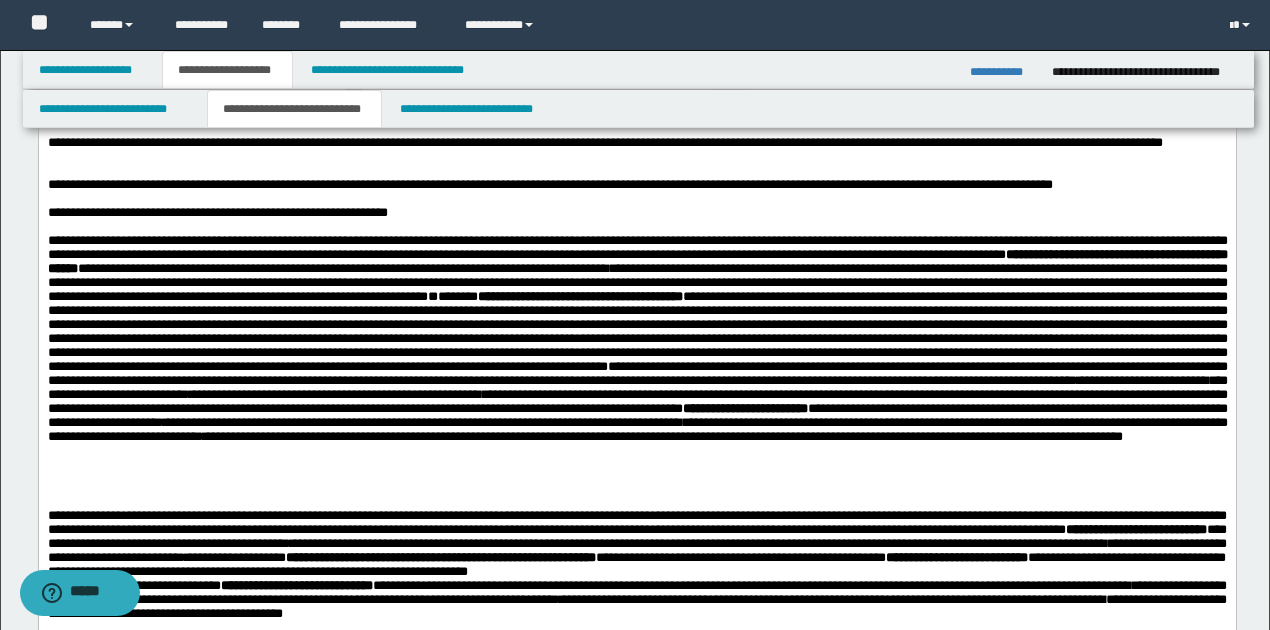 scroll, scrollTop: 1240, scrollLeft: 0, axis: vertical 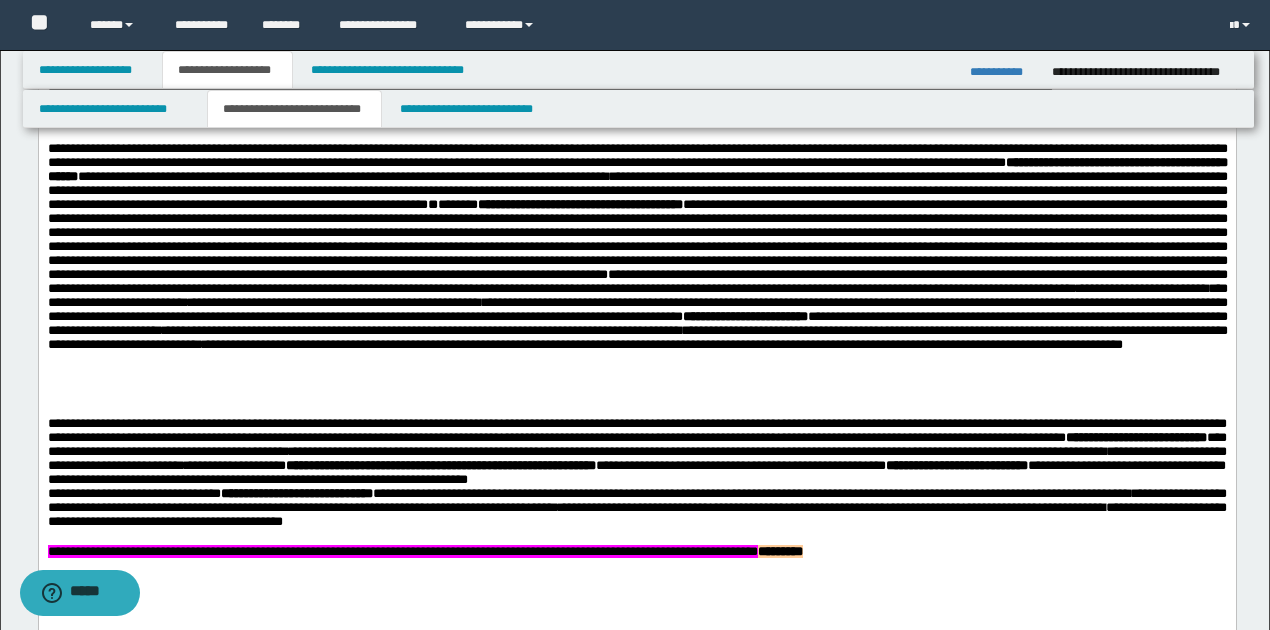 drag, startPoint x: 46, startPoint y: 114, endPoint x: 491, endPoint y: 102, distance: 445.16177 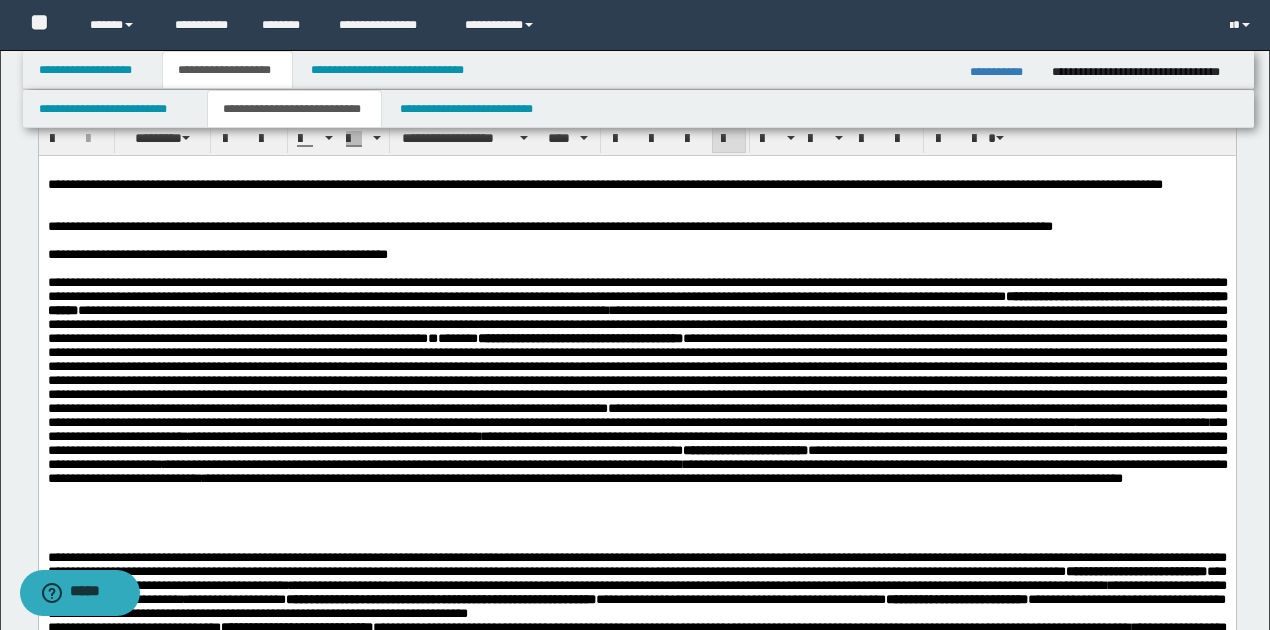 scroll, scrollTop: 1283, scrollLeft: 0, axis: vertical 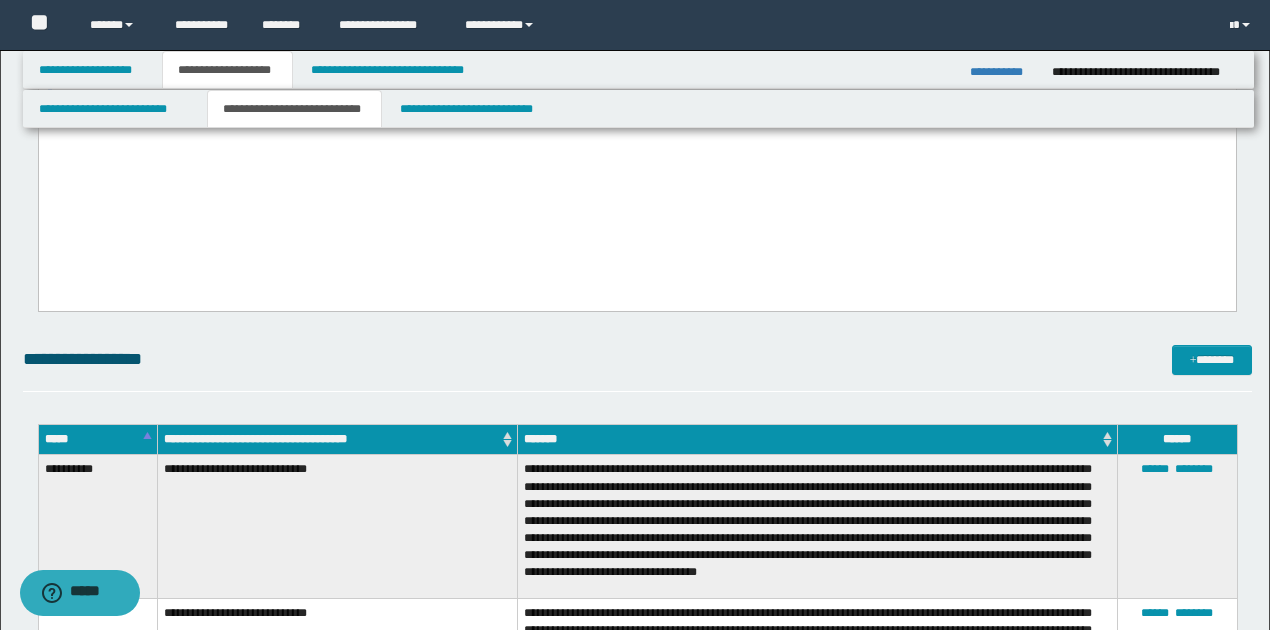 drag, startPoint x: 45, startPoint y: -325, endPoint x: 525, endPoint y: 136, distance: 665.52313 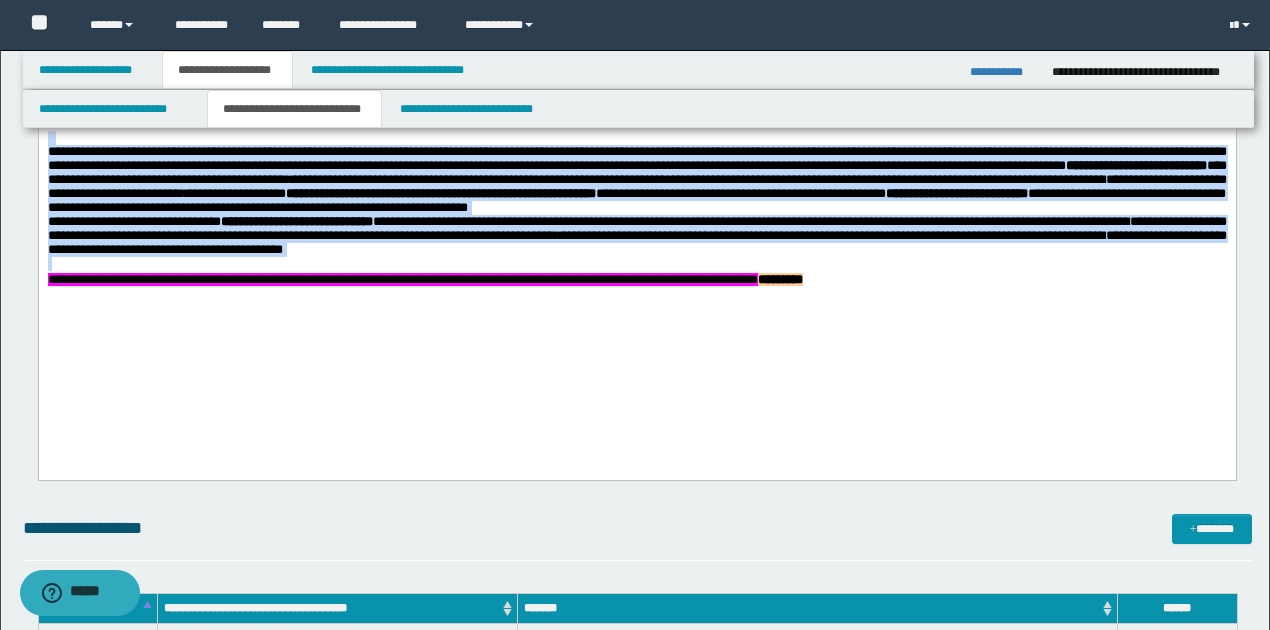 scroll, scrollTop: 1591, scrollLeft: 0, axis: vertical 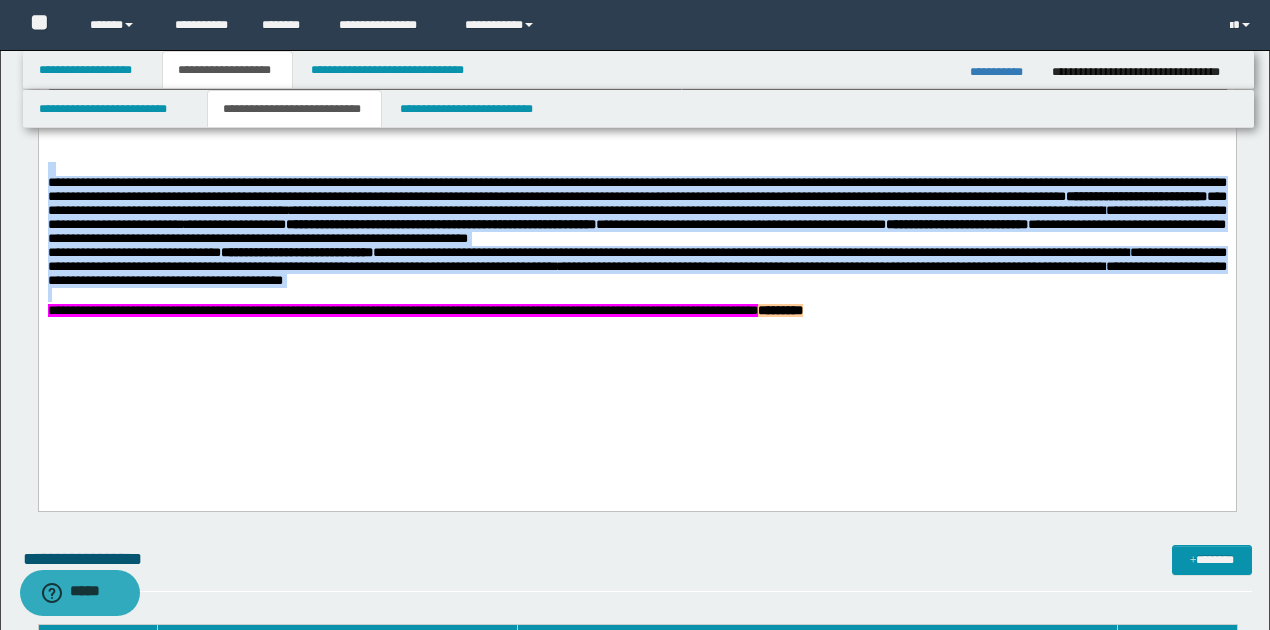 copy on "**********" 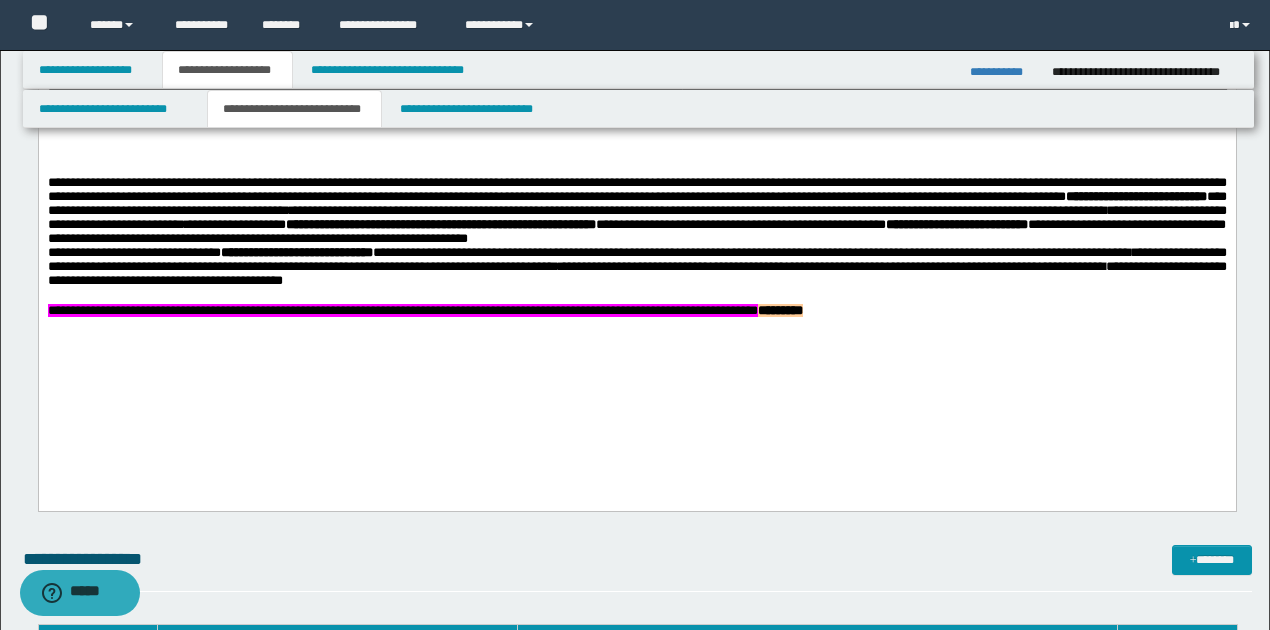 click at bounding box center (637, 341) 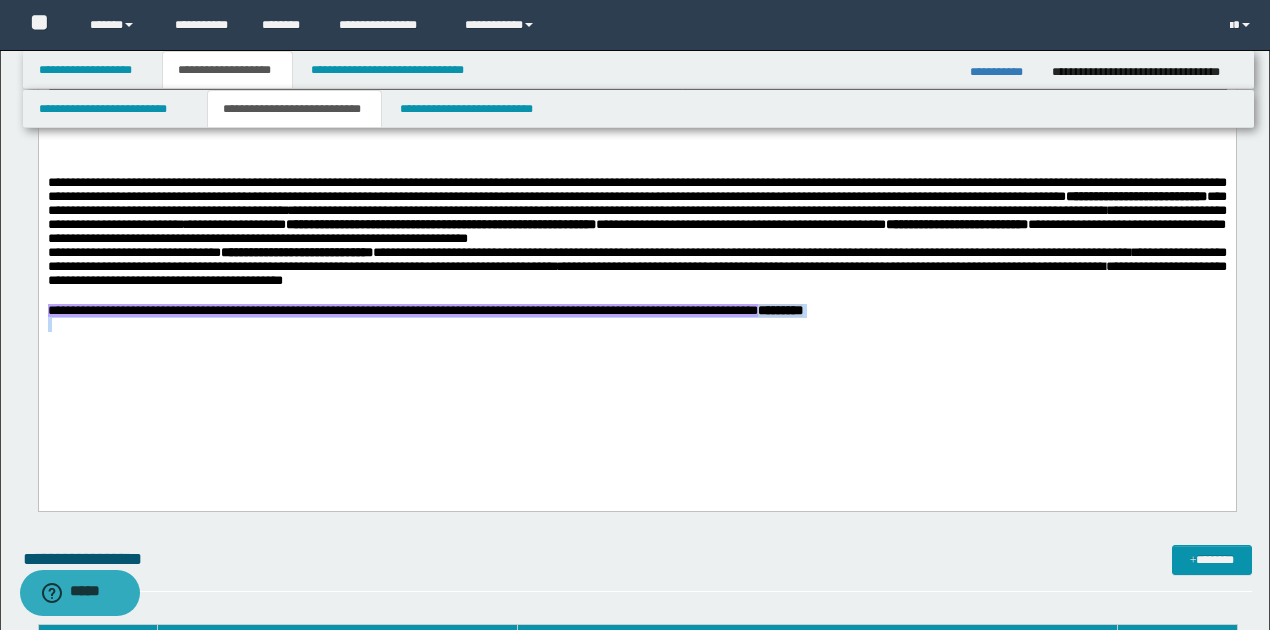 drag, startPoint x: 45, startPoint y: 352, endPoint x: 1170, endPoint y: 362, distance: 1125.0444 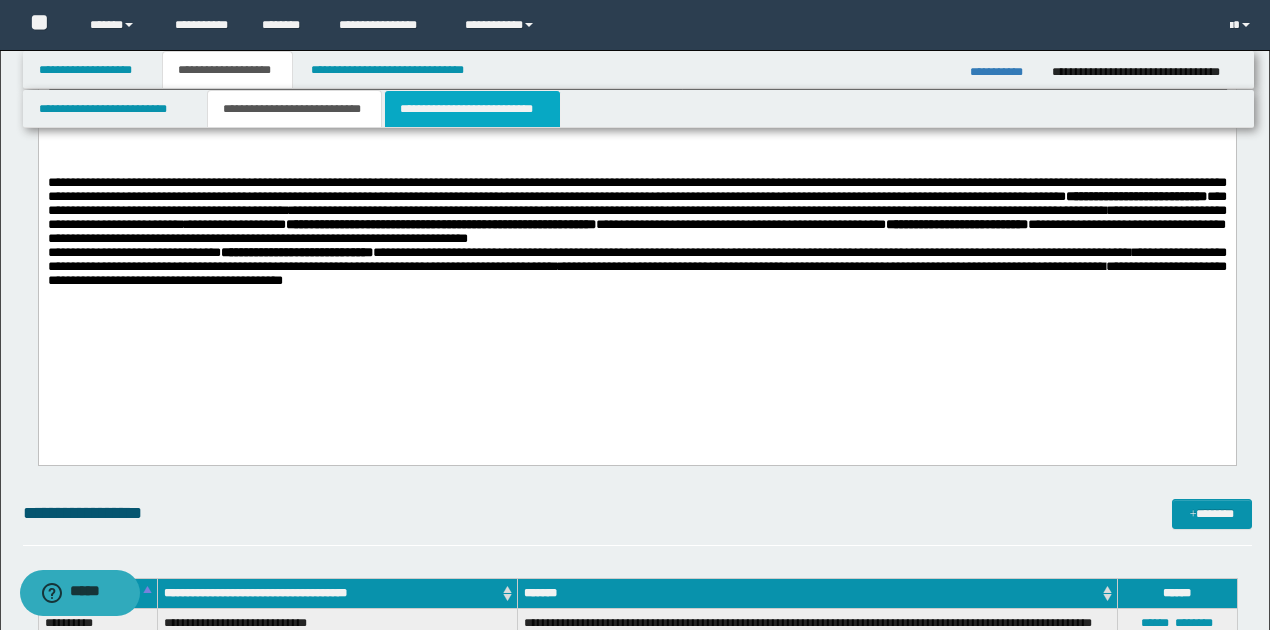 click on "**********" at bounding box center (472, 109) 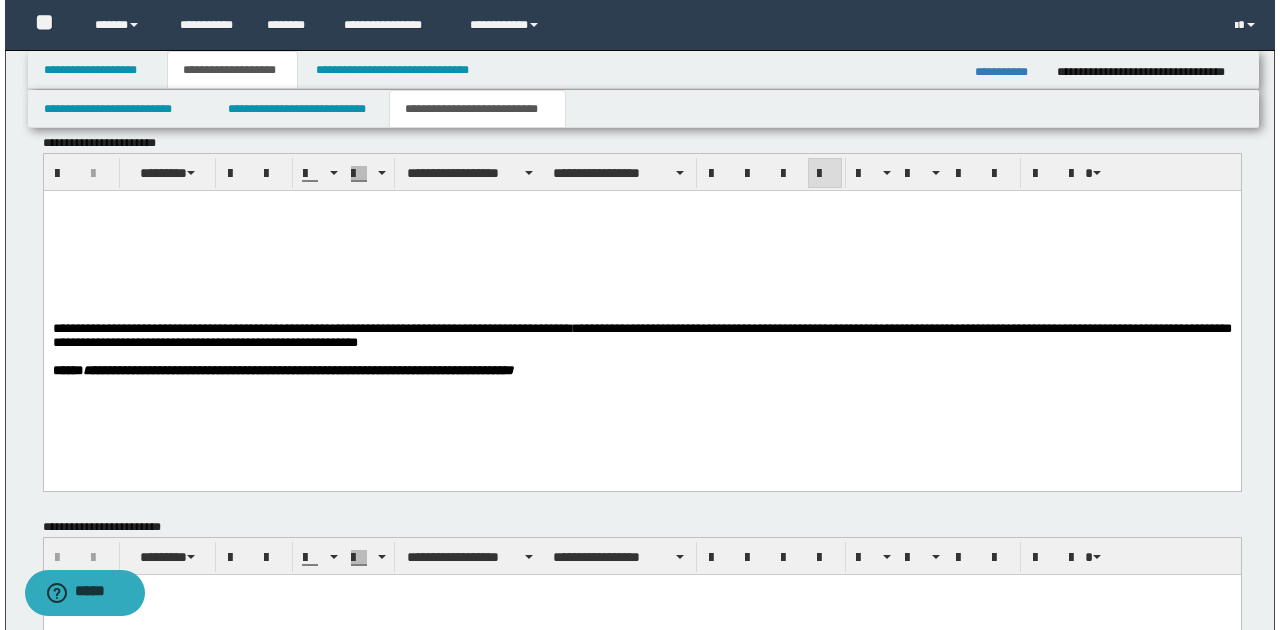 scroll, scrollTop: 1258, scrollLeft: 0, axis: vertical 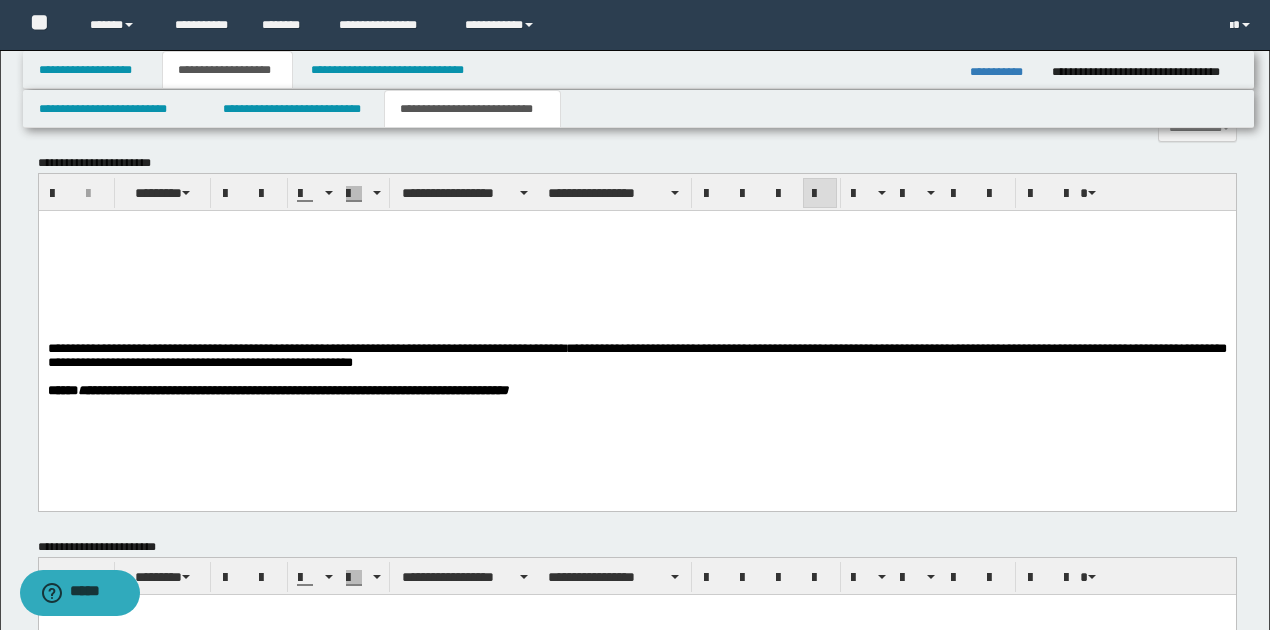 click at bounding box center (637, 241) 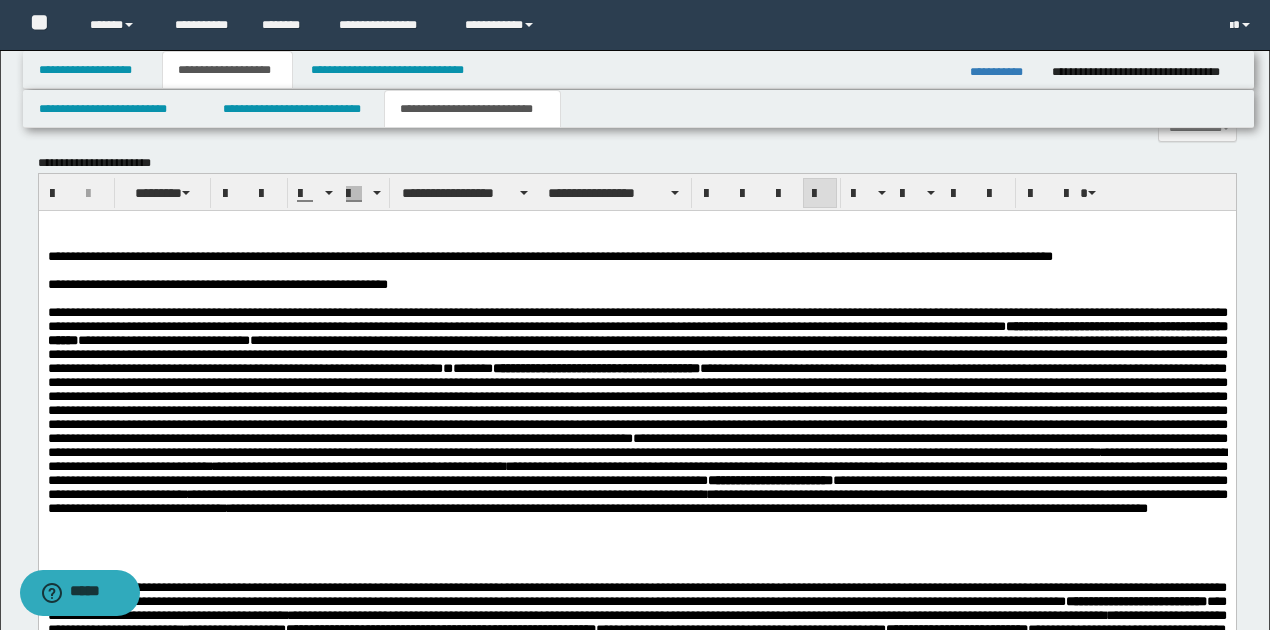 click on "**********" at bounding box center [549, 256] 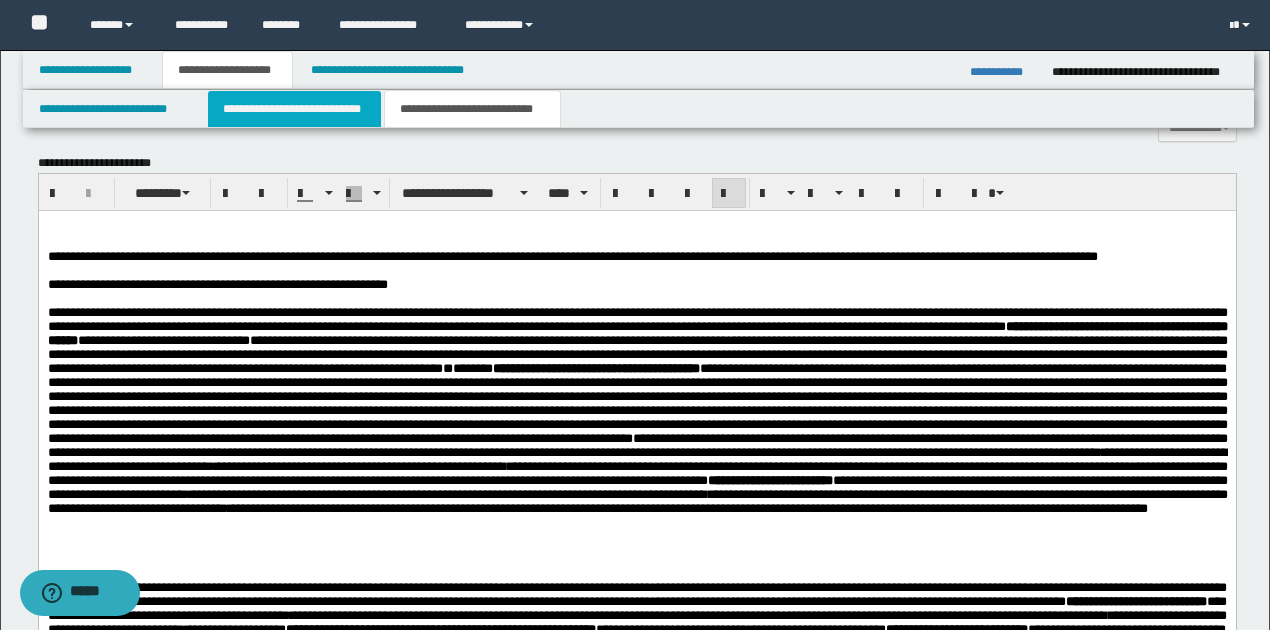 click on "**********" at bounding box center (294, 109) 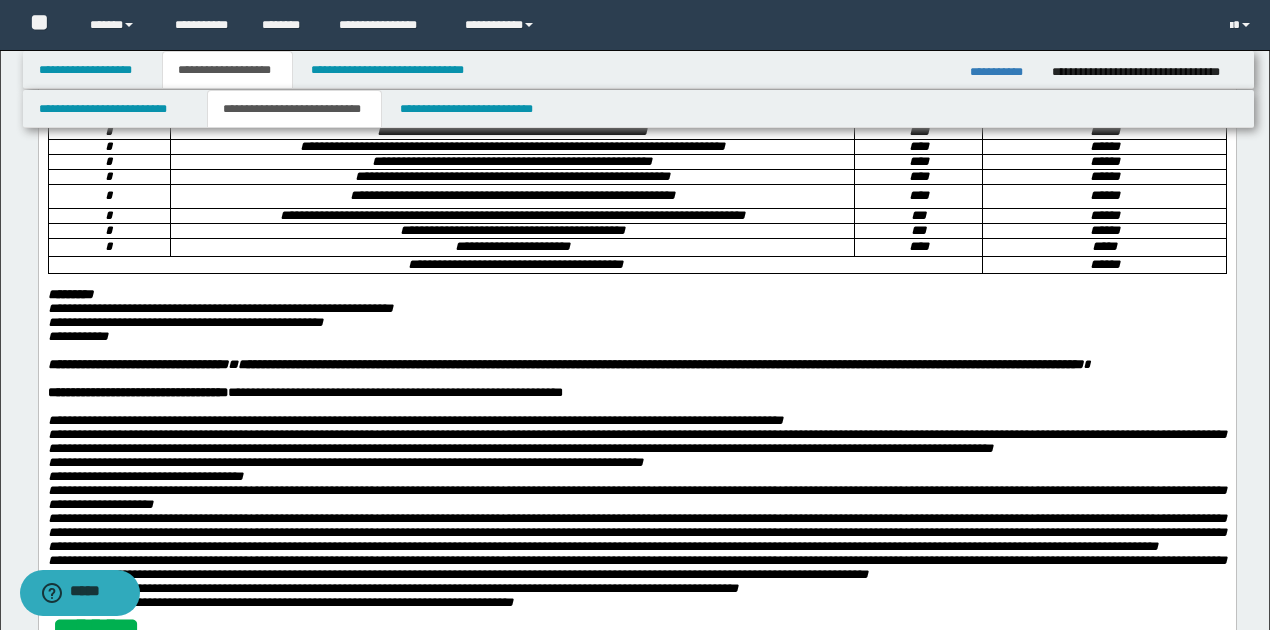 scroll, scrollTop: 400, scrollLeft: 0, axis: vertical 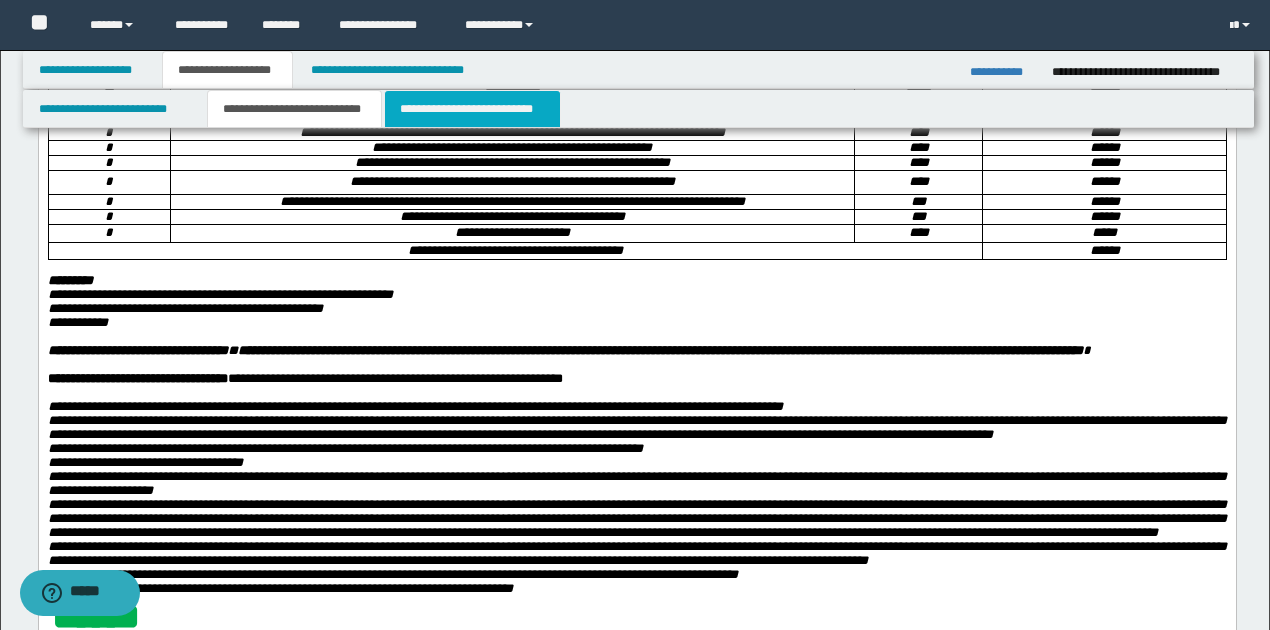 click on "**********" at bounding box center (472, 109) 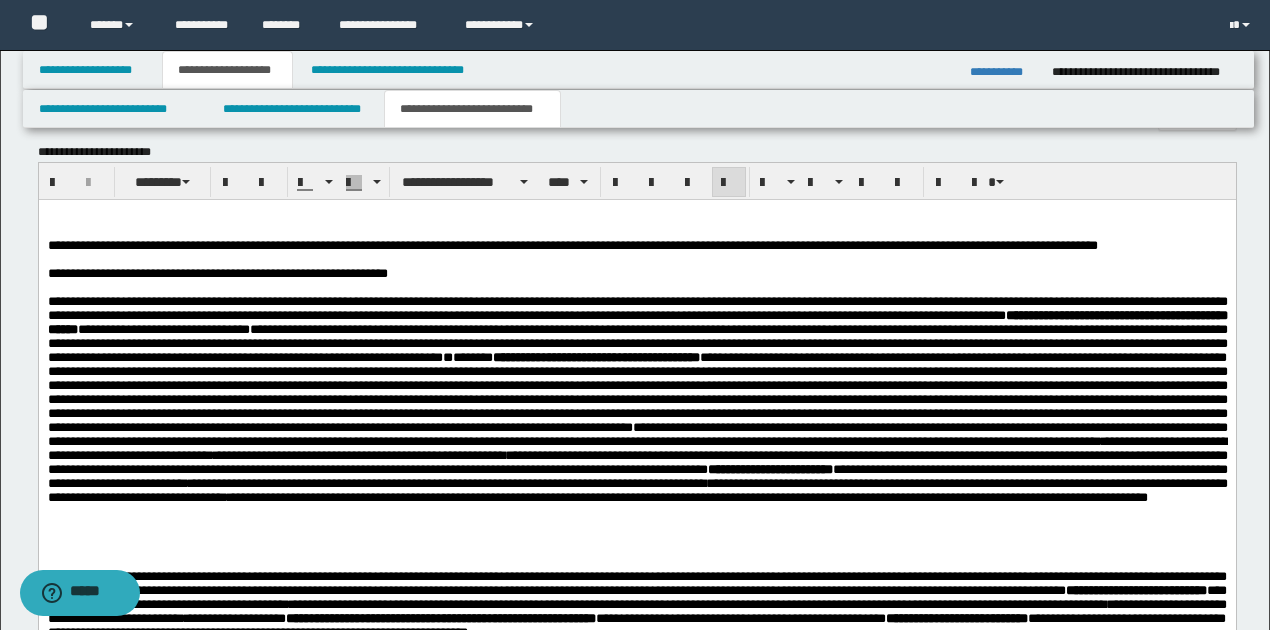 scroll, scrollTop: 1266, scrollLeft: 0, axis: vertical 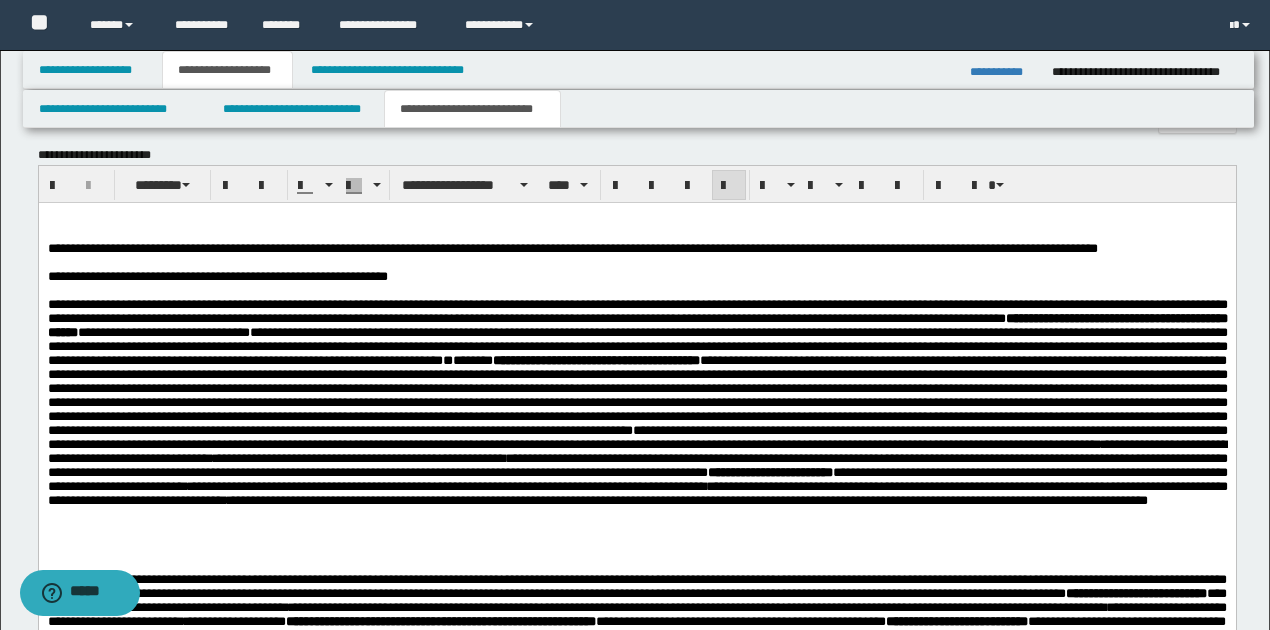 click on "**********" at bounding box center (636, 249) 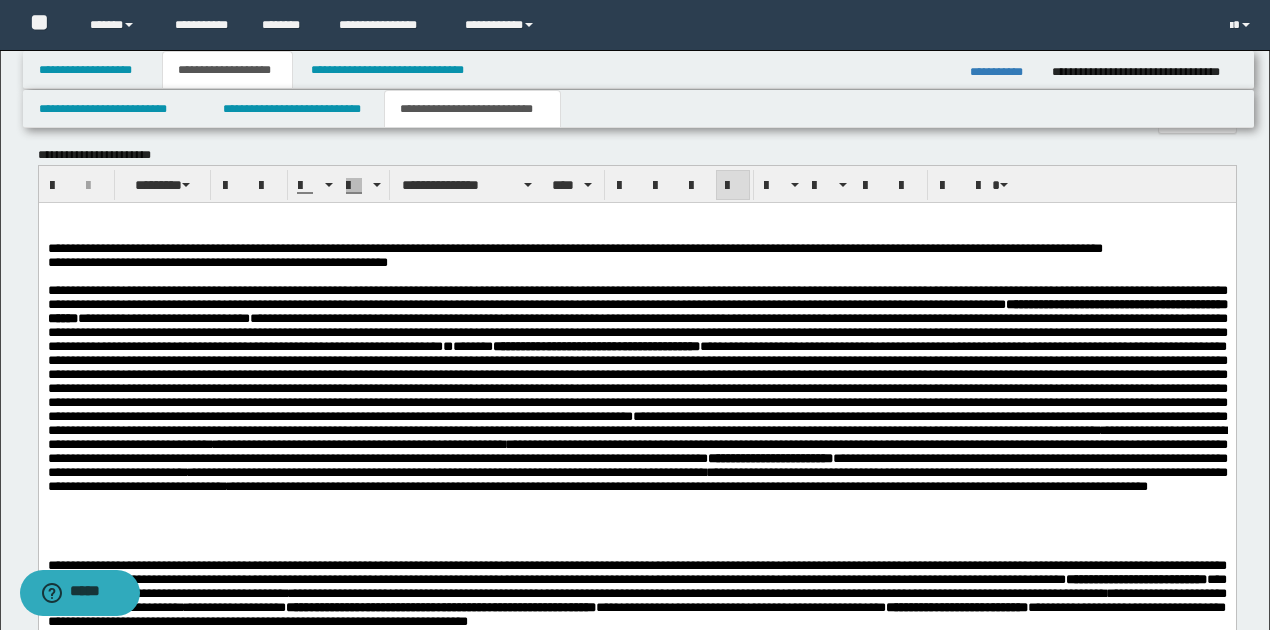 click on "**********" at bounding box center (636, 263) 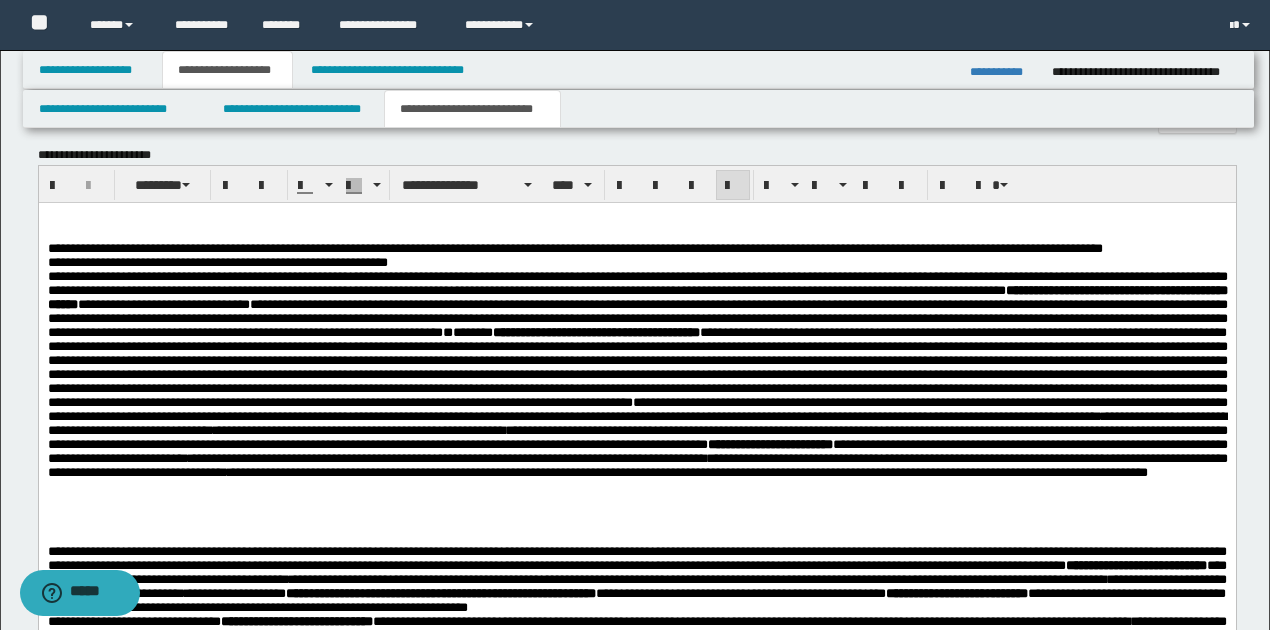 click on "**********" at bounding box center (637, 400) 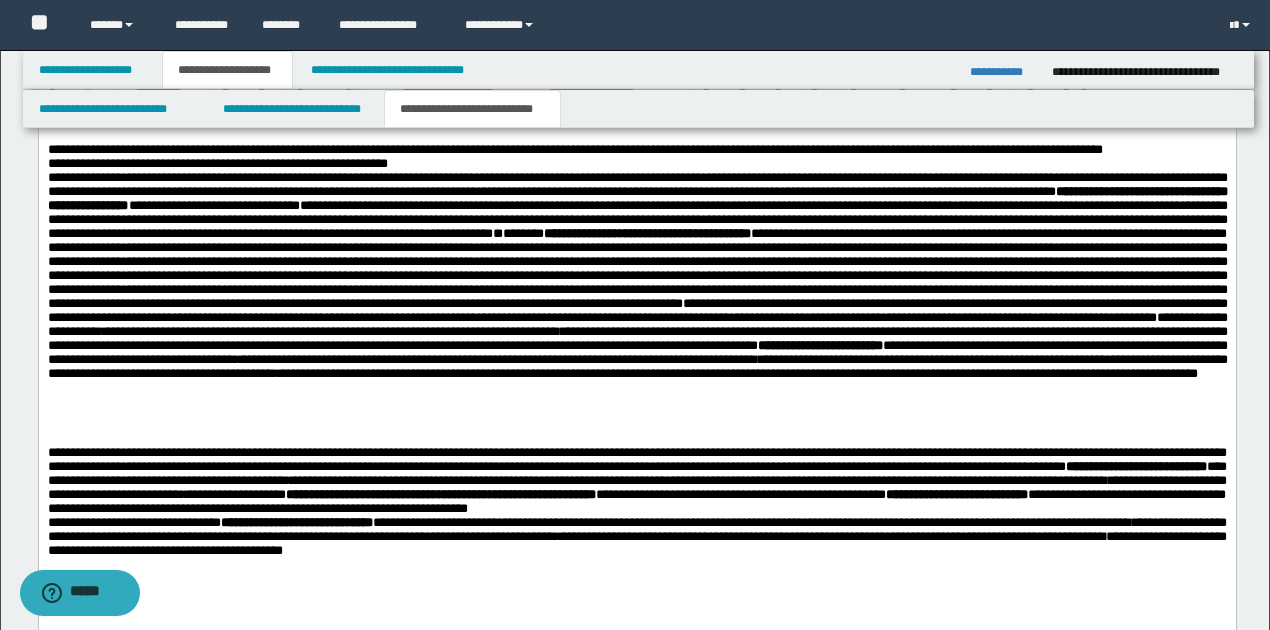 scroll, scrollTop: 1333, scrollLeft: 0, axis: vertical 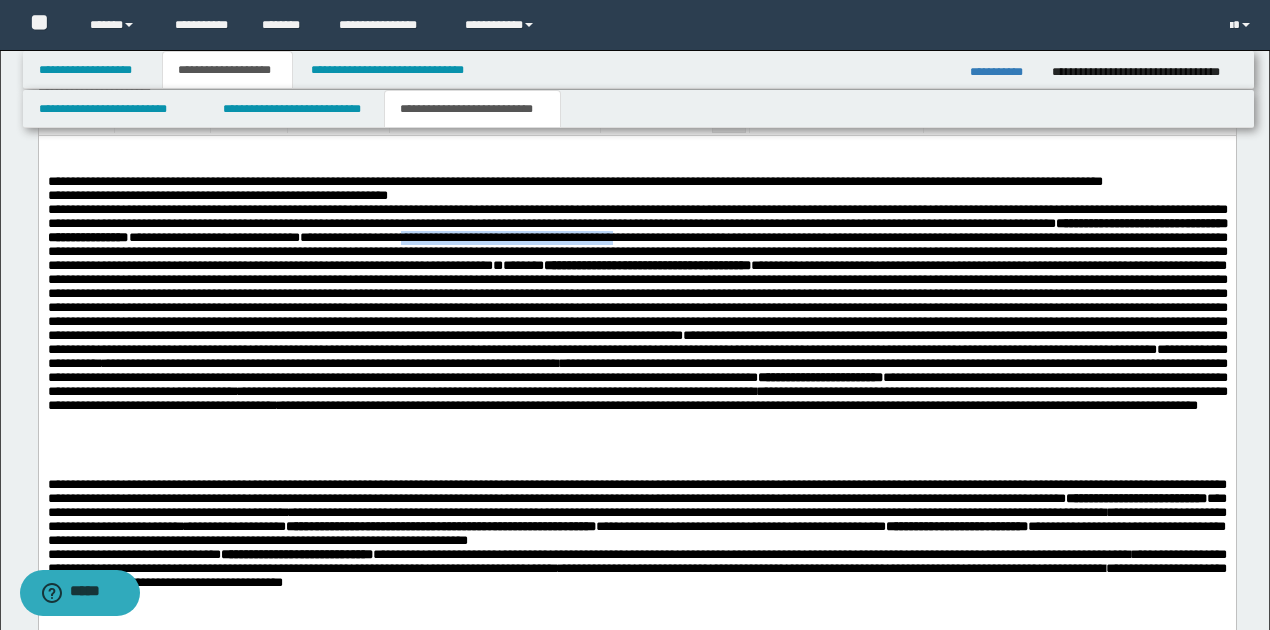 drag, startPoint x: 648, startPoint y: 241, endPoint x: 880, endPoint y: 241, distance: 232 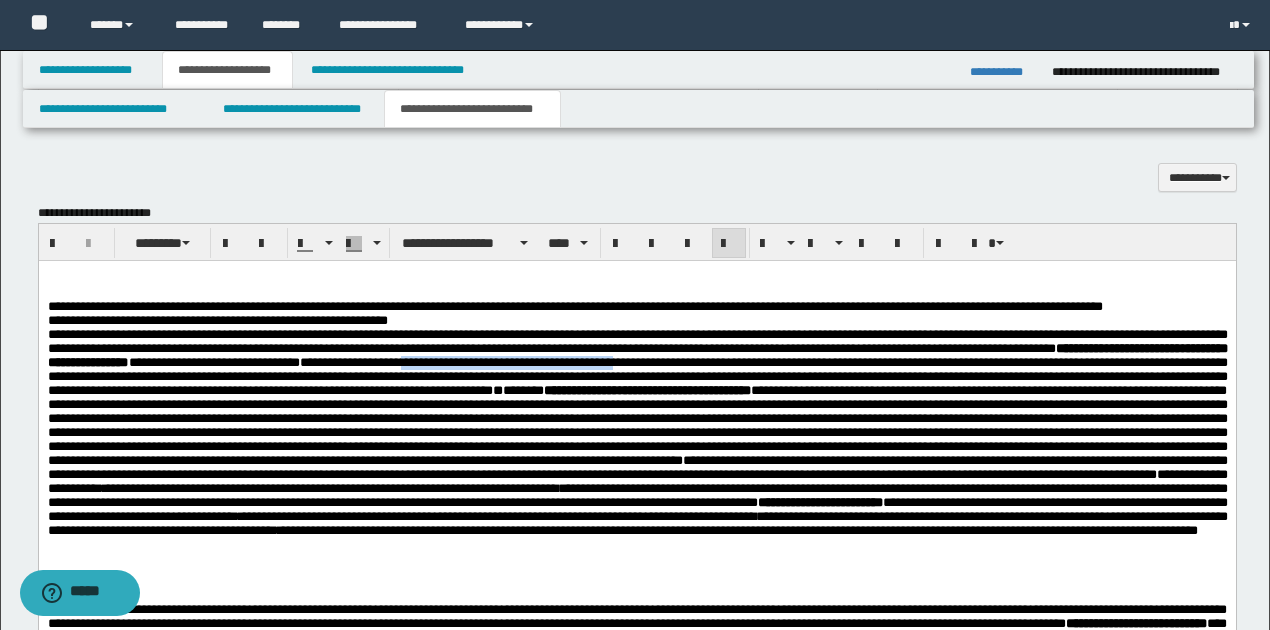scroll, scrollTop: 1200, scrollLeft: 0, axis: vertical 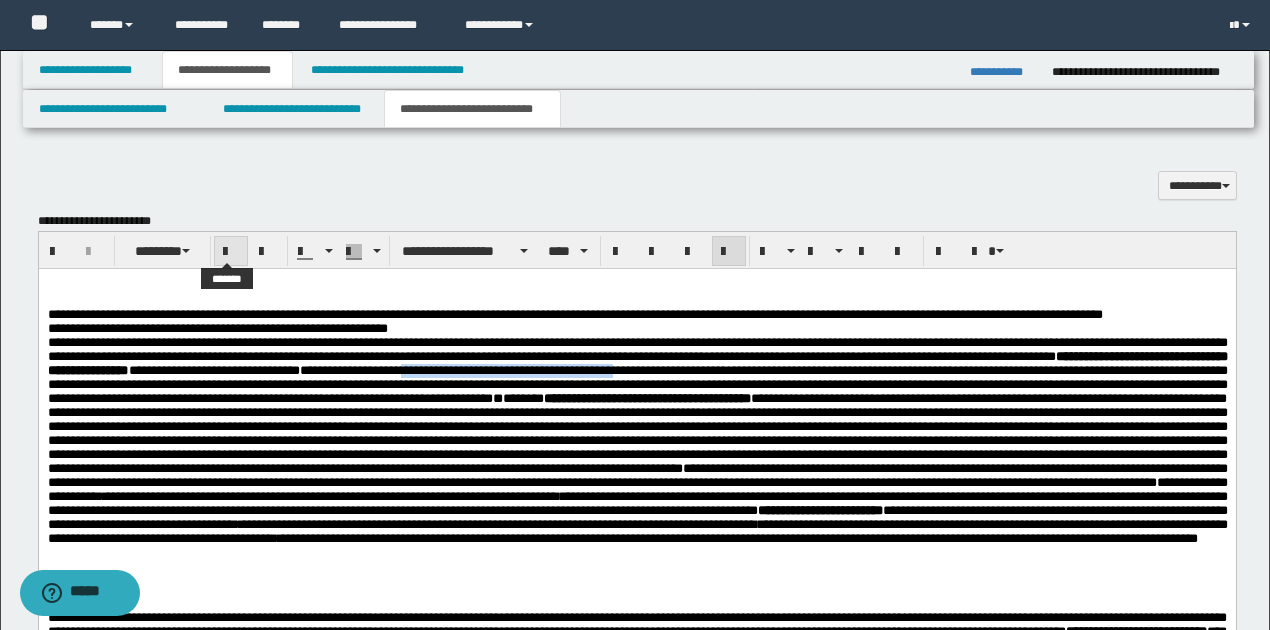 click at bounding box center [231, 252] 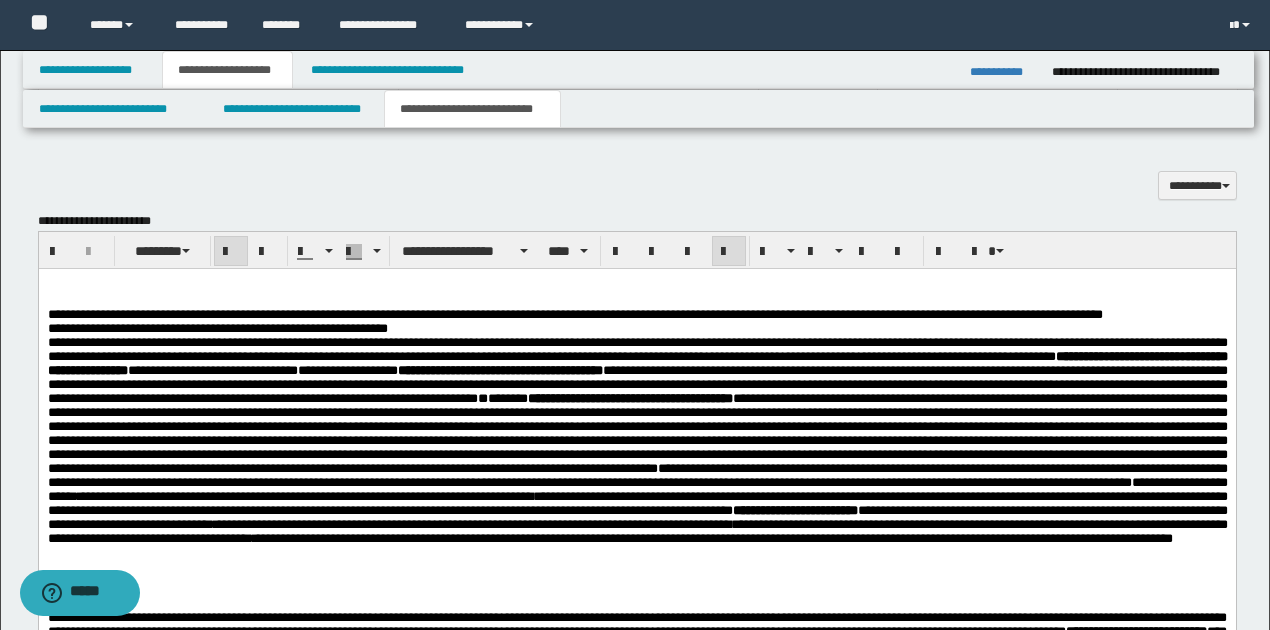 click at bounding box center (637, 433) 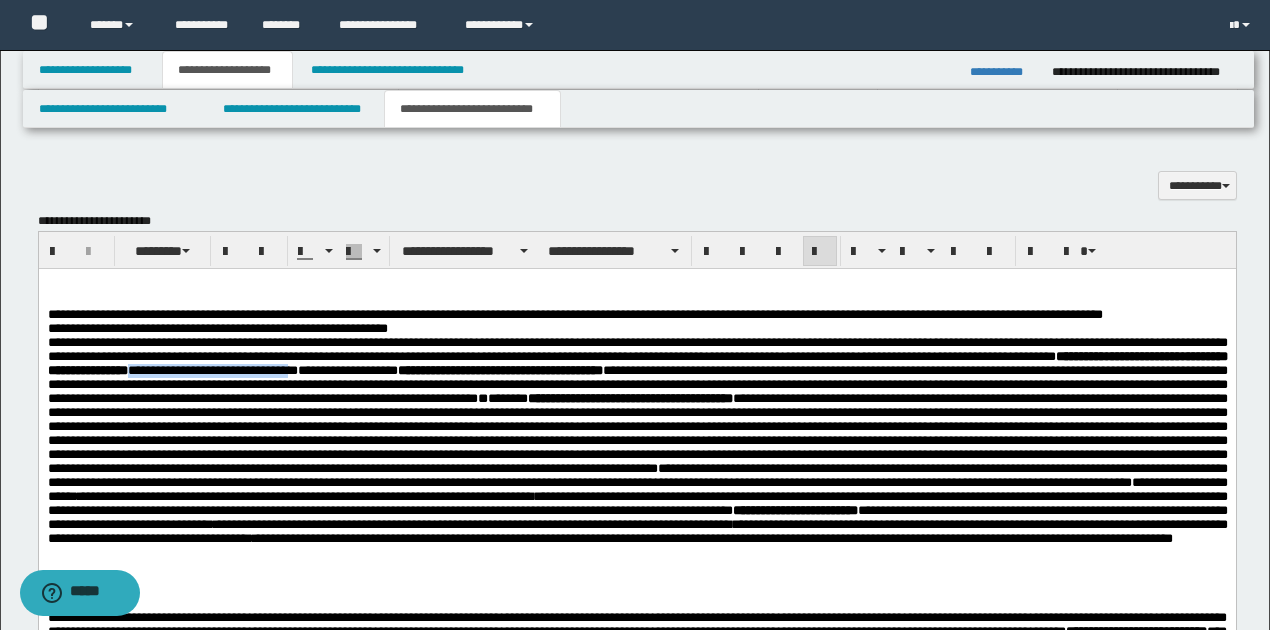 drag, startPoint x: 354, startPoint y: 374, endPoint x: 528, endPoint y: 374, distance: 174 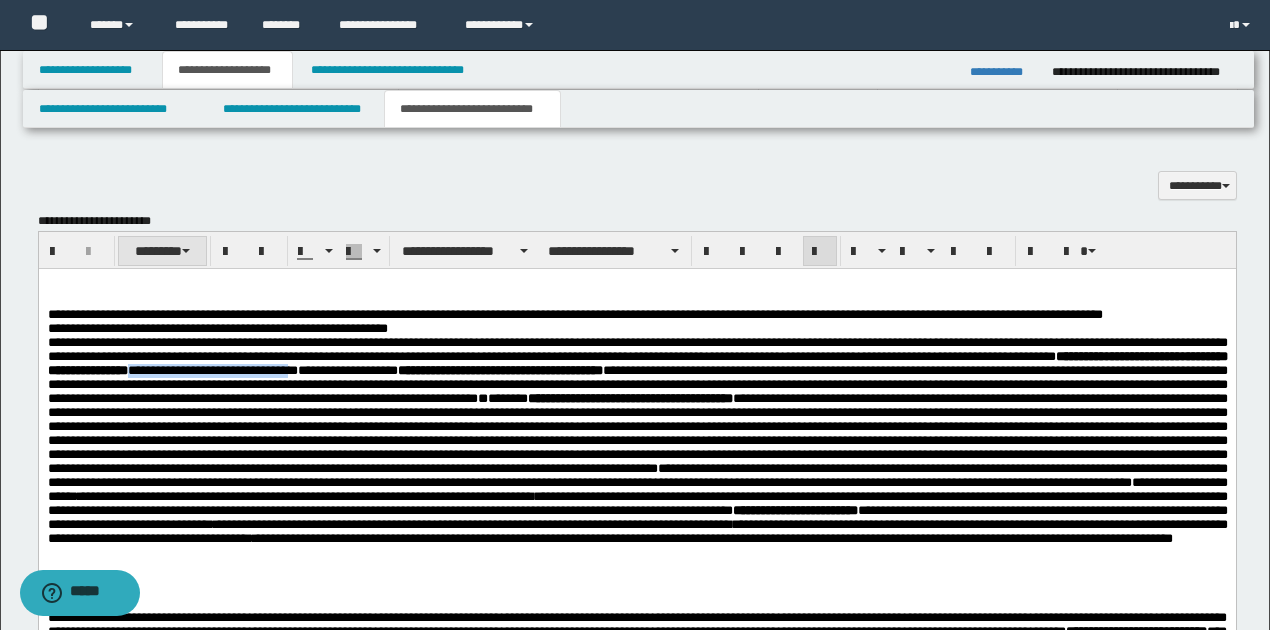 click on "********" at bounding box center [162, 251] 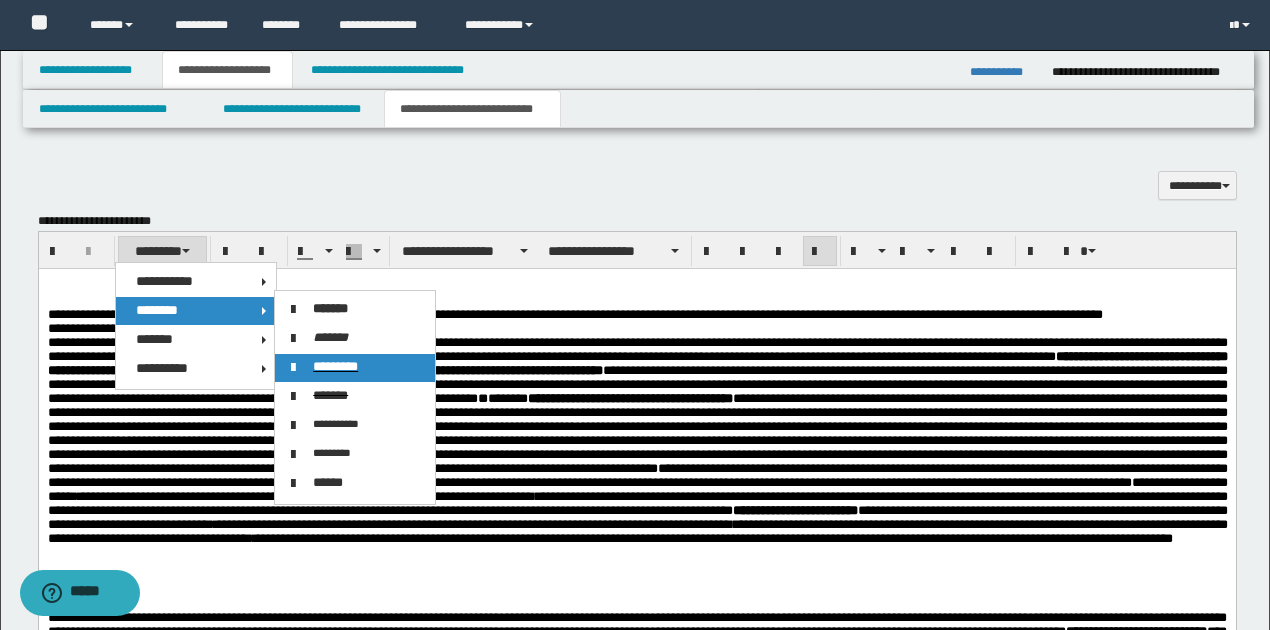 drag, startPoint x: 326, startPoint y: 365, endPoint x: 376, endPoint y: 127, distance: 243.19539 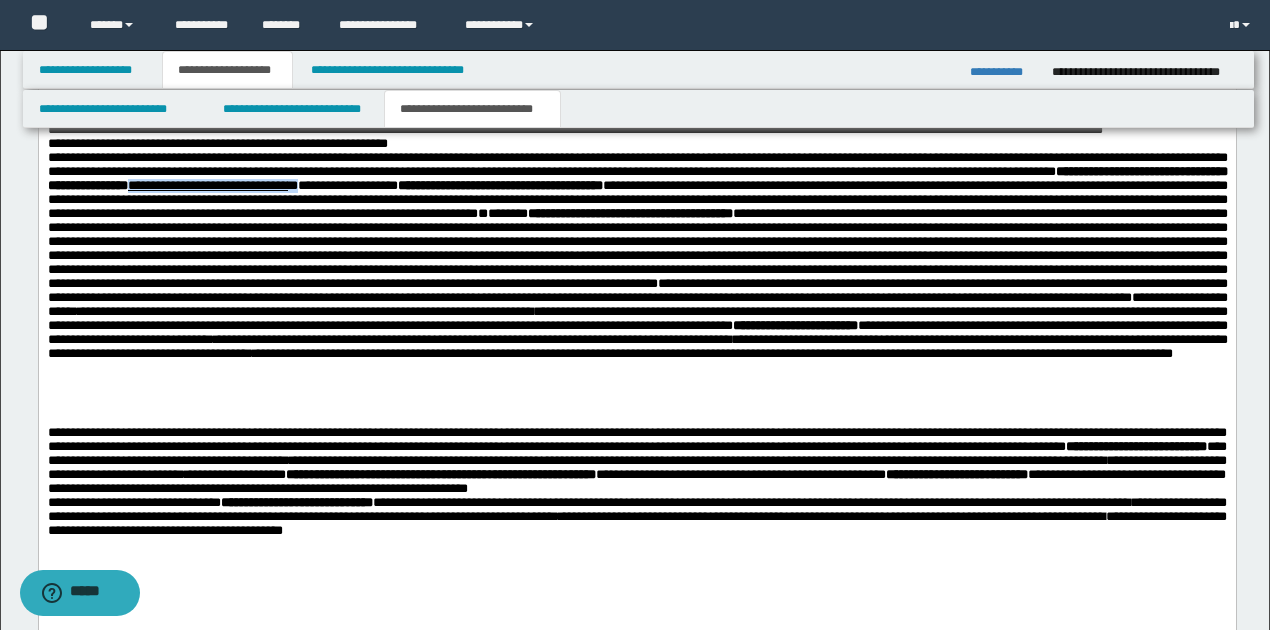 scroll, scrollTop: 1400, scrollLeft: 0, axis: vertical 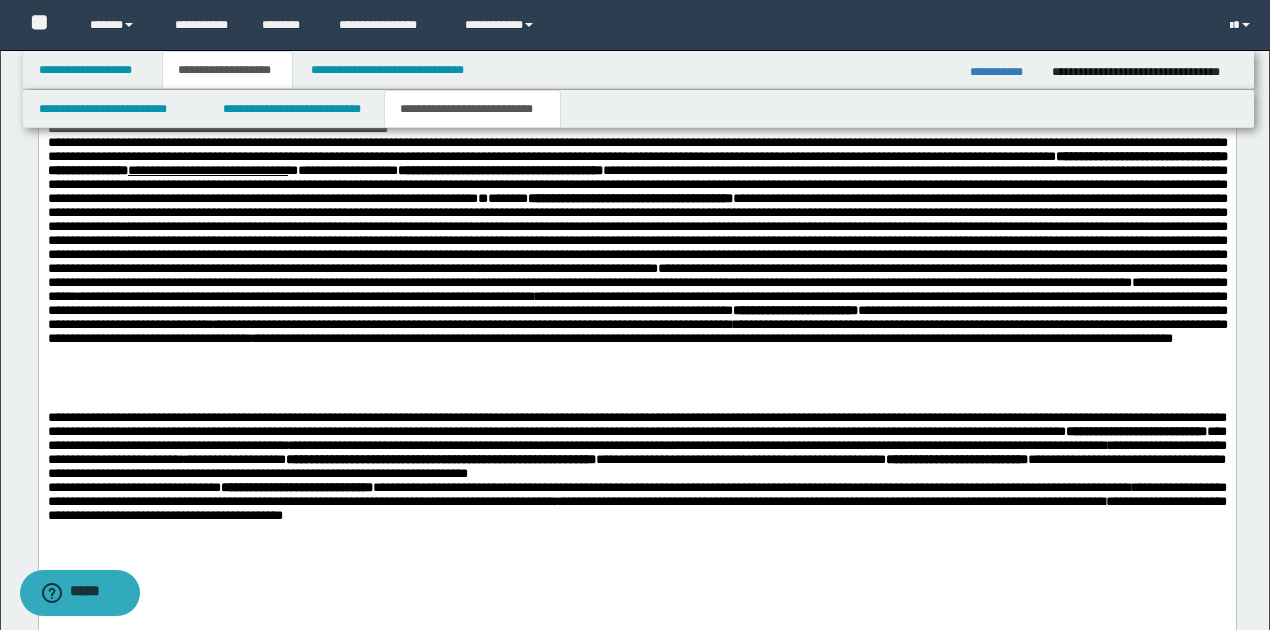 click on "**********" at bounding box center [637, 331] 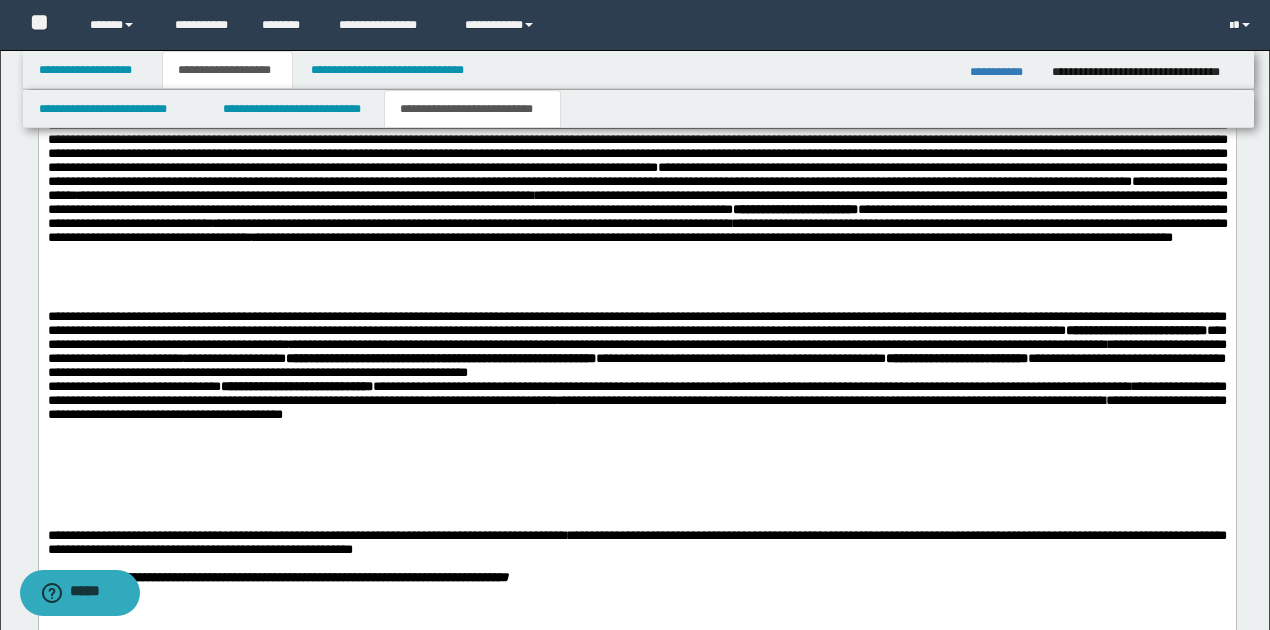scroll, scrollTop: 1533, scrollLeft: 0, axis: vertical 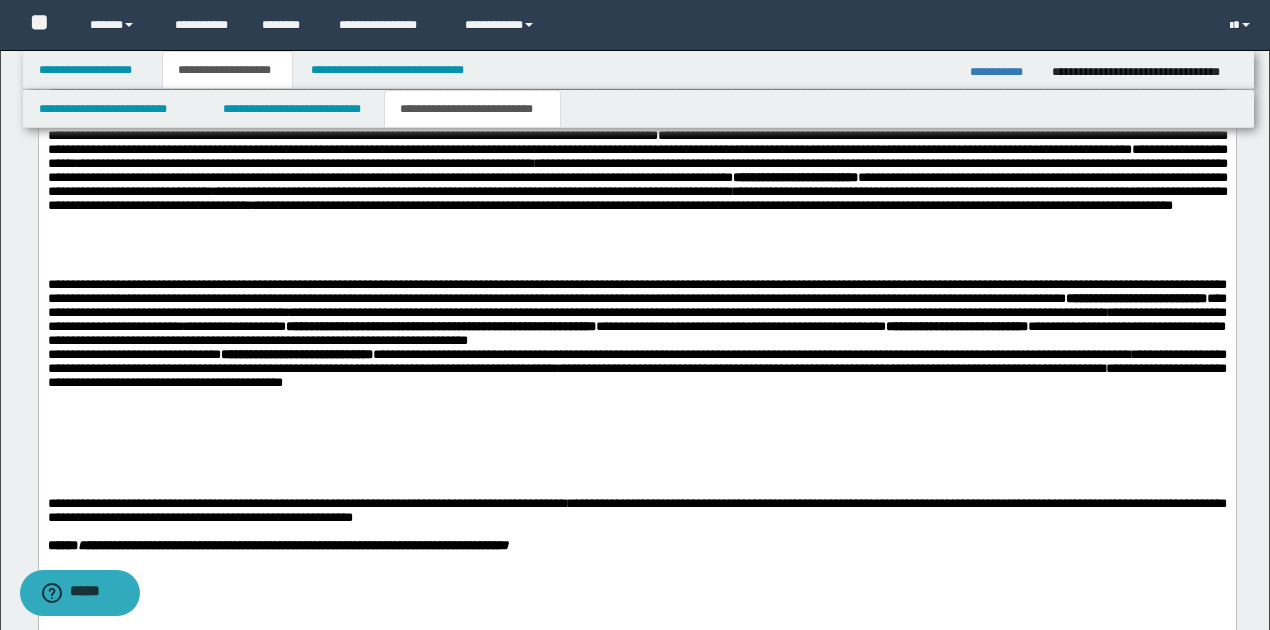 click on "**********" at bounding box center (636, 370) 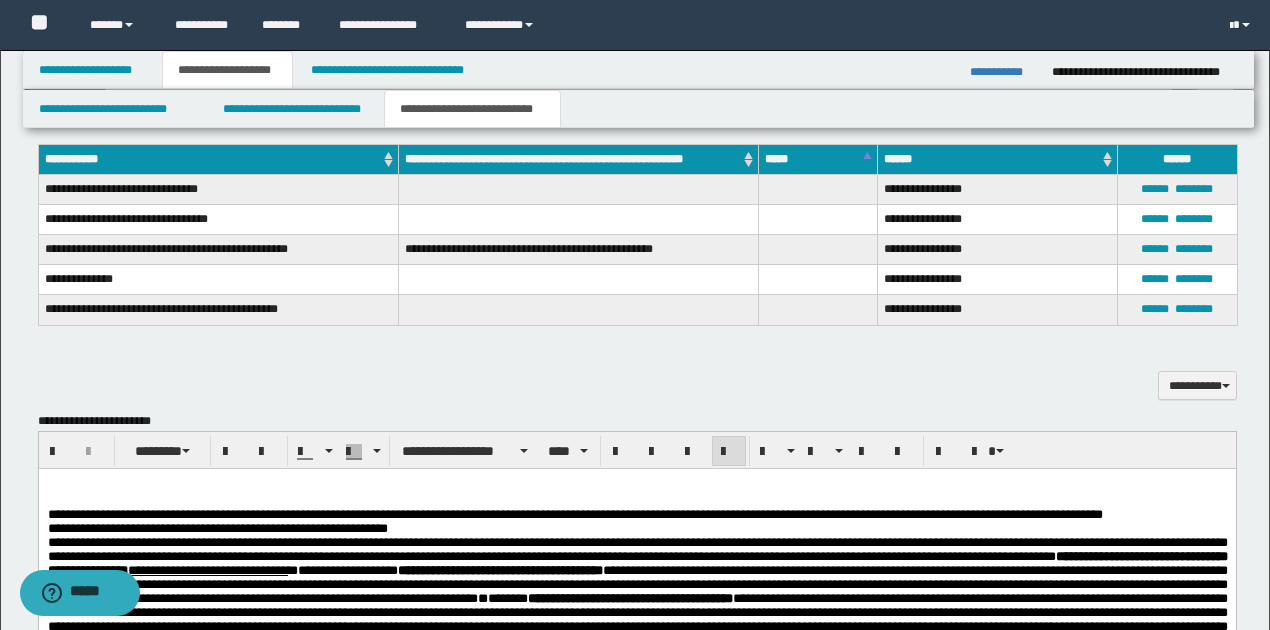scroll, scrollTop: 1000, scrollLeft: 0, axis: vertical 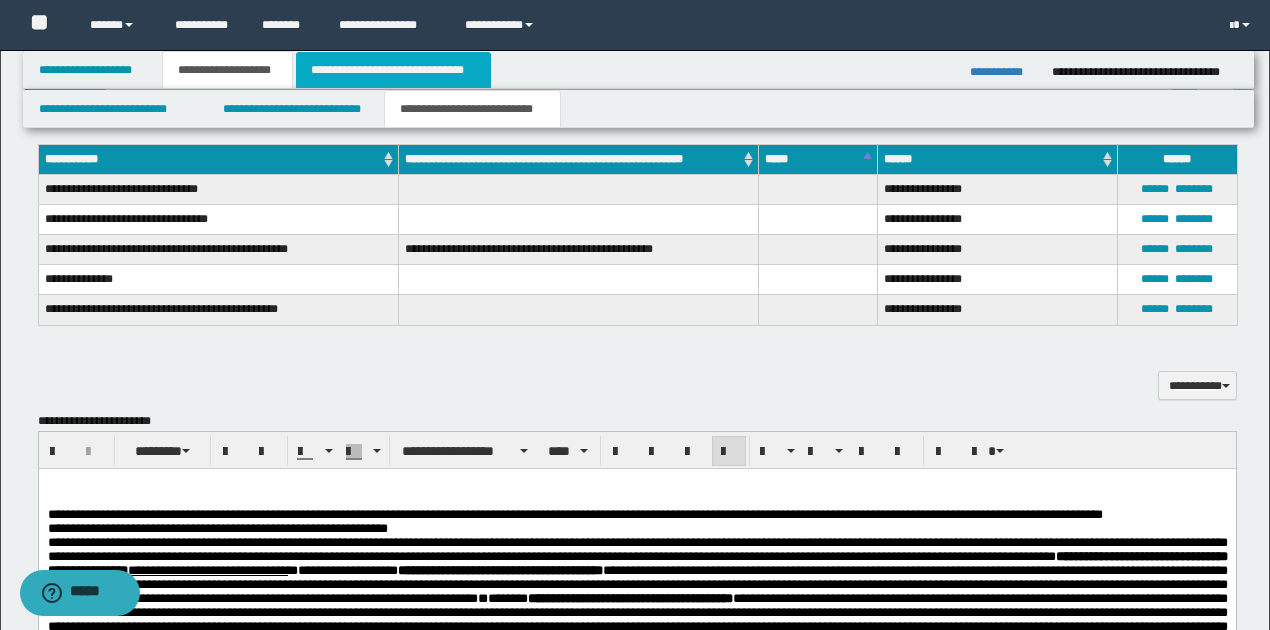 click on "**********" at bounding box center (393, 70) 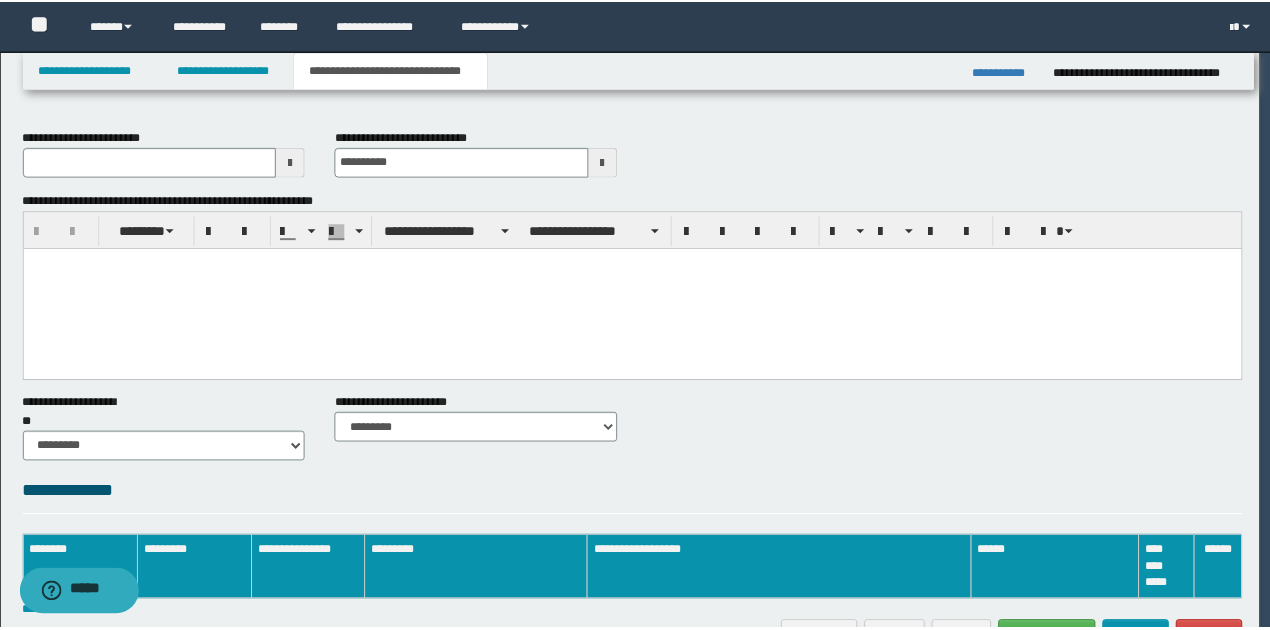 scroll, scrollTop: 0, scrollLeft: 0, axis: both 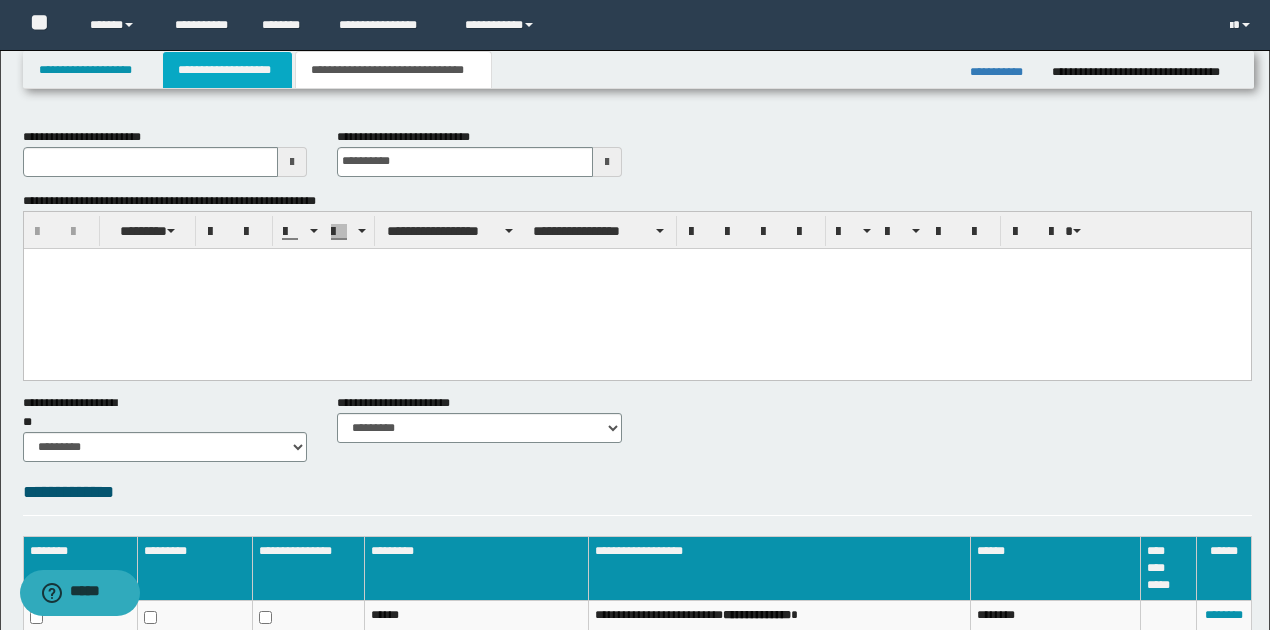 click on "**********" at bounding box center [227, 70] 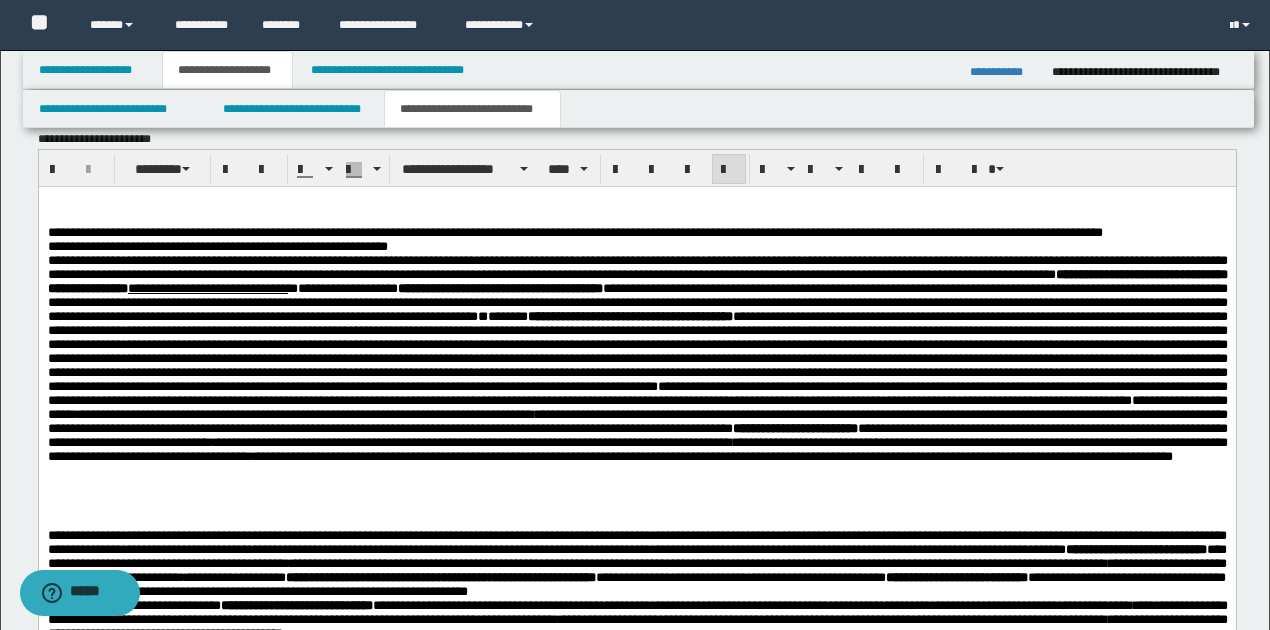 scroll, scrollTop: 1466, scrollLeft: 0, axis: vertical 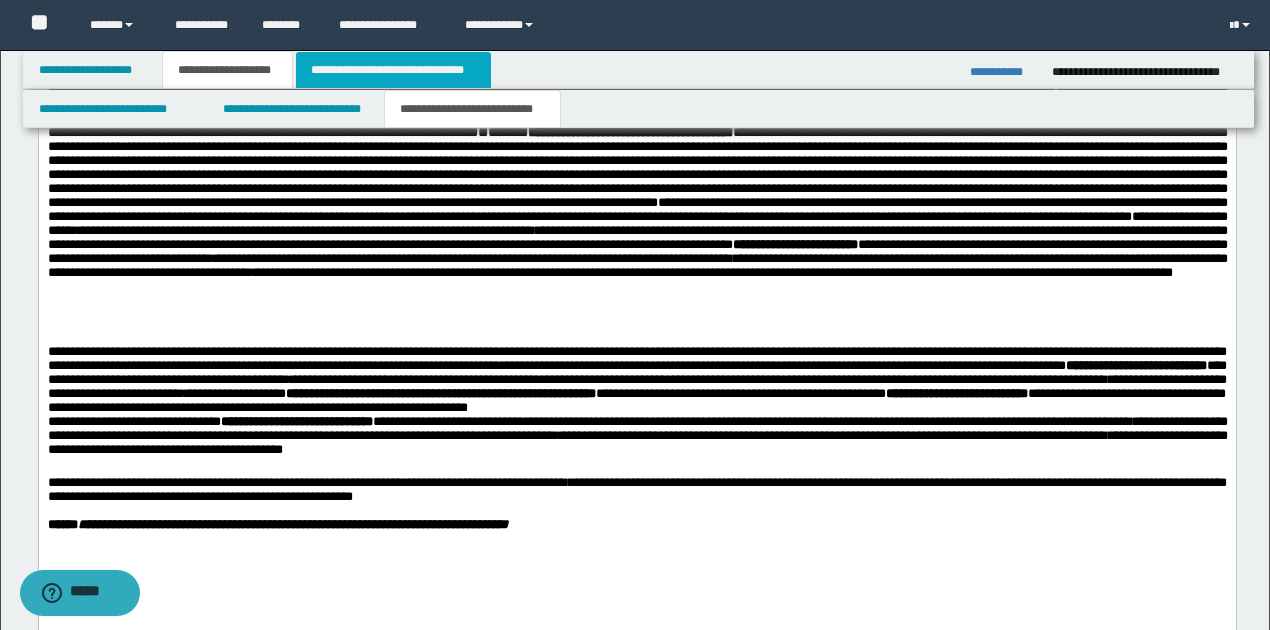 click on "**********" at bounding box center [393, 70] 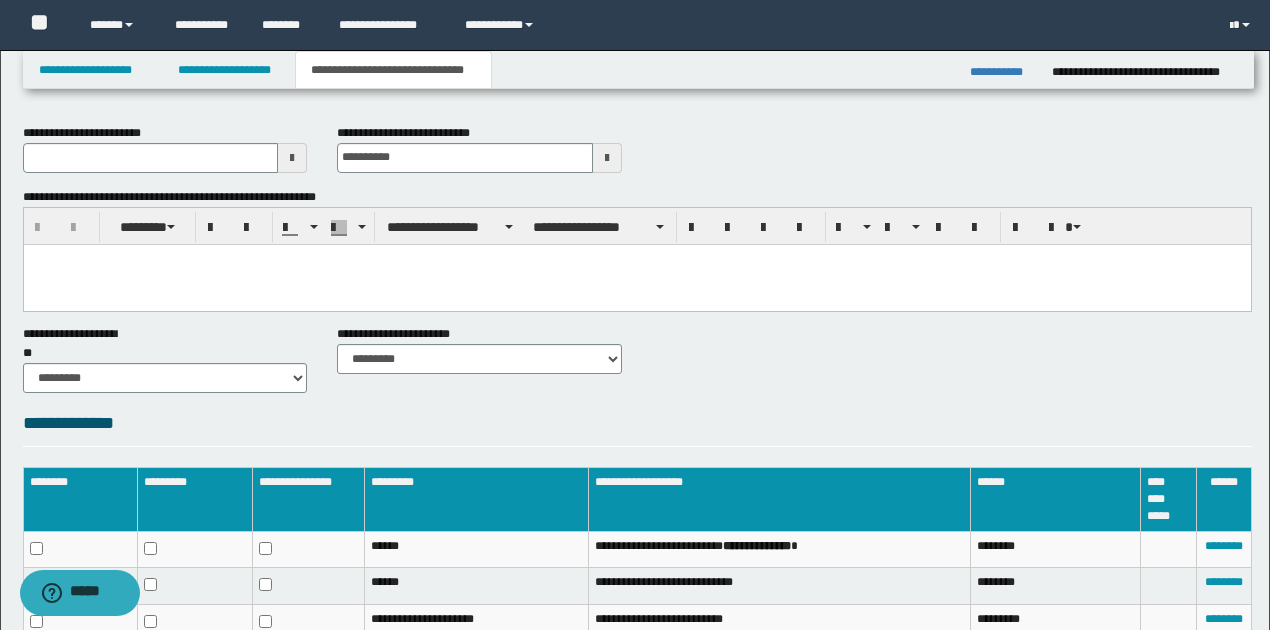 scroll, scrollTop: 0, scrollLeft: 0, axis: both 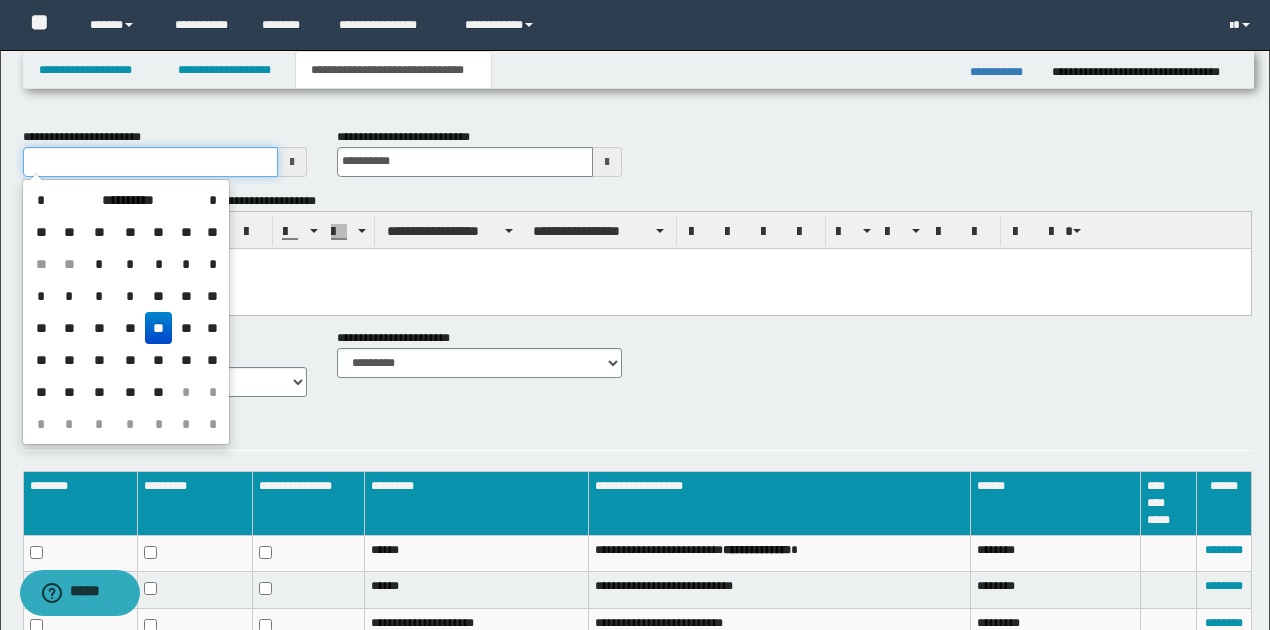 click on "**********" at bounding box center [151, 162] 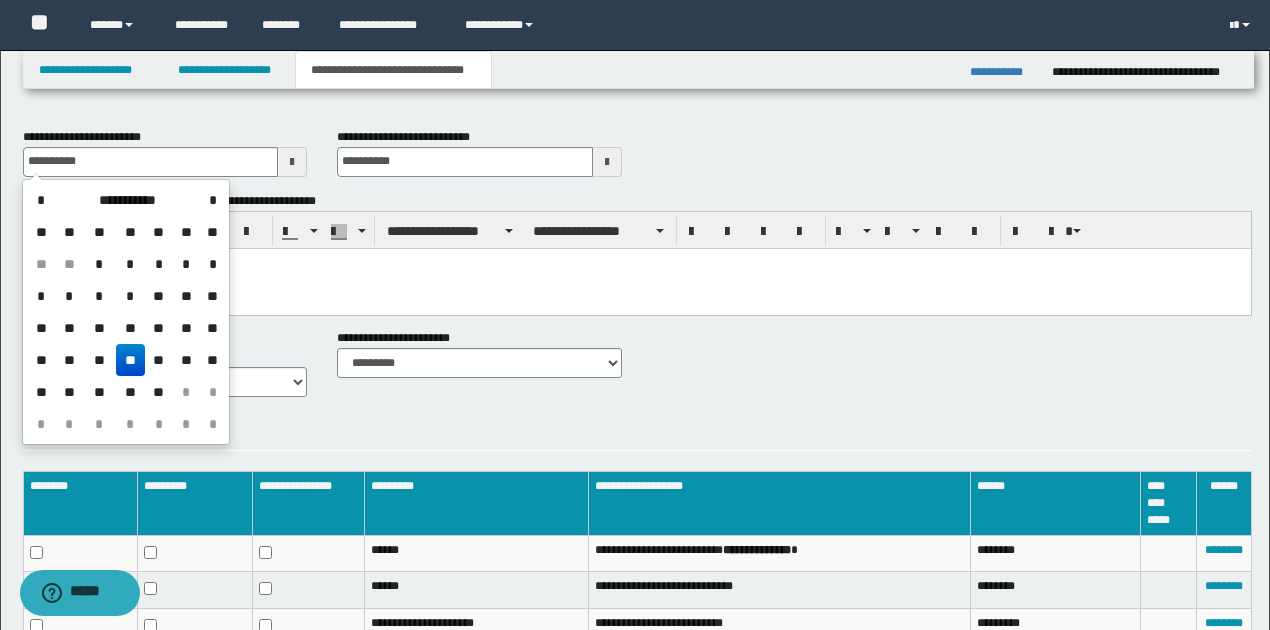click on "**" at bounding box center (130, 360) 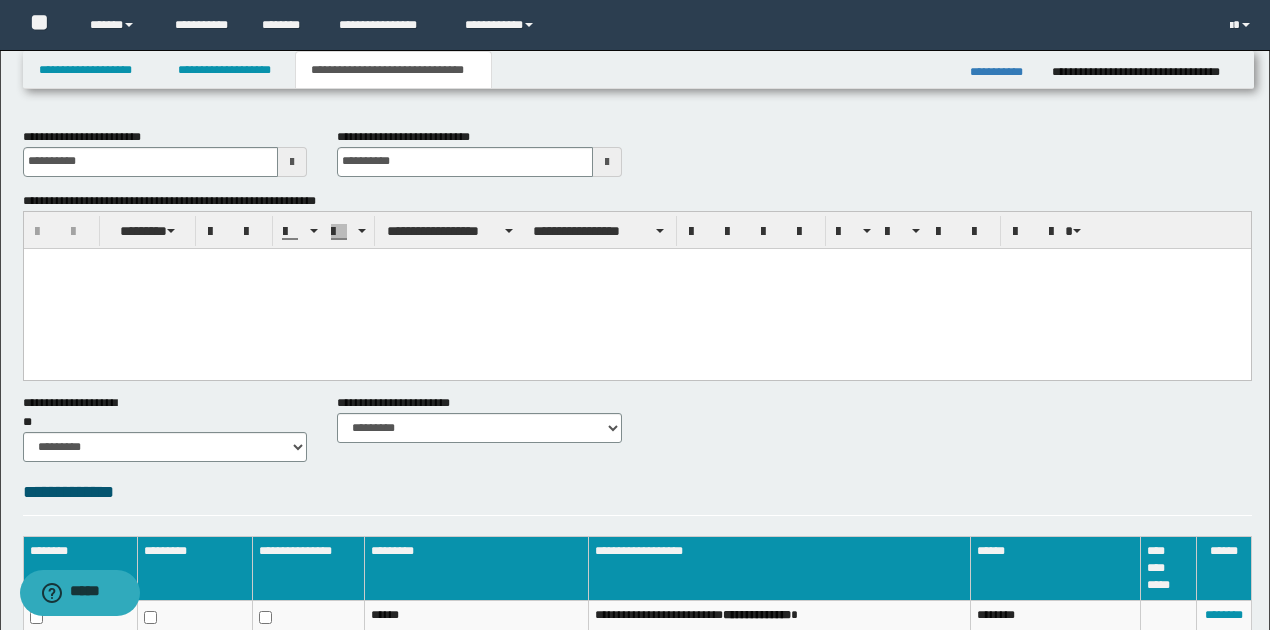 click at bounding box center [636, 288] 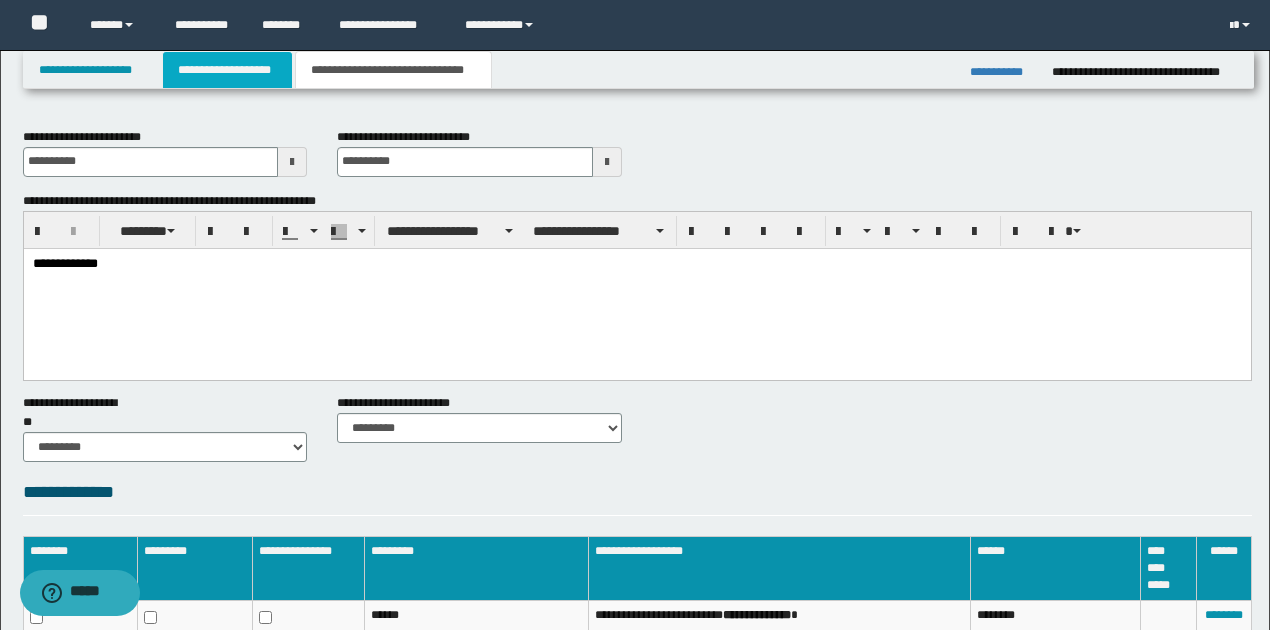 click on "**********" at bounding box center [227, 70] 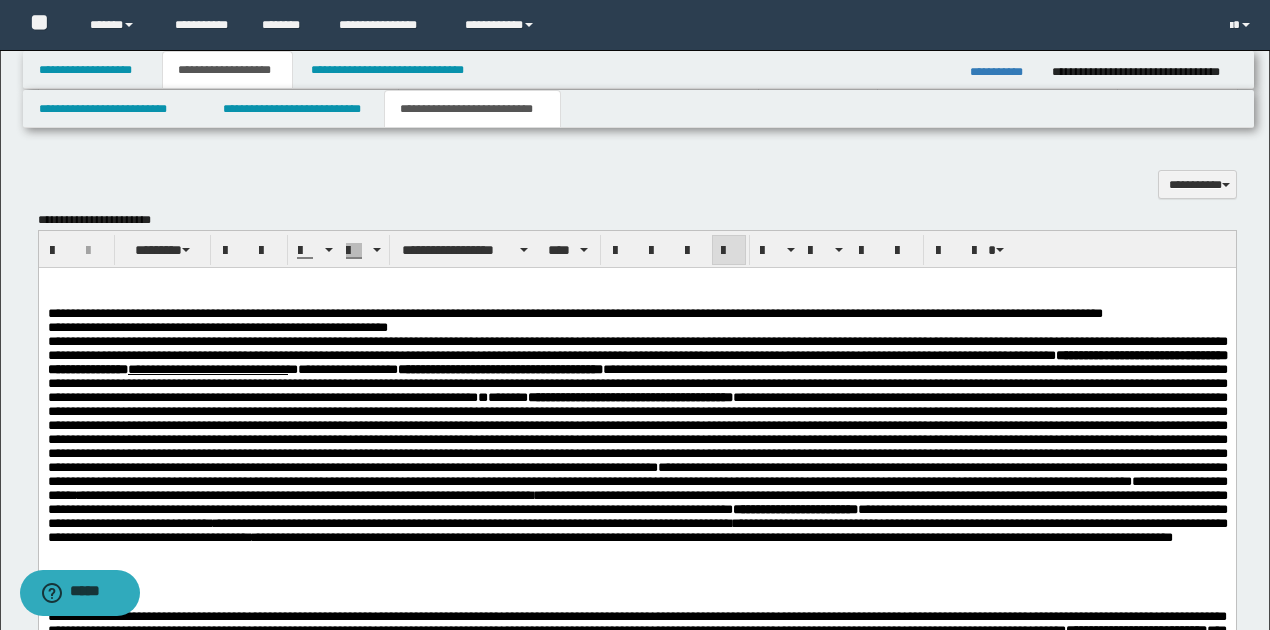 scroll, scrollTop: 1200, scrollLeft: 0, axis: vertical 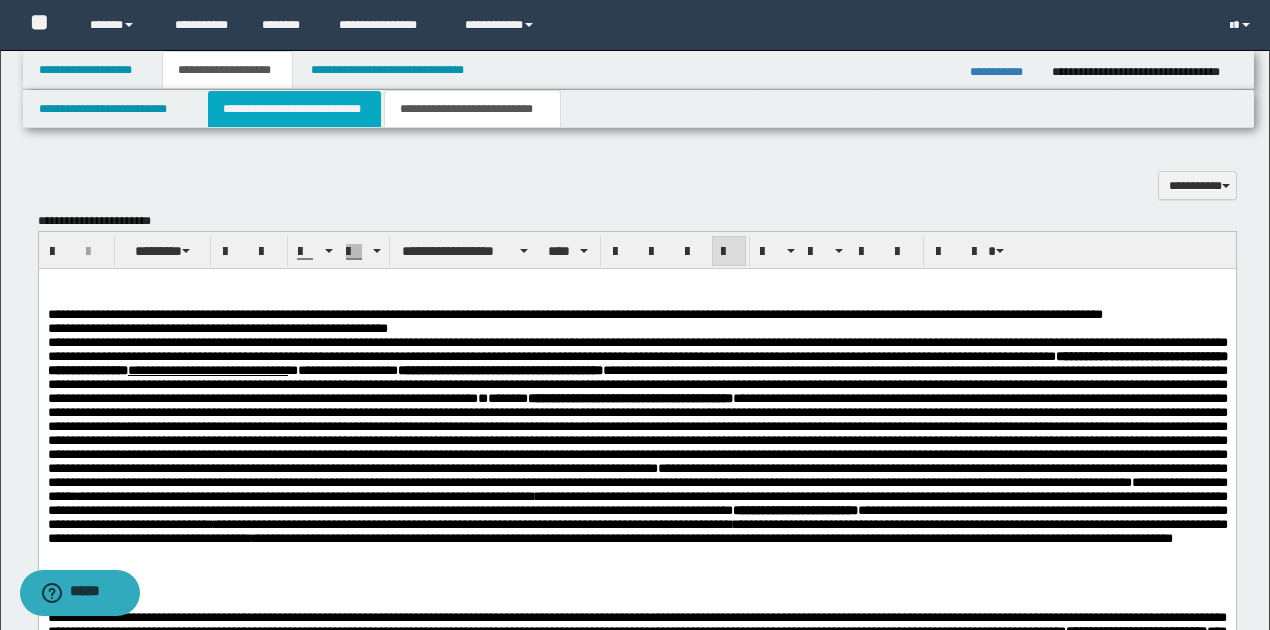 click on "**********" at bounding box center [294, 109] 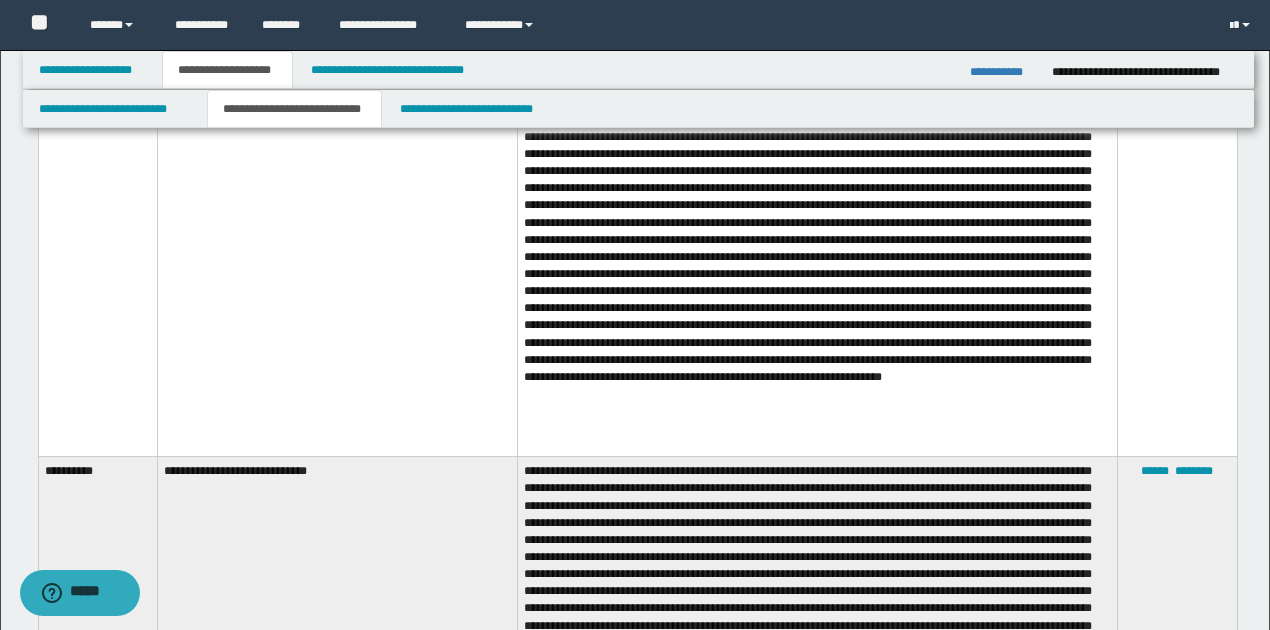 scroll, scrollTop: 3133, scrollLeft: 0, axis: vertical 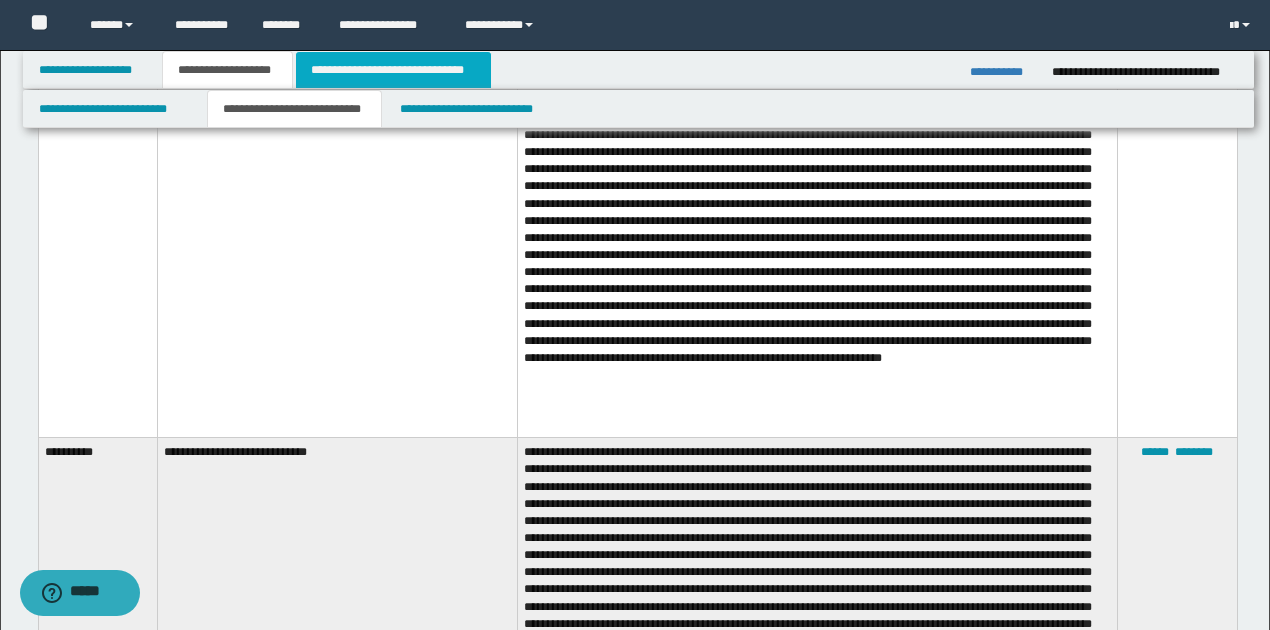 click on "**********" at bounding box center (393, 70) 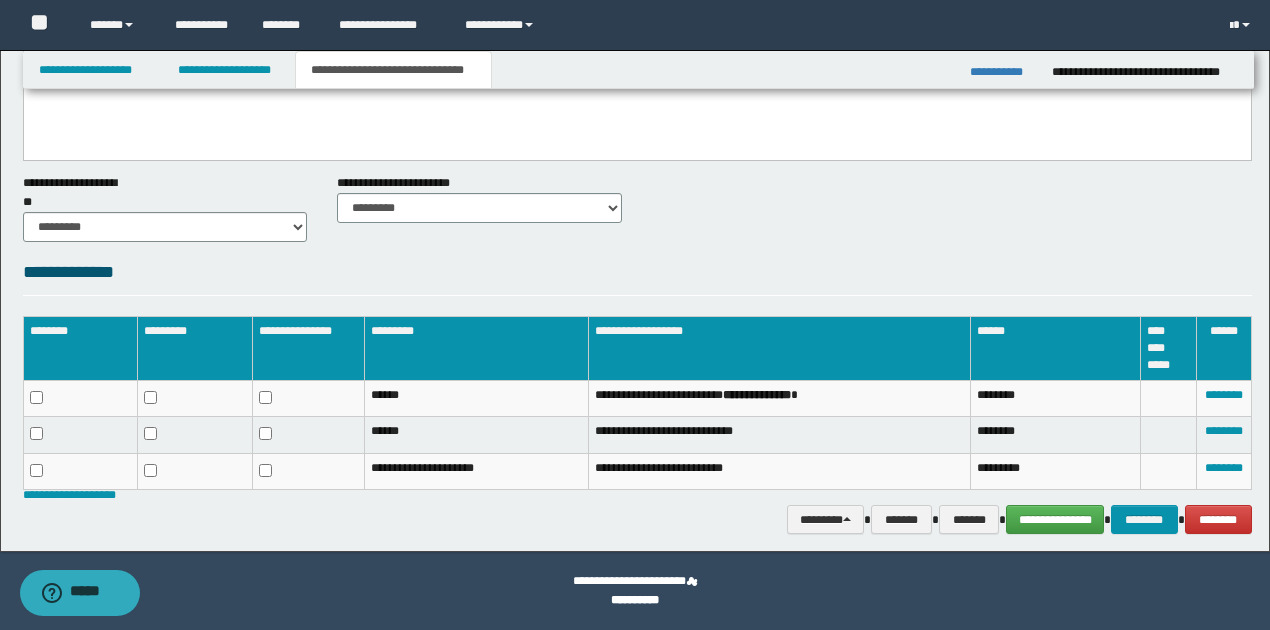 scroll, scrollTop: 0, scrollLeft: 0, axis: both 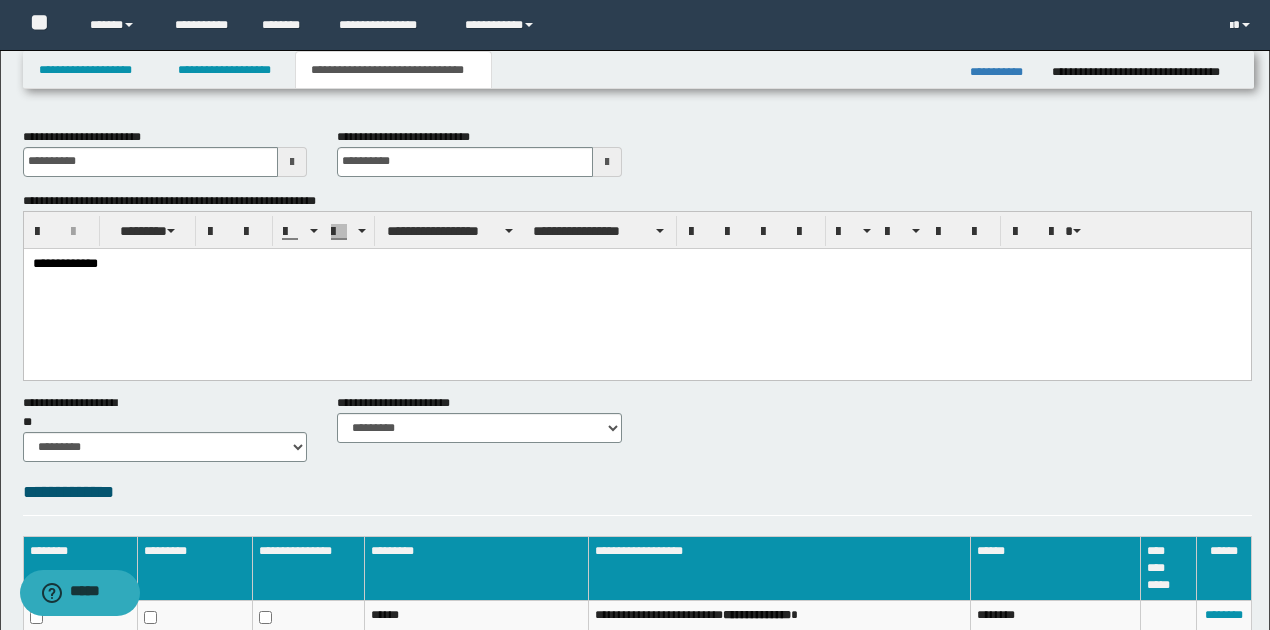 click at bounding box center (292, 162) 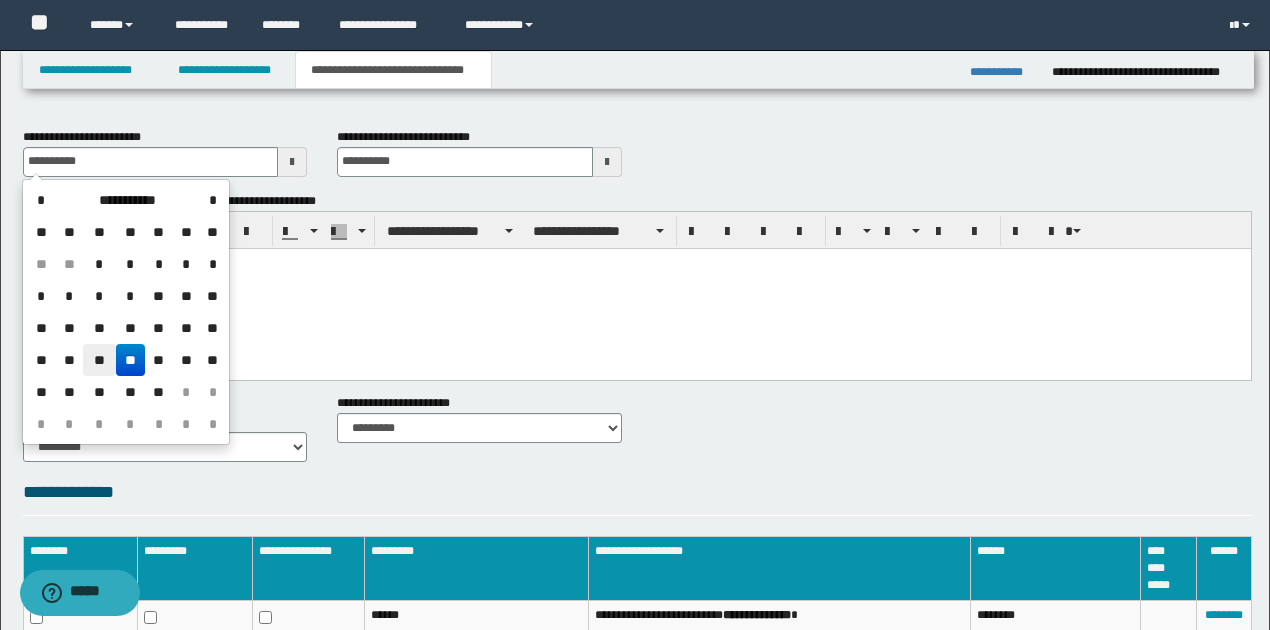 drag, startPoint x: 96, startPoint y: 362, endPoint x: 74, endPoint y: 112, distance: 250.96614 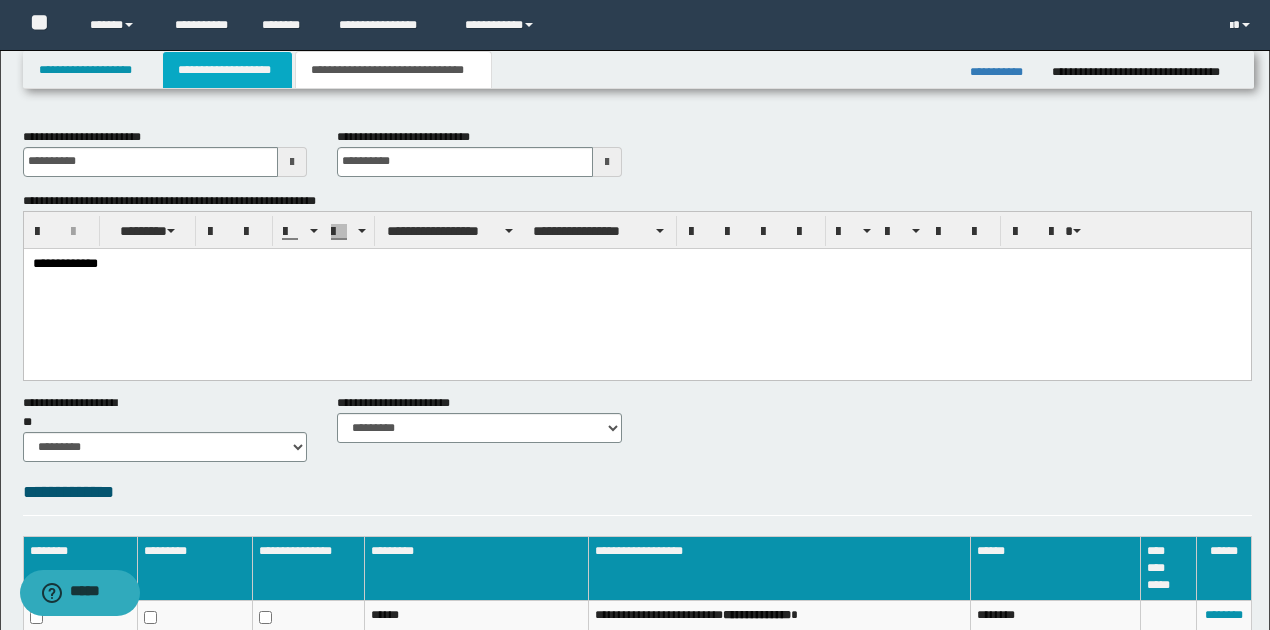 click on "**********" at bounding box center [227, 70] 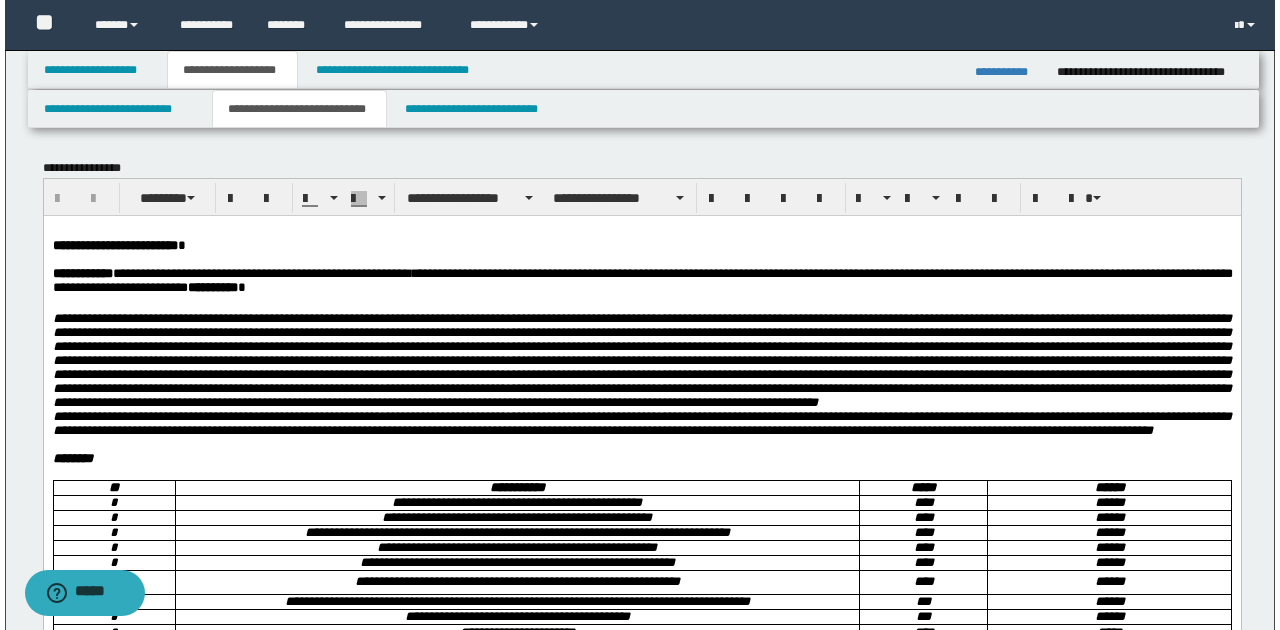 scroll, scrollTop: 400, scrollLeft: 0, axis: vertical 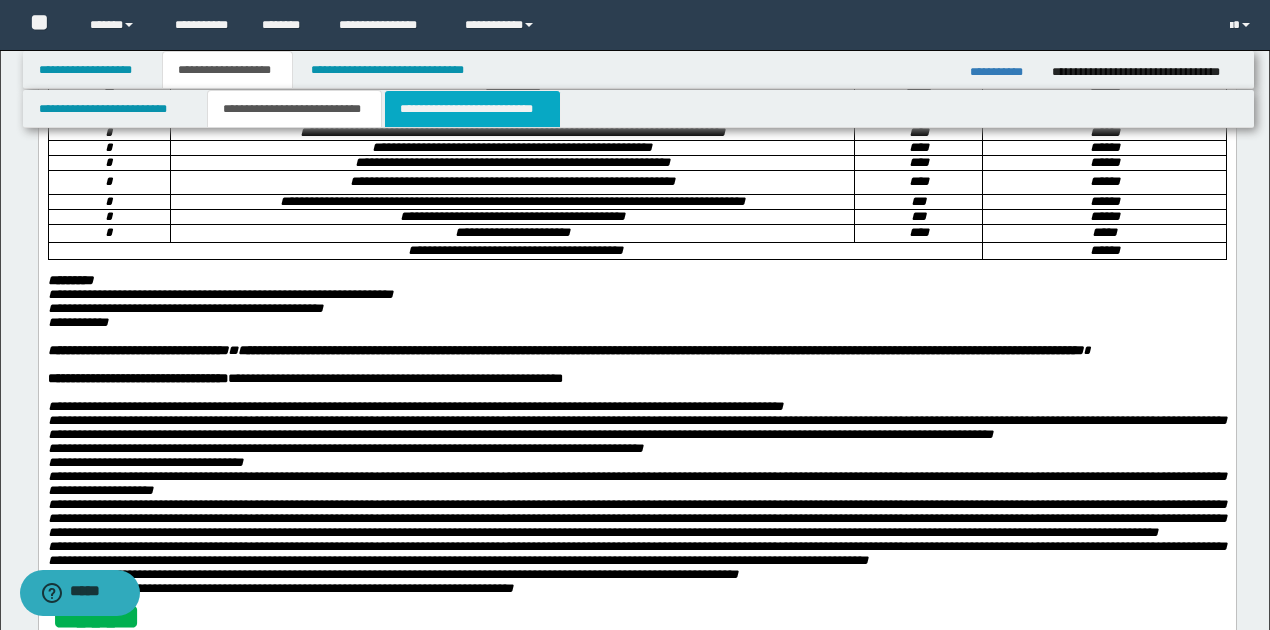 click on "**********" at bounding box center [472, 109] 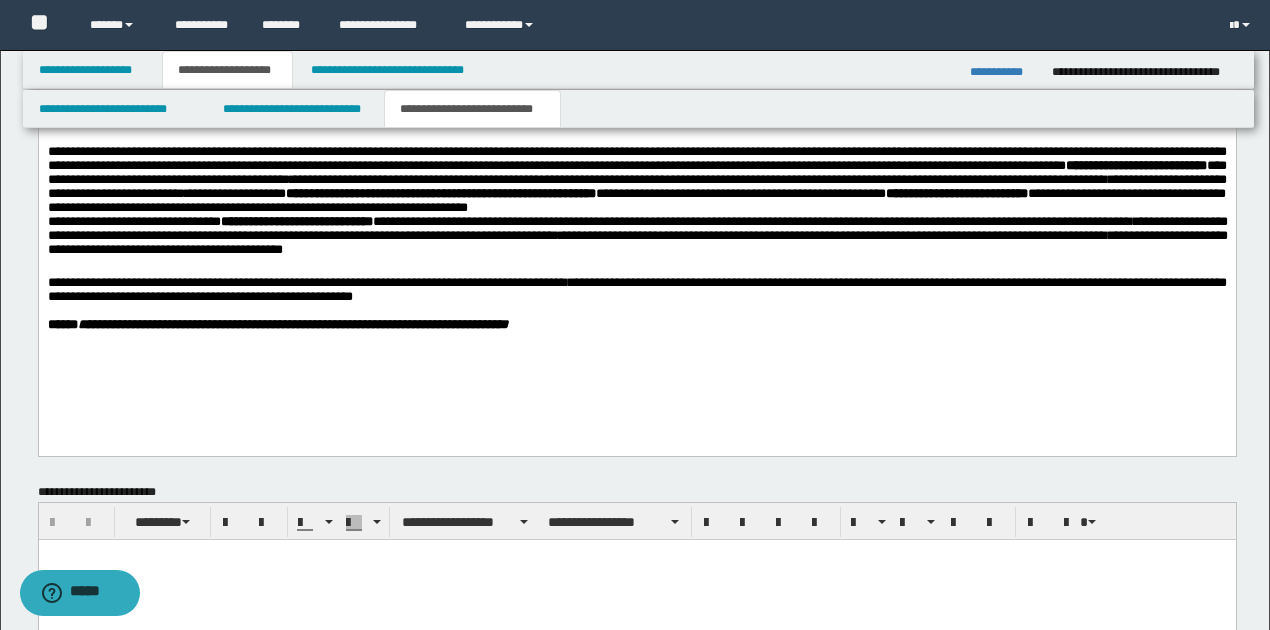 scroll, scrollTop: 1666, scrollLeft: 0, axis: vertical 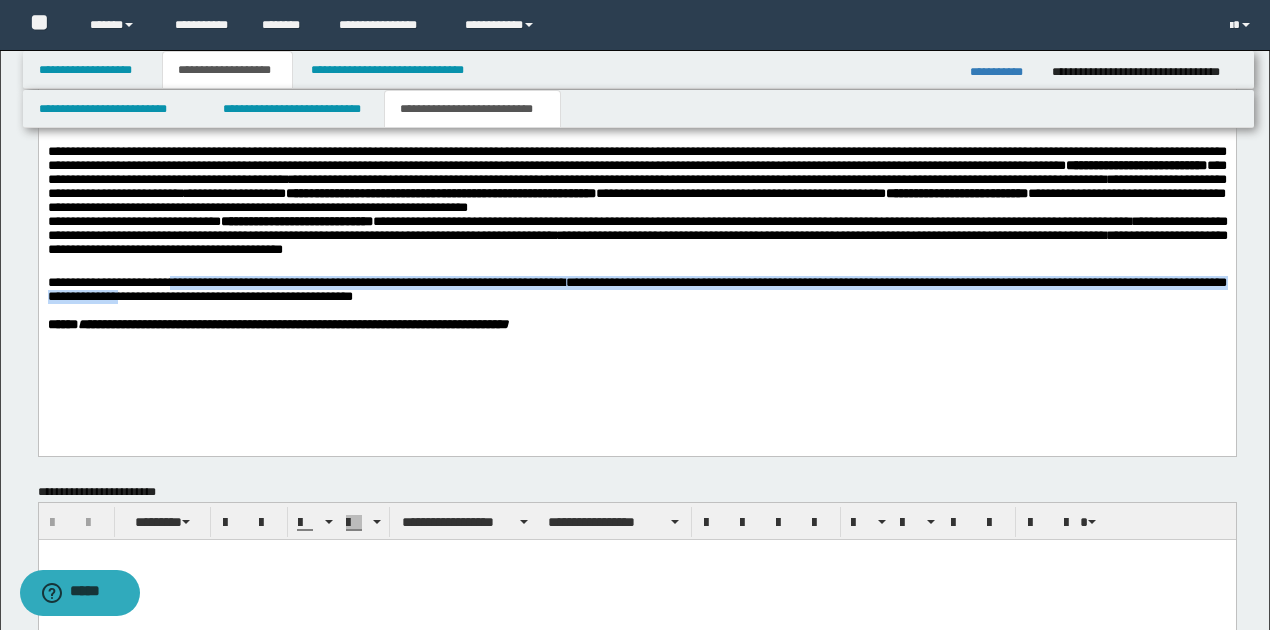 drag, startPoint x: 182, startPoint y: 296, endPoint x: 253, endPoint y: 315, distance: 73.4983 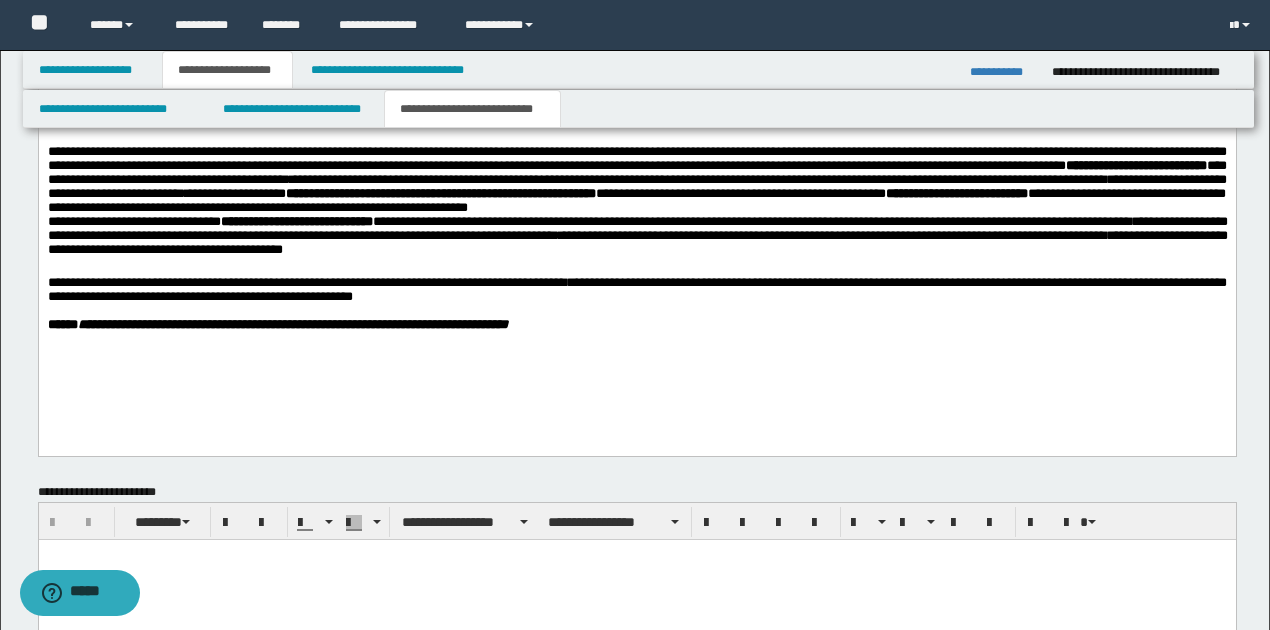 drag, startPoint x: 350, startPoint y: 326, endPoint x: 490, endPoint y: 329, distance: 140.03214 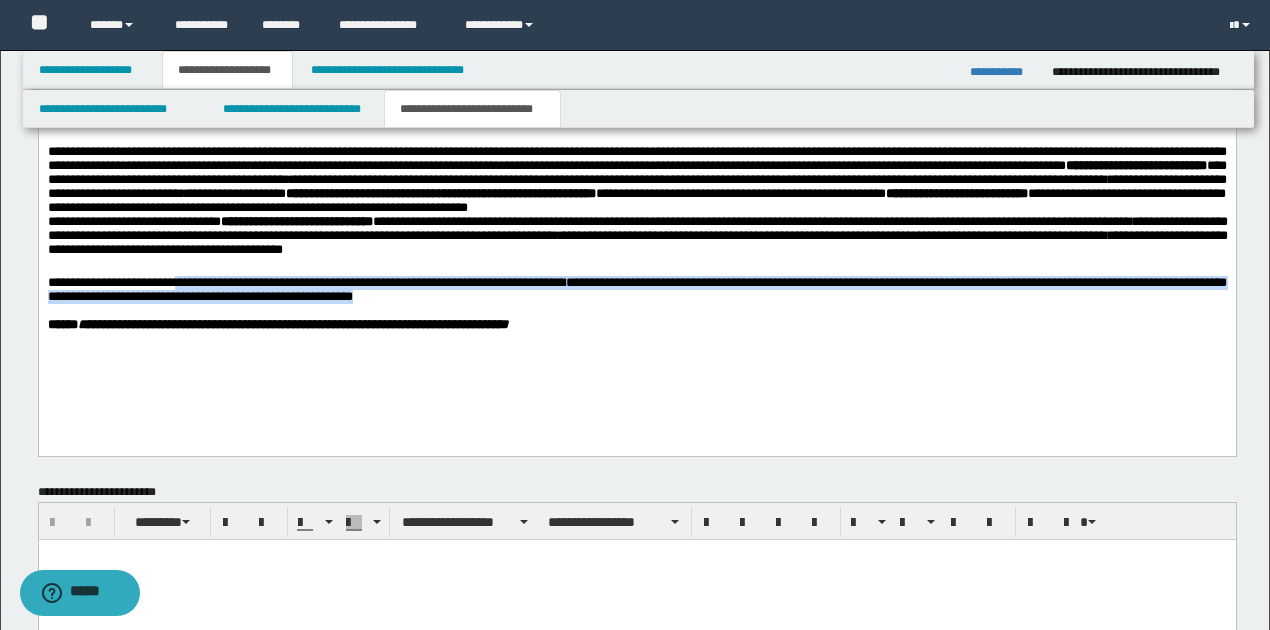 drag, startPoint x: 184, startPoint y: 297, endPoint x: 521, endPoint y: 309, distance: 337.2136 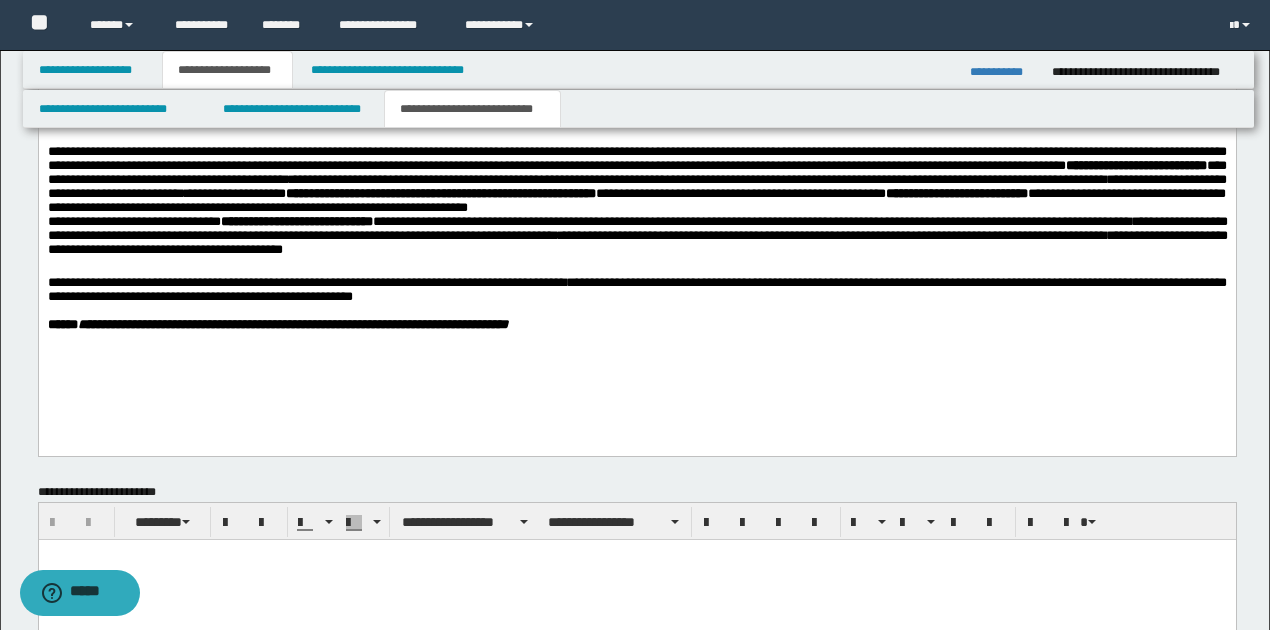 click on "**********" at bounding box center (636, 97) 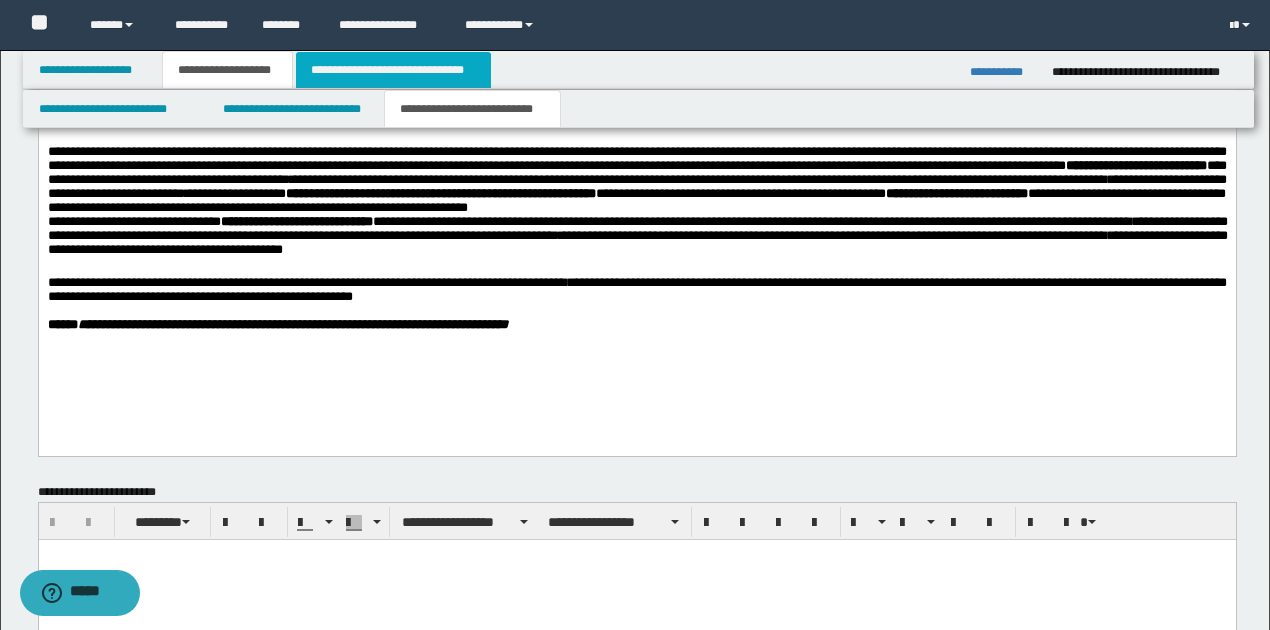 click on "**********" at bounding box center (393, 70) 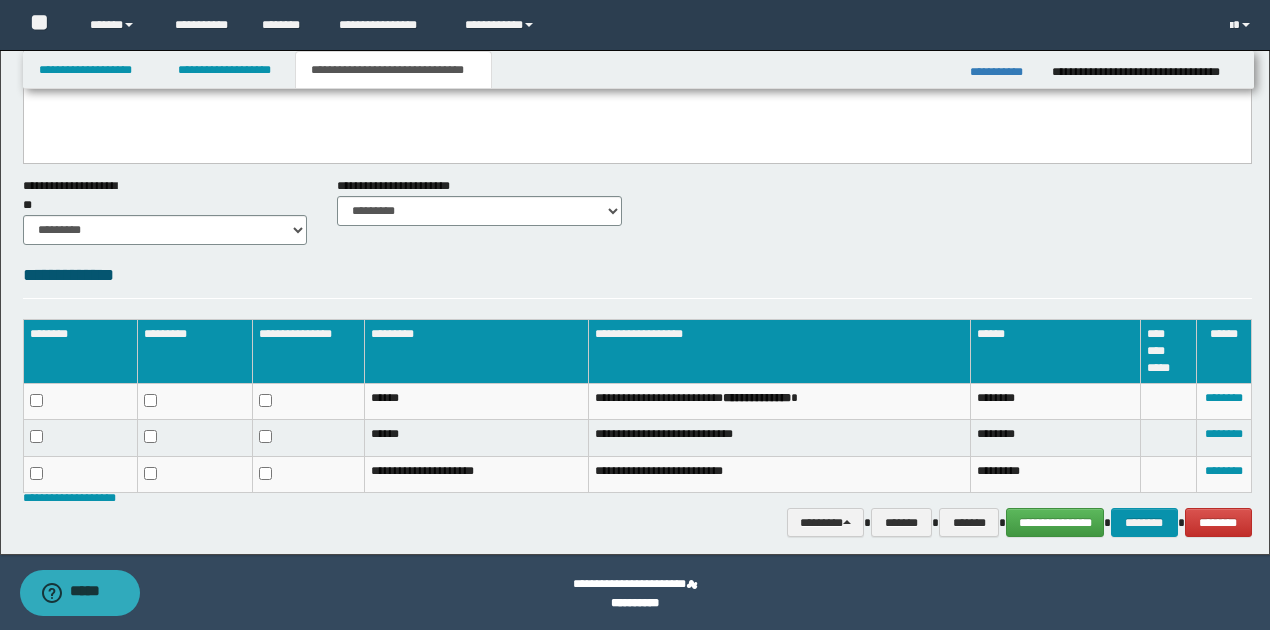 scroll, scrollTop: 0, scrollLeft: 0, axis: both 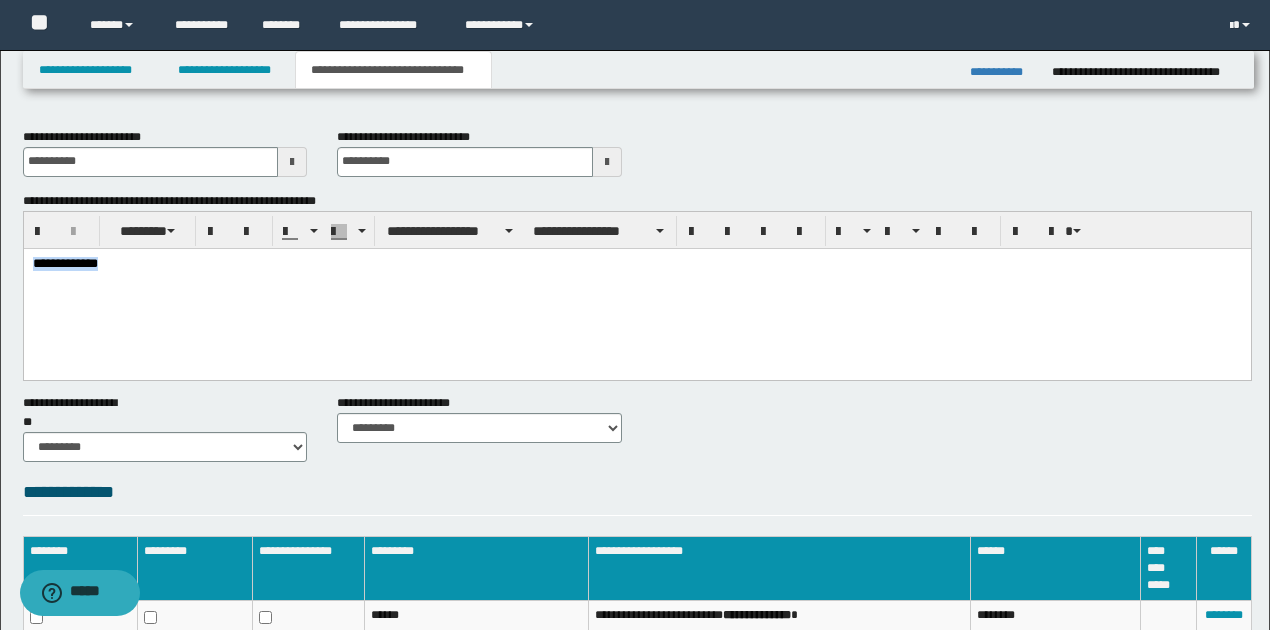 drag, startPoint x: 32, startPoint y: 264, endPoint x: 170, endPoint y: 264, distance: 138 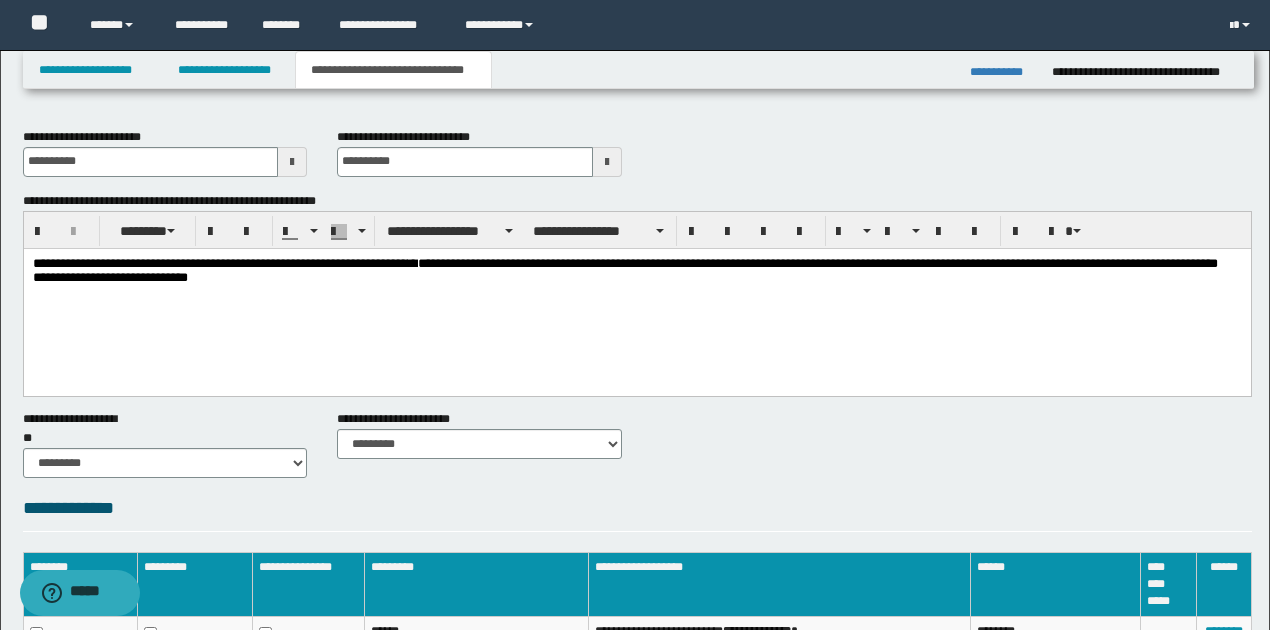 click on "**********" at bounding box center (636, 295) 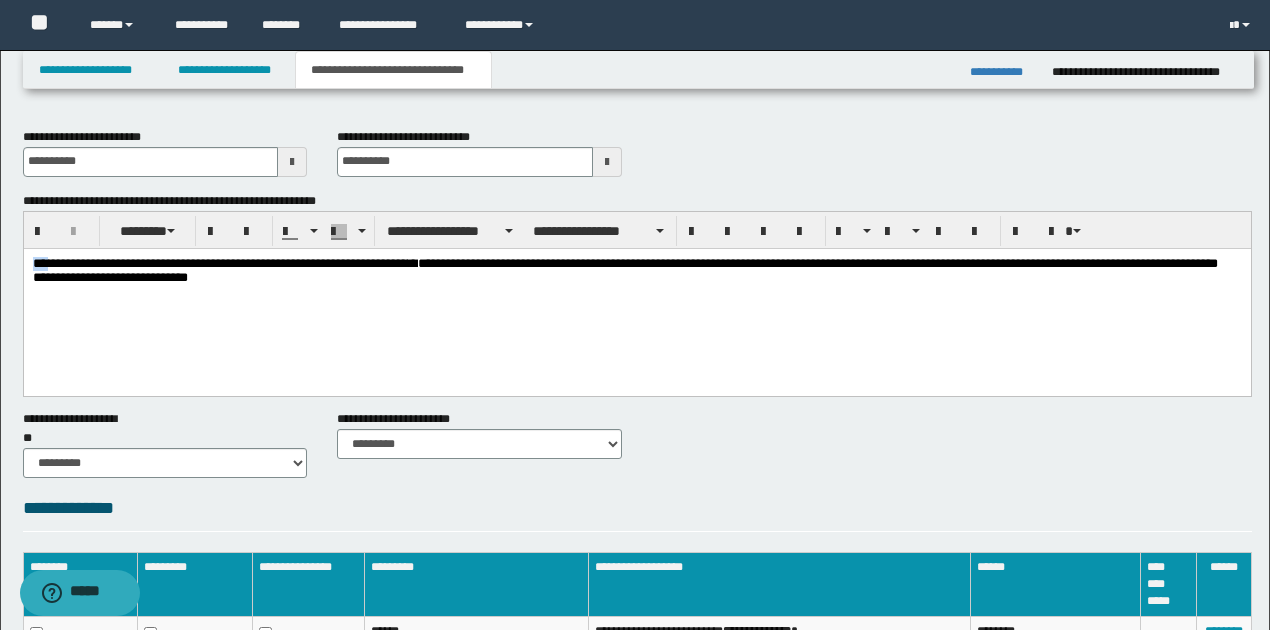click on "**********" at bounding box center (219, 262) 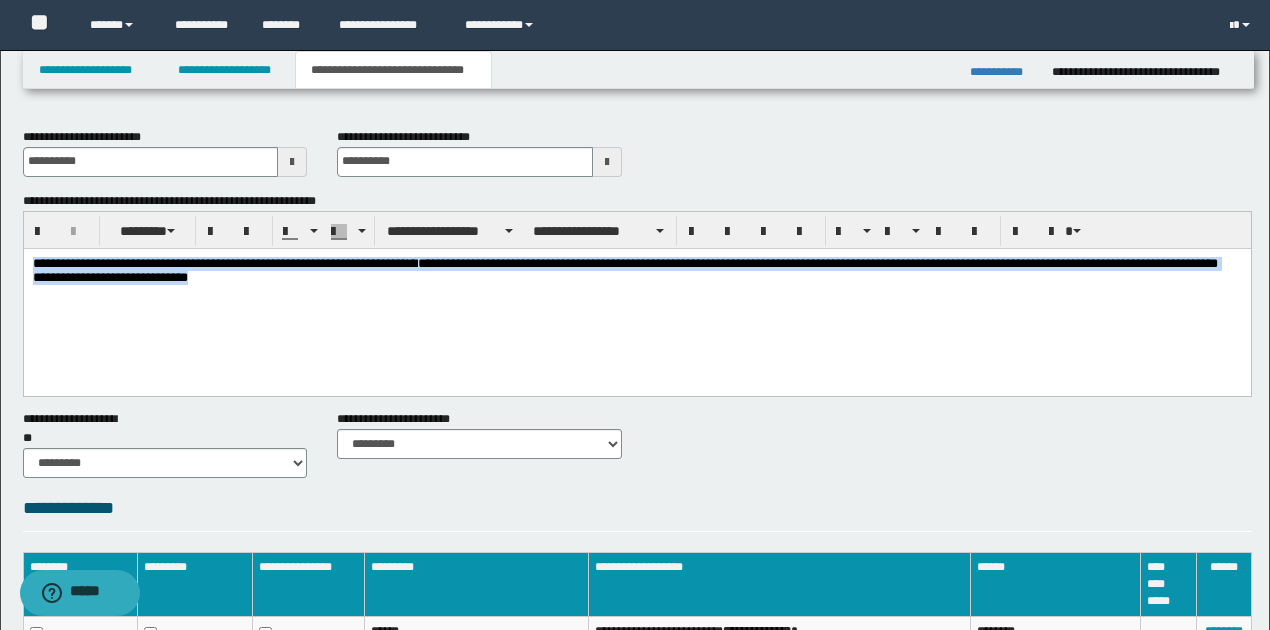 drag, startPoint x: 30, startPoint y: 265, endPoint x: 429, endPoint y: 292, distance: 399.91248 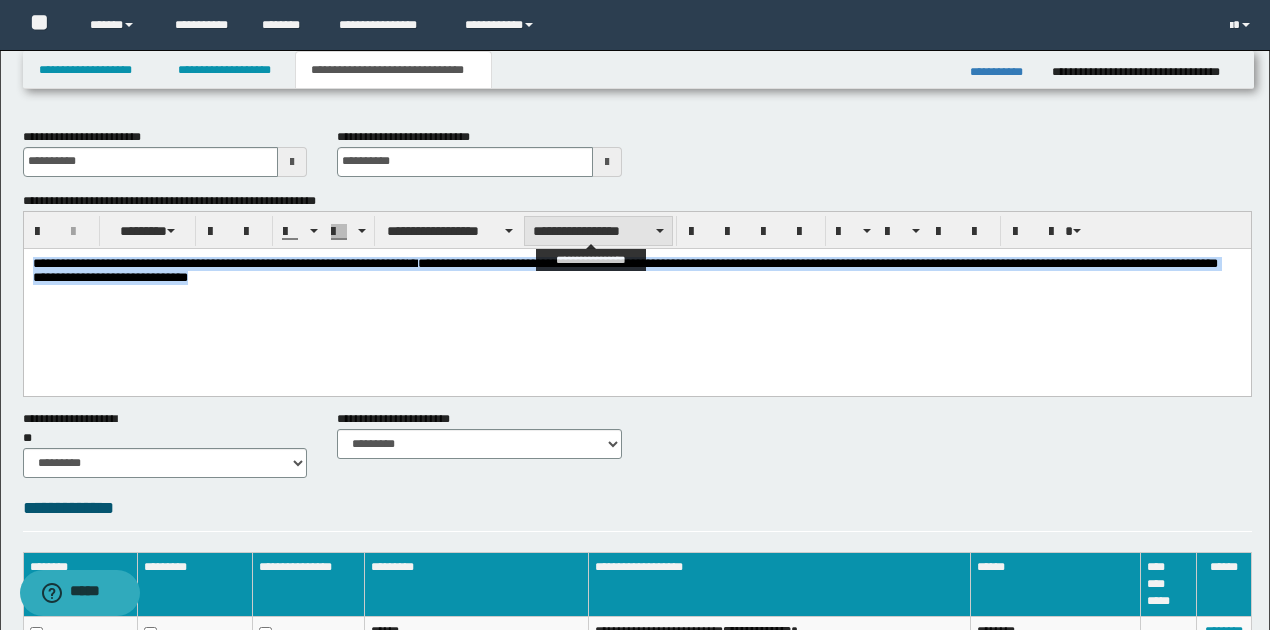 click at bounding box center [660, 231] 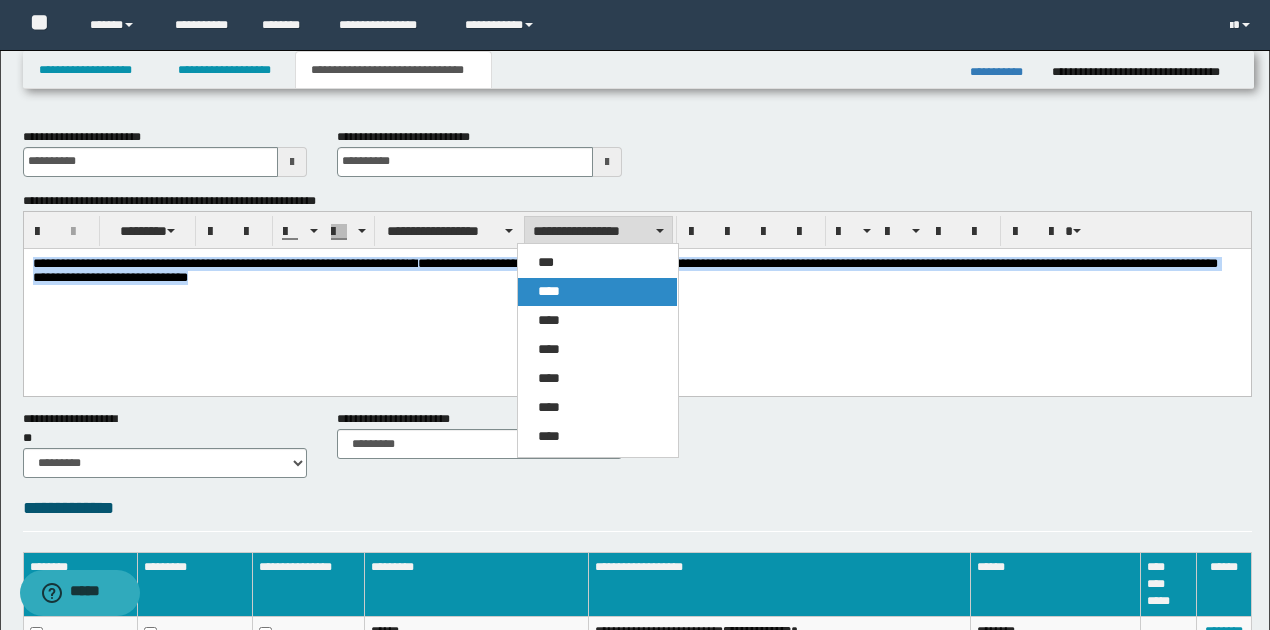click on "****" at bounding box center [597, 292] 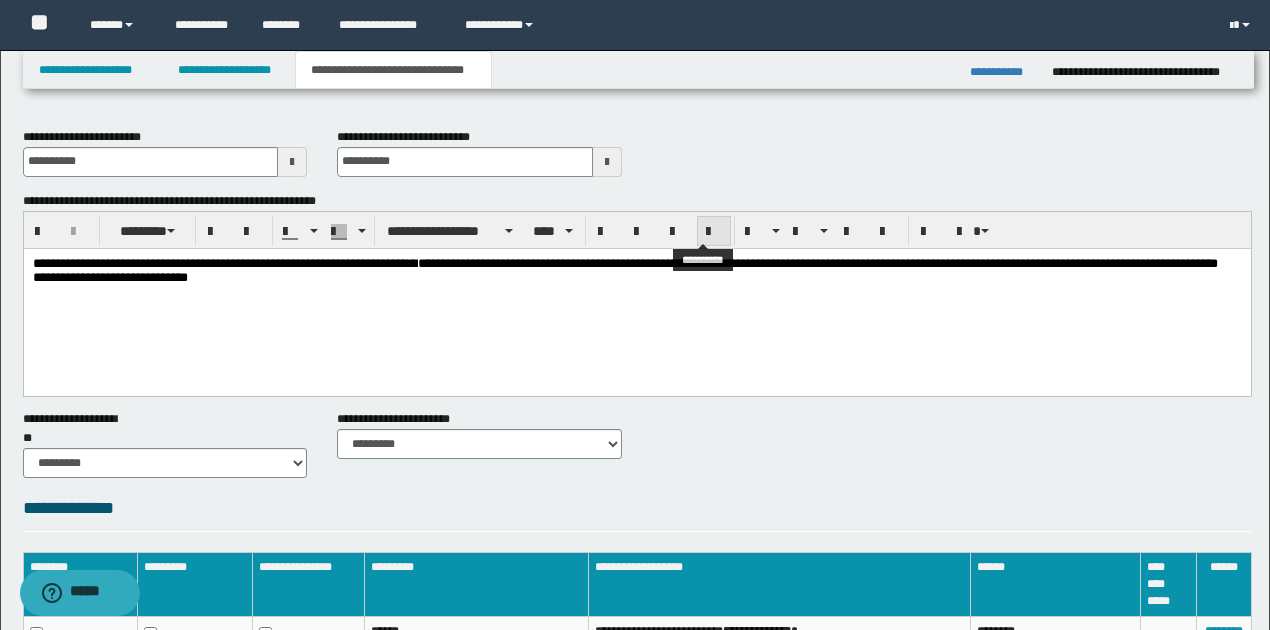 click at bounding box center (714, 232) 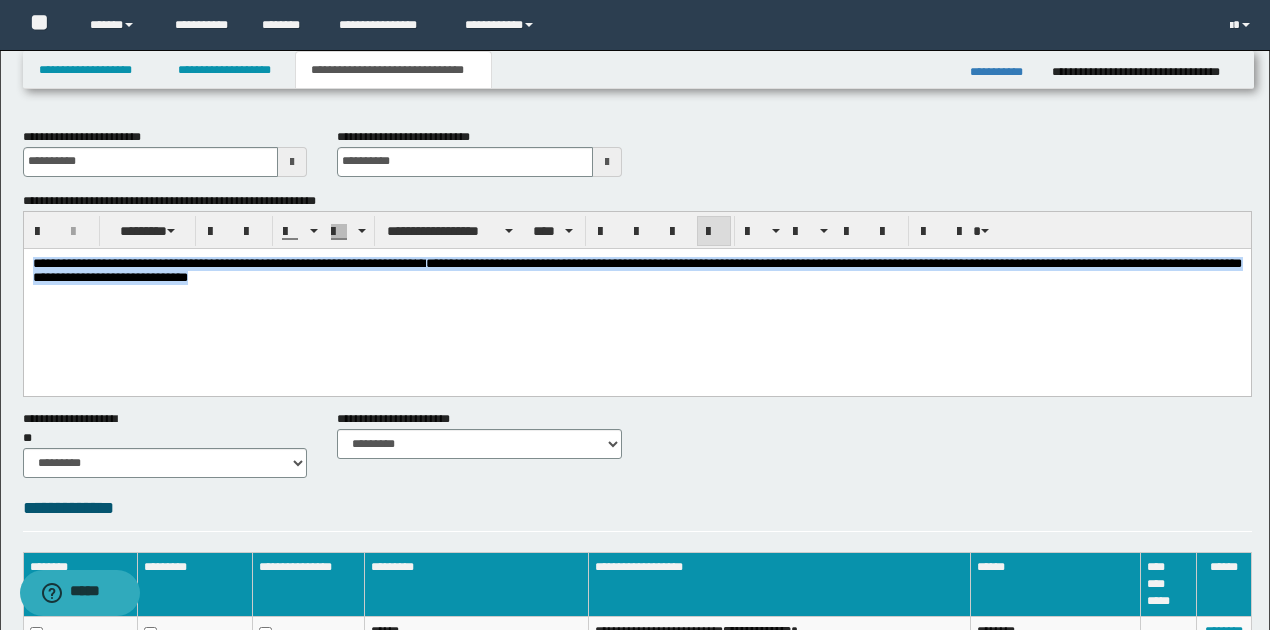 click at bounding box center (714, 232) 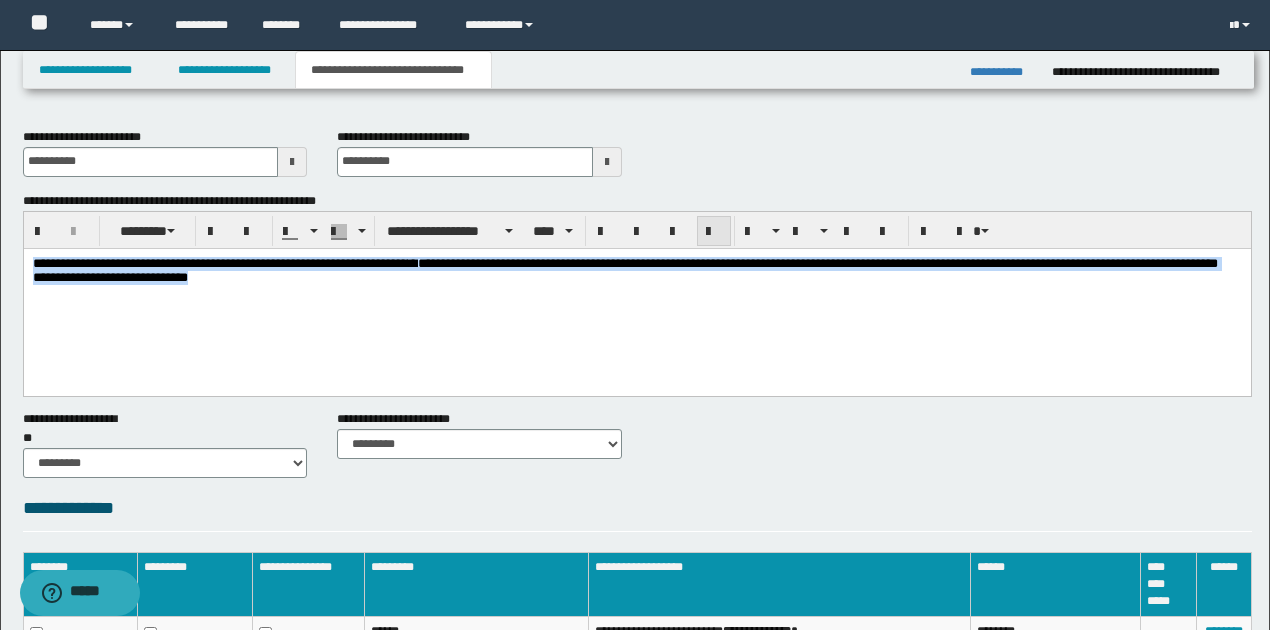 click at bounding box center (714, 232) 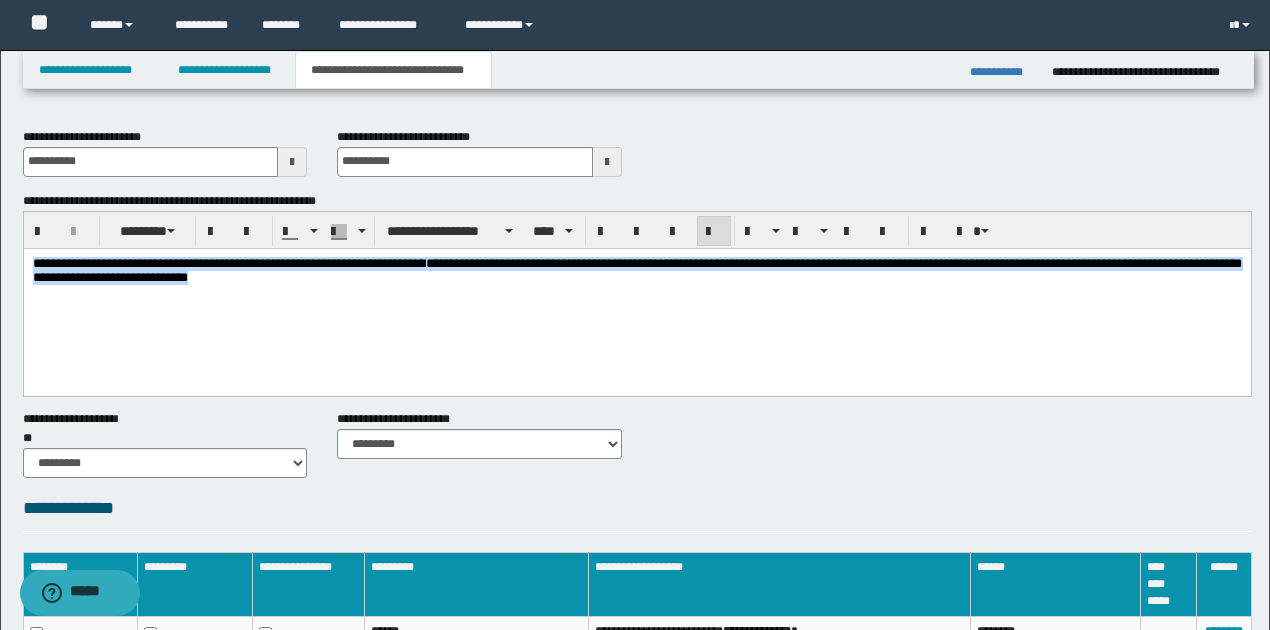 click on "**********" at bounding box center [636, 295] 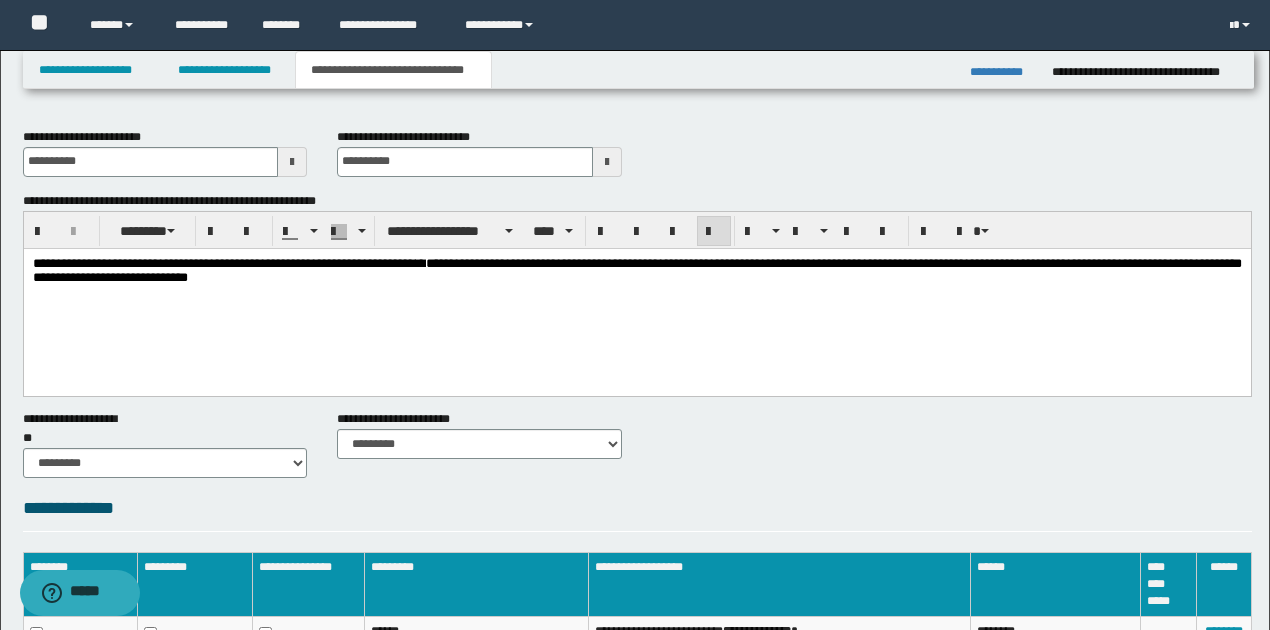 click on "**********" at bounding box center [223, 262] 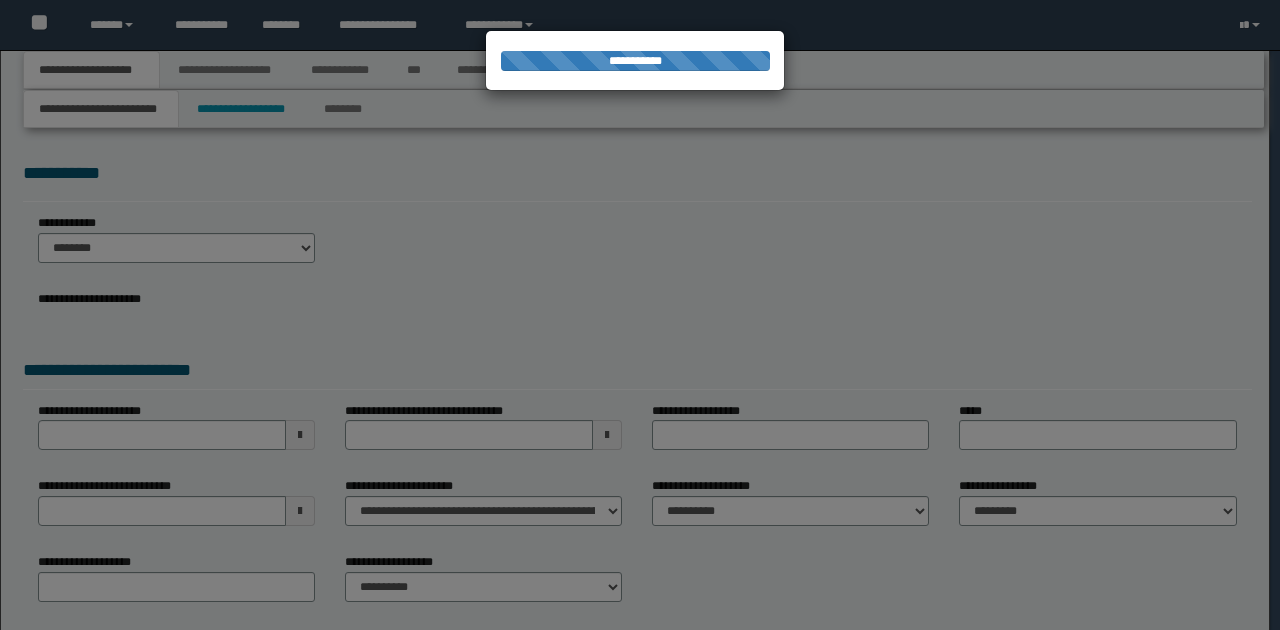 scroll, scrollTop: 0, scrollLeft: 0, axis: both 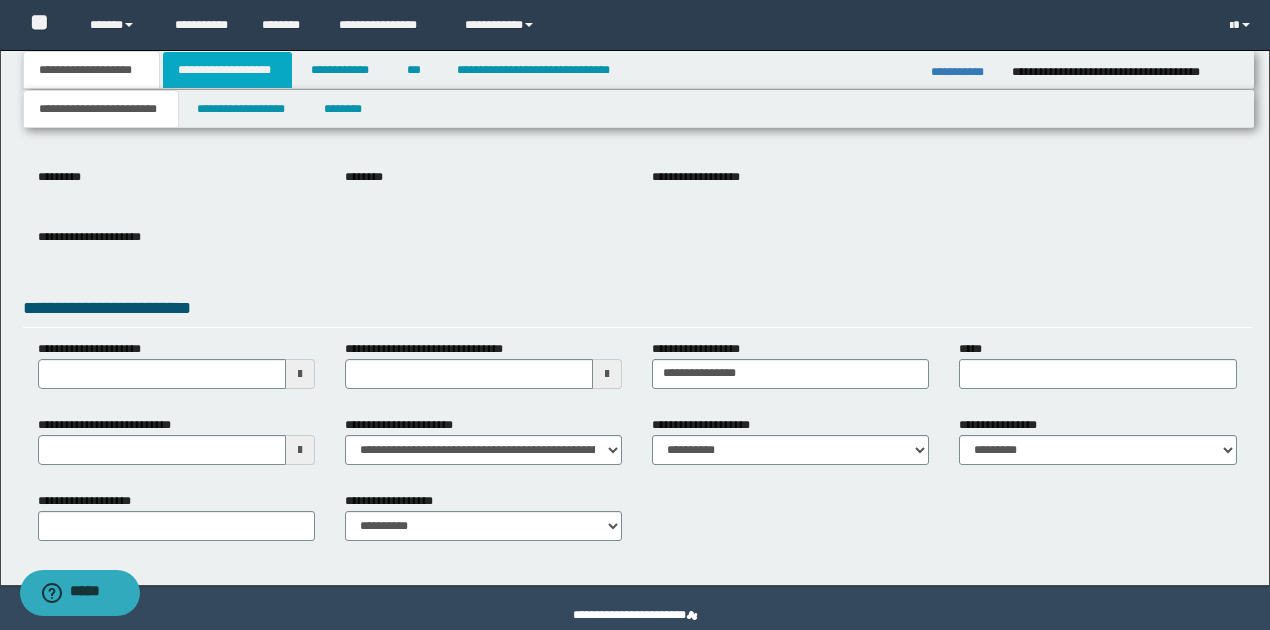 click on "**********" at bounding box center (227, 70) 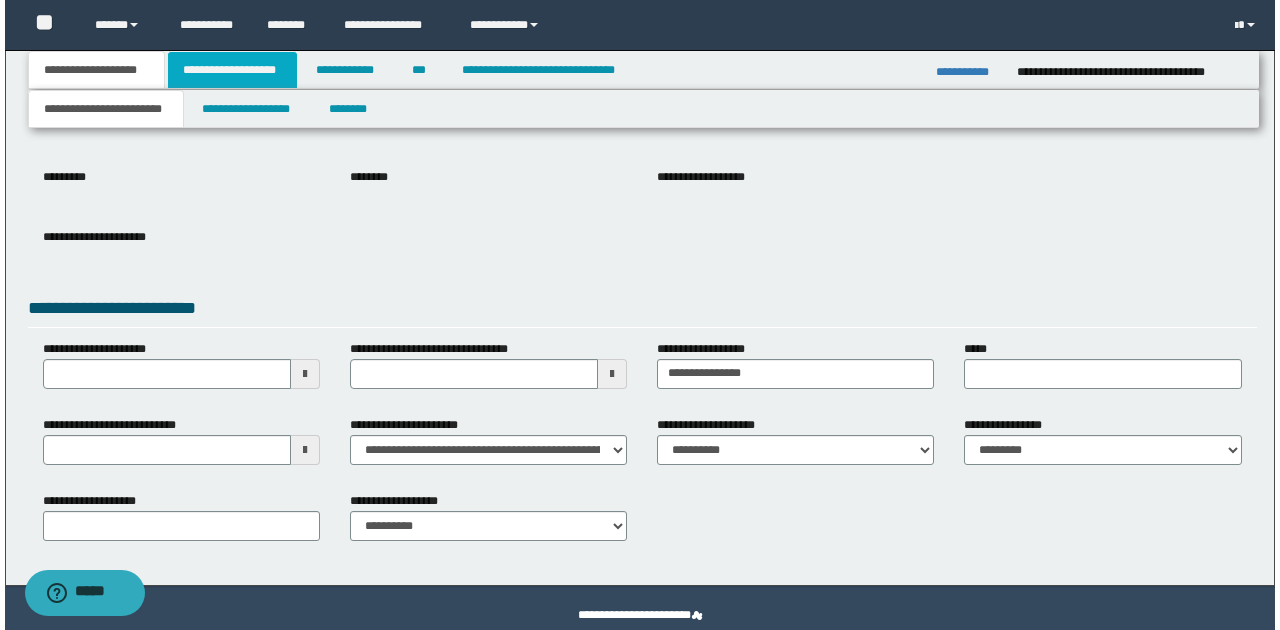 scroll, scrollTop: 0, scrollLeft: 0, axis: both 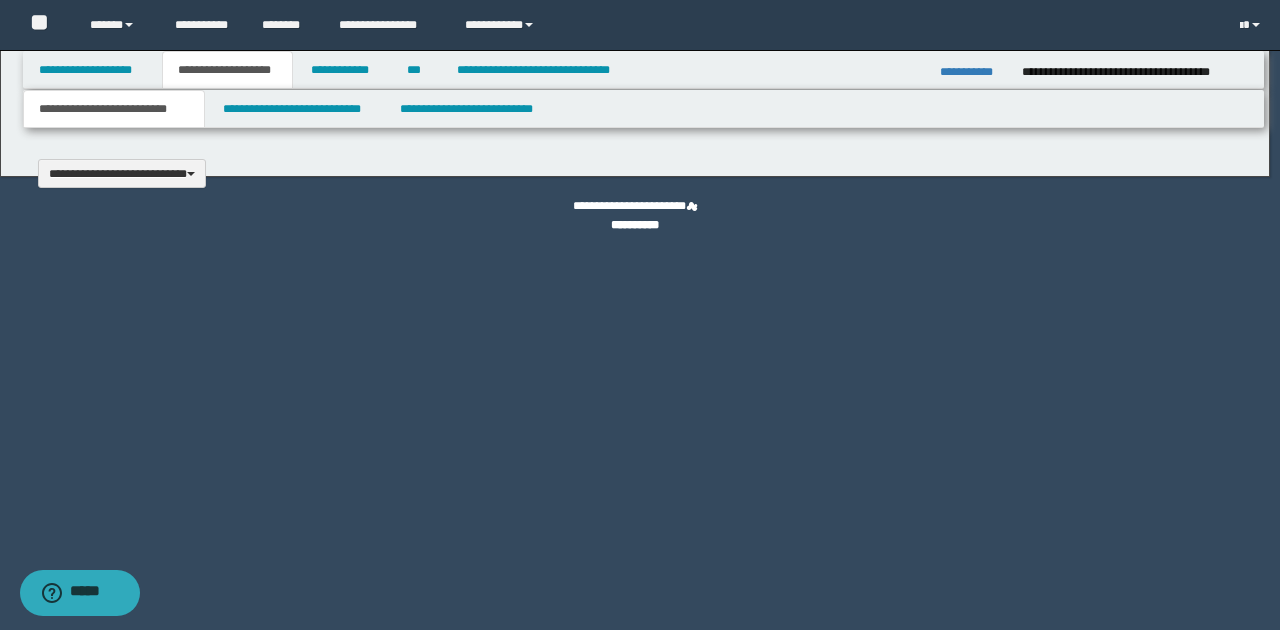 type 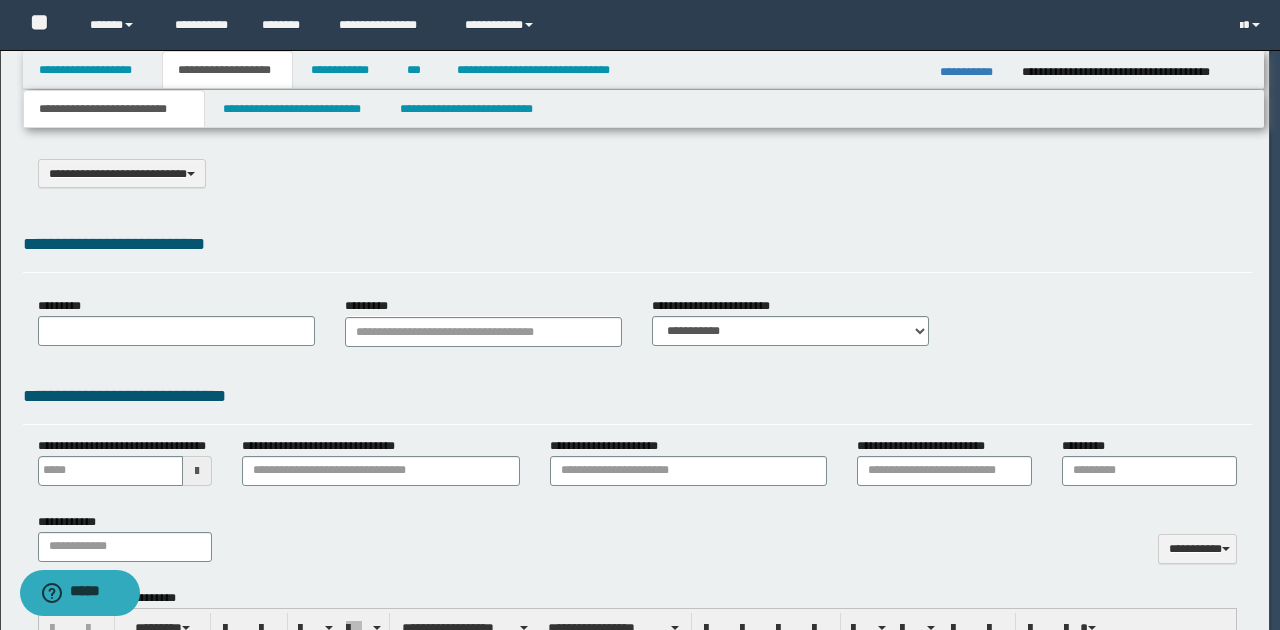 scroll, scrollTop: 0, scrollLeft: 0, axis: both 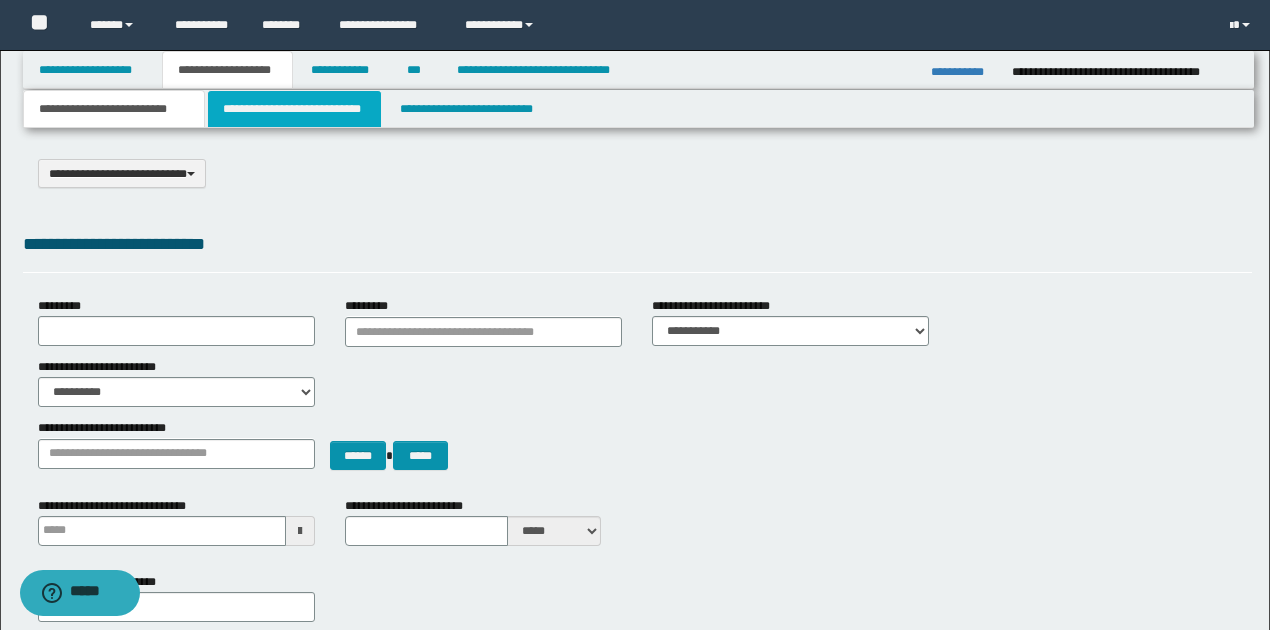 click on "**********" at bounding box center (294, 109) 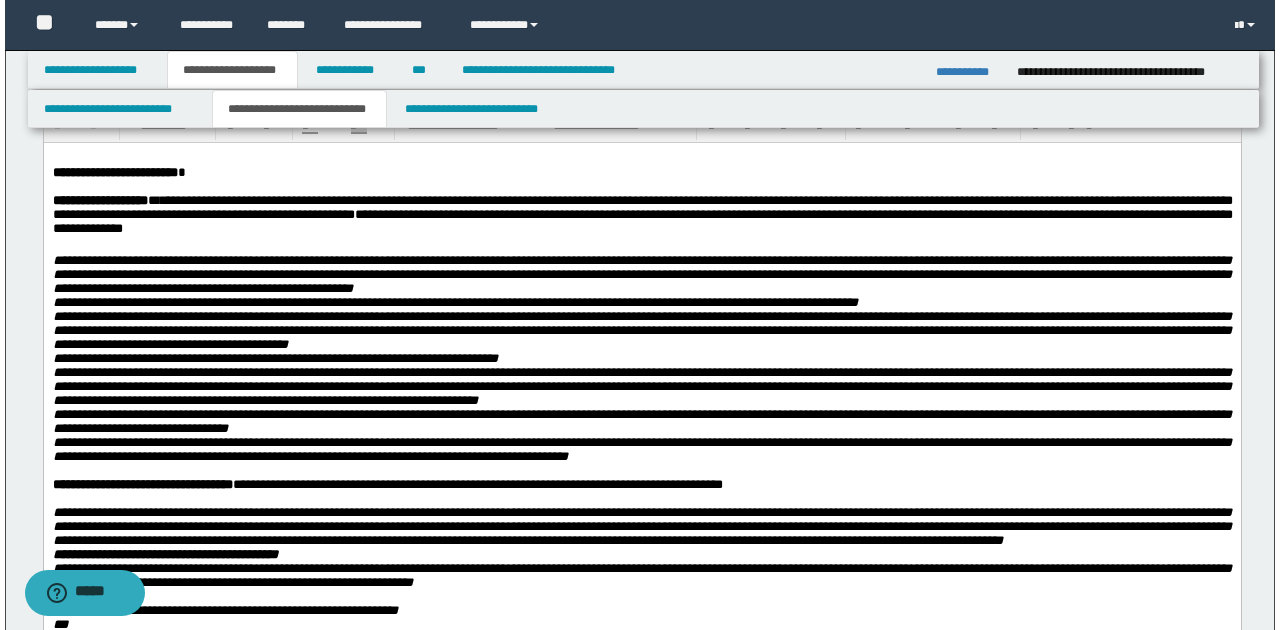 scroll, scrollTop: 0, scrollLeft: 0, axis: both 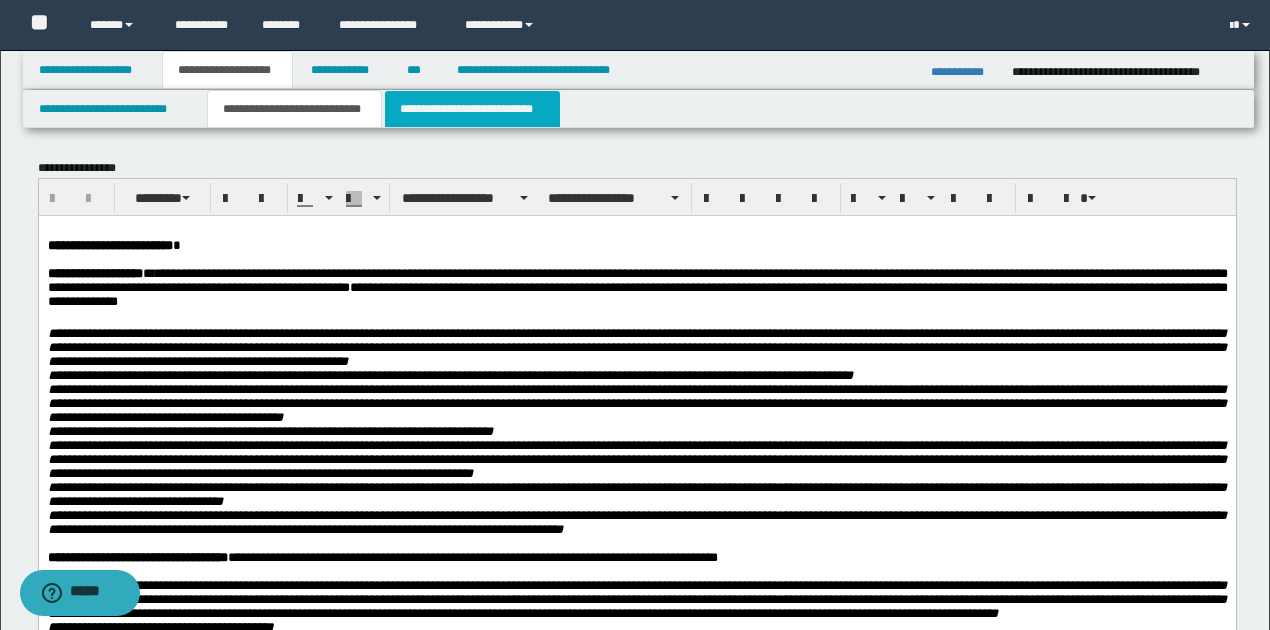 click on "**********" at bounding box center (472, 109) 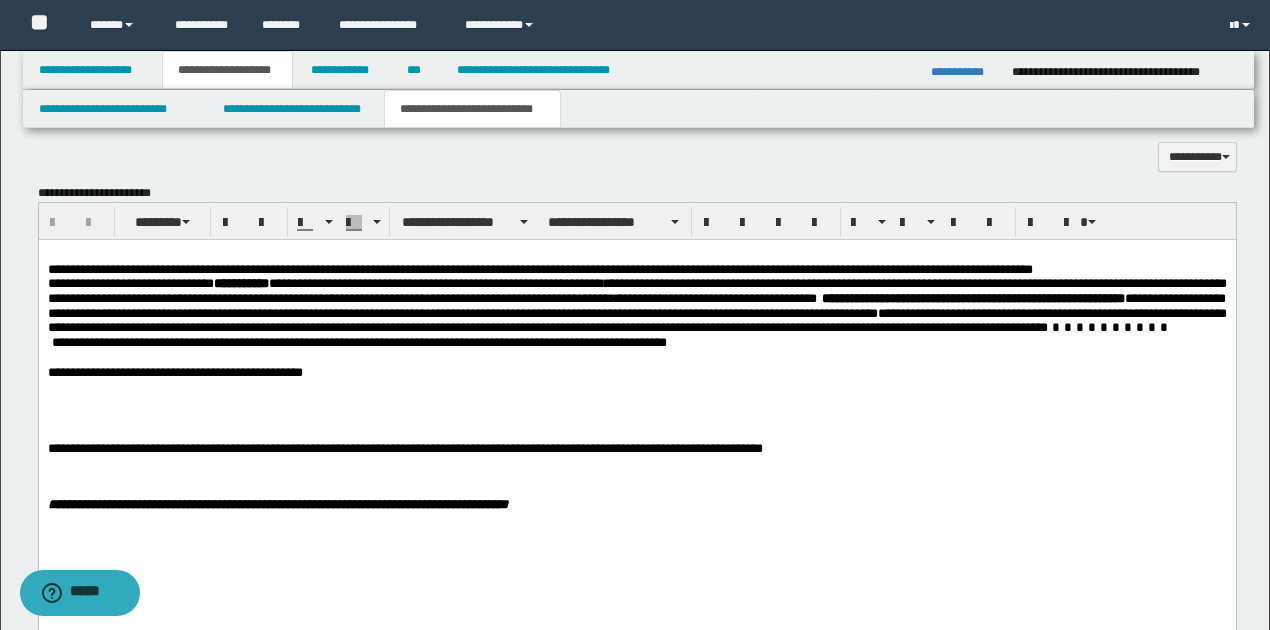 scroll, scrollTop: 1266, scrollLeft: 0, axis: vertical 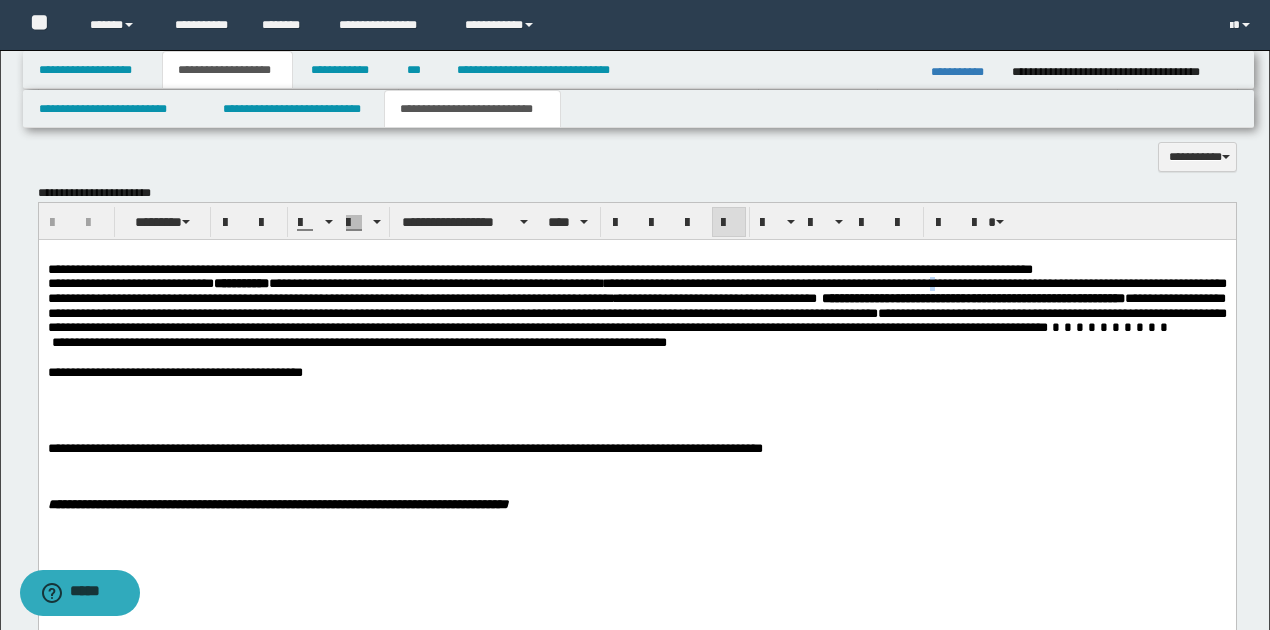 click on "**********" at bounding box center (636, 291) 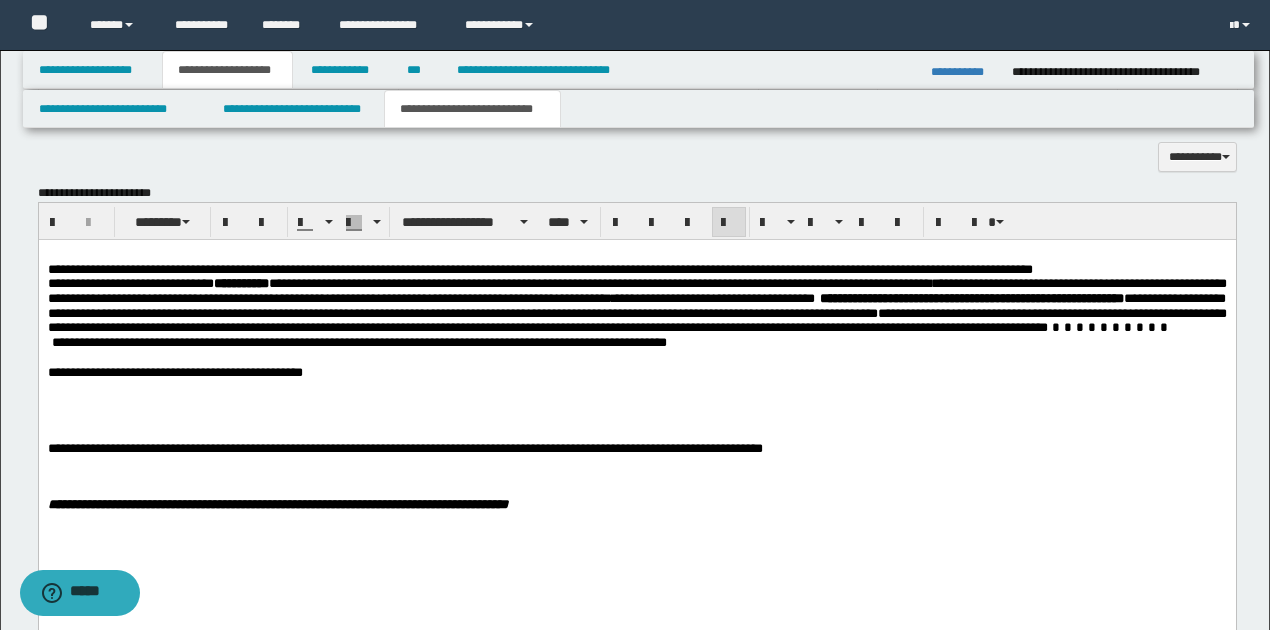 click on "**********" at bounding box center (636, 291) 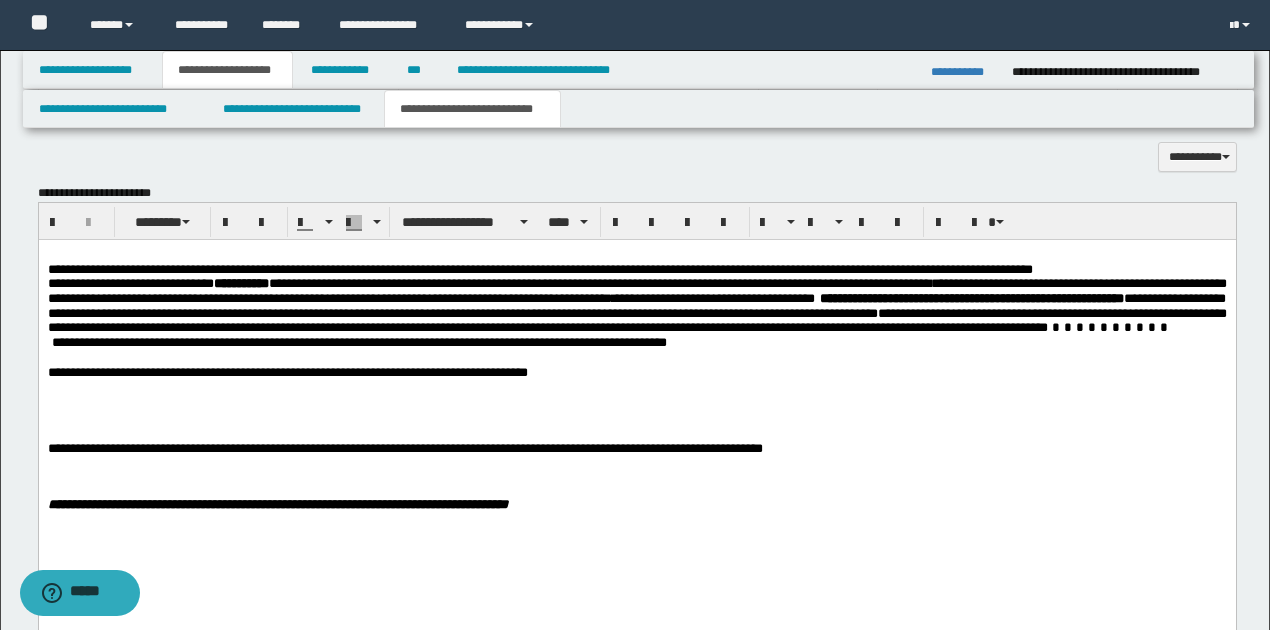 click on "**********" at bounding box center [287, 372] 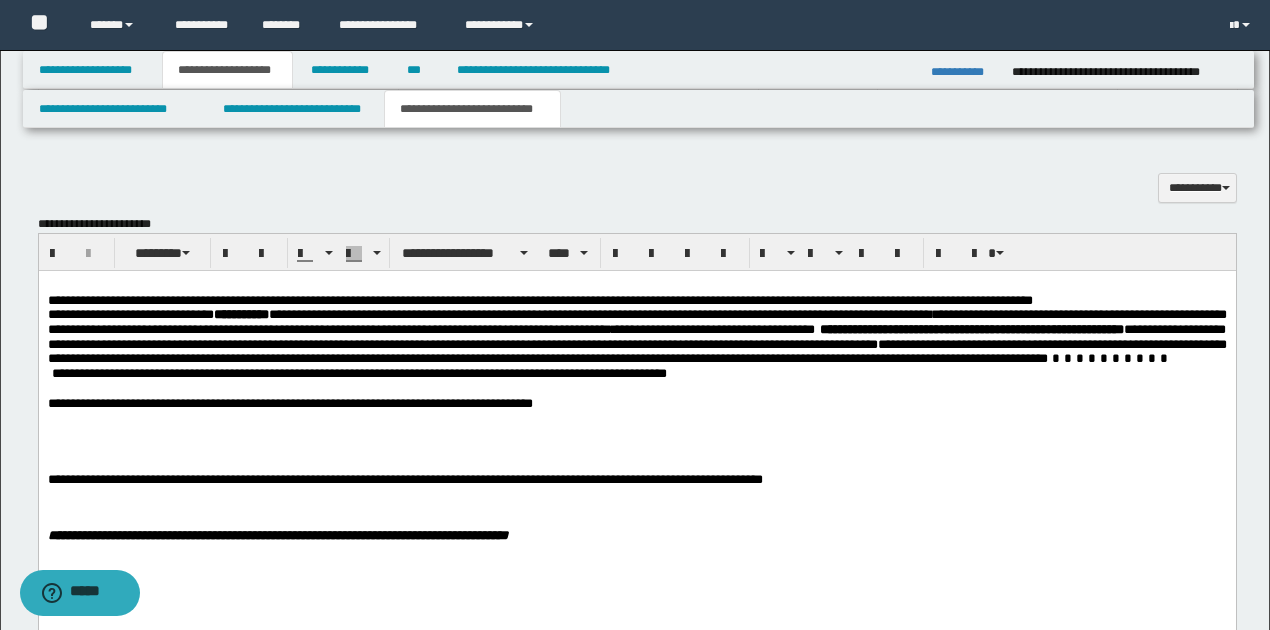 scroll, scrollTop: 1266, scrollLeft: 0, axis: vertical 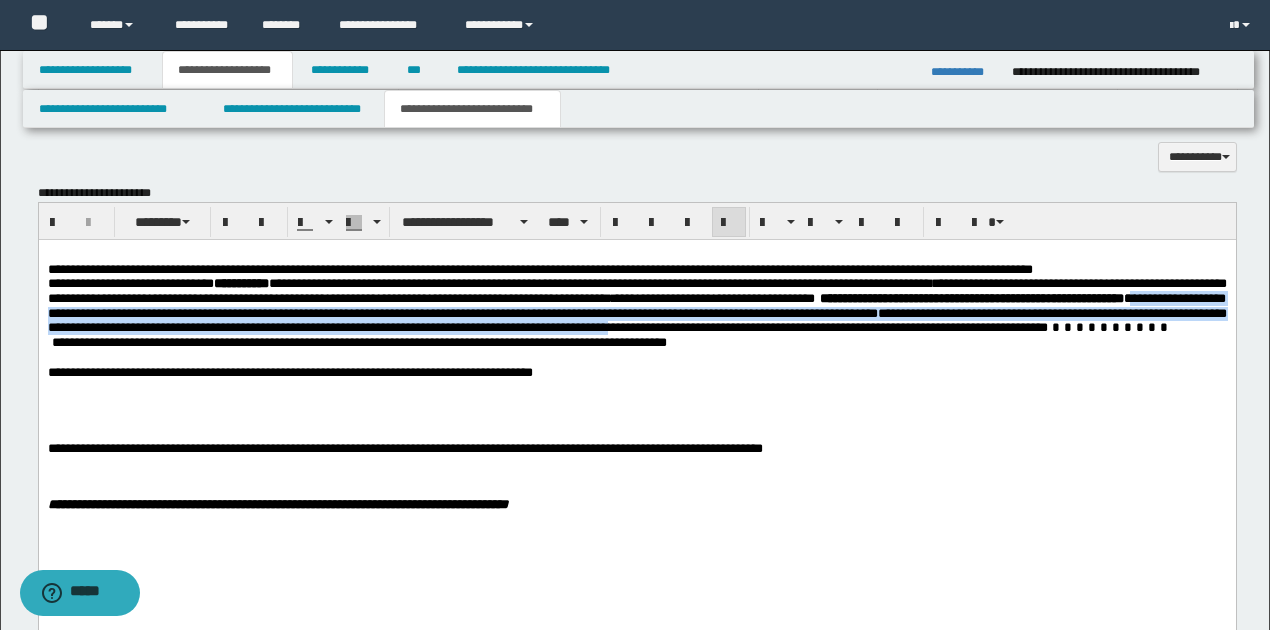 drag, startPoint x: 121, startPoint y: 317, endPoint x: 929, endPoint y: 332, distance: 808.1392 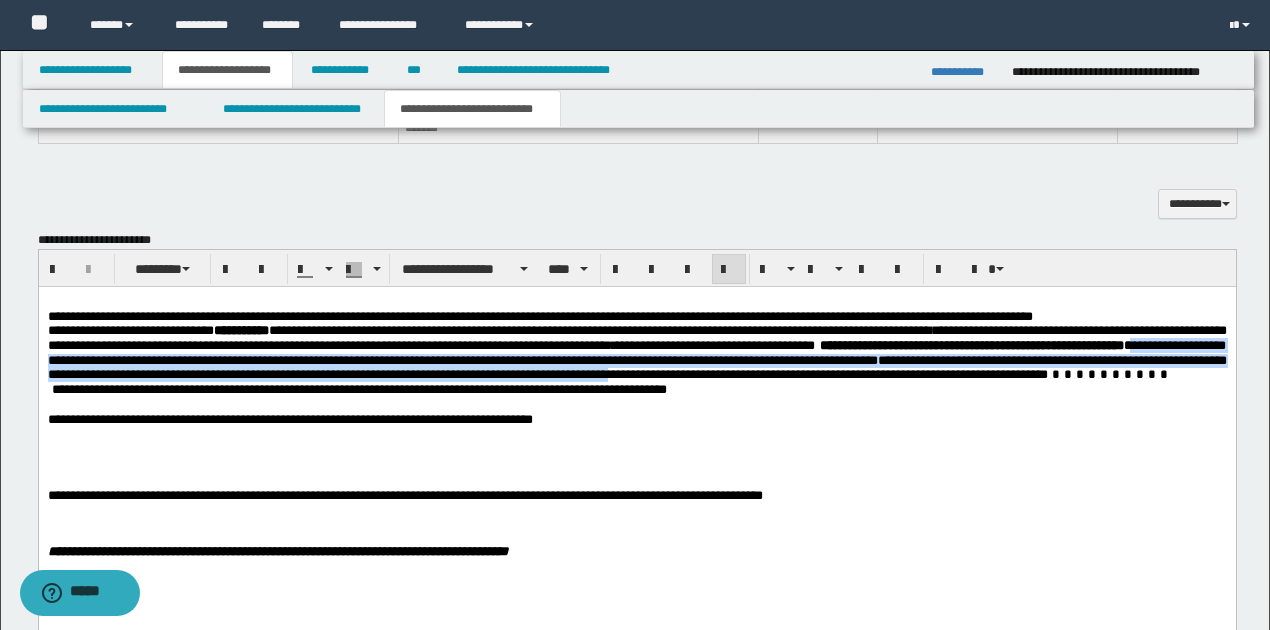 scroll, scrollTop: 1200, scrollLeft: 0, axis: vertical 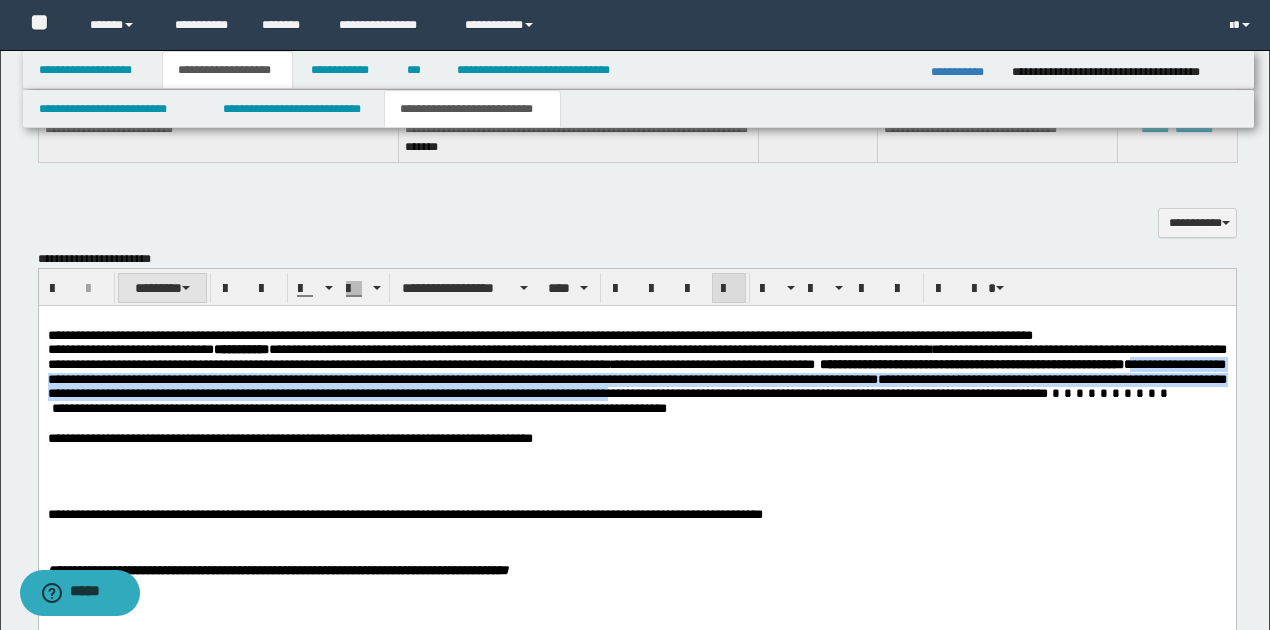 click at bounding box center (186, 288) 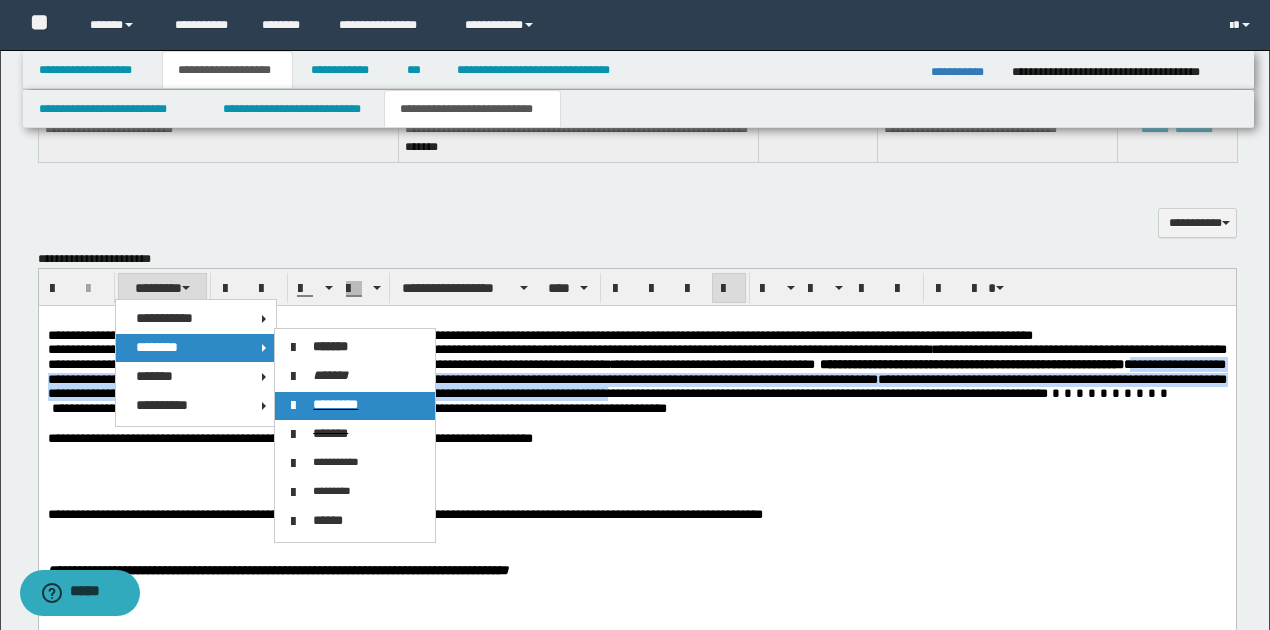 drag, startPoint x: 346, startPoint y: 403, endPoint x: 308, endPoint y: 100, distance: 305.37354 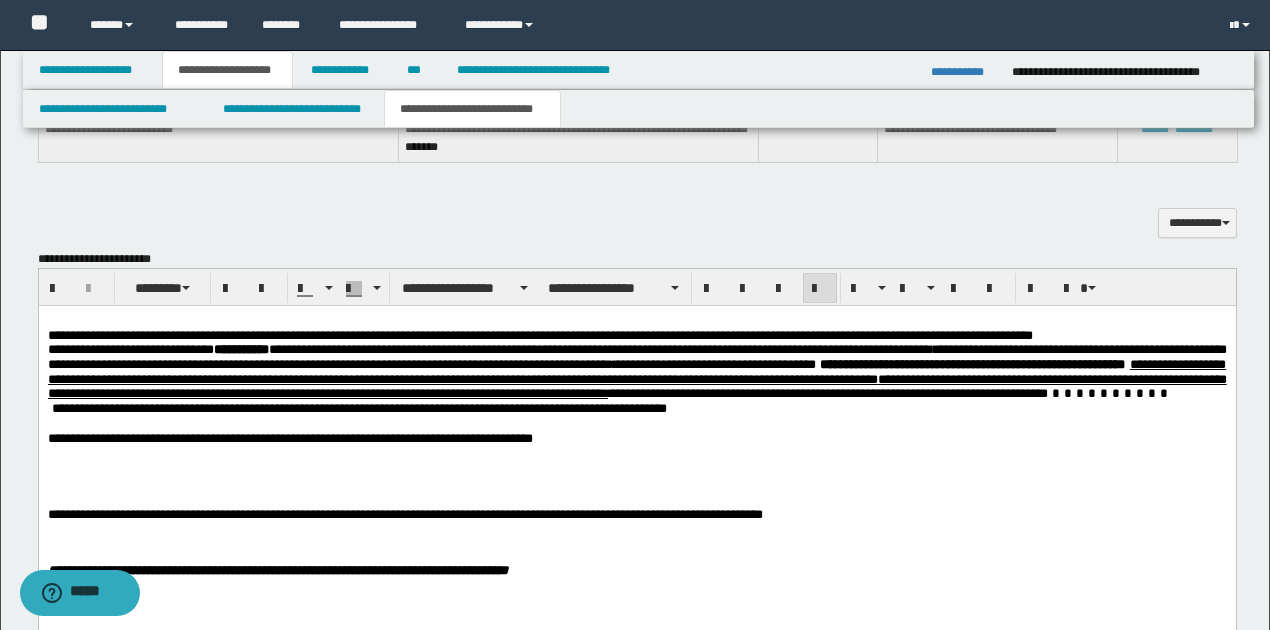 click at bounding box center [637, 454] 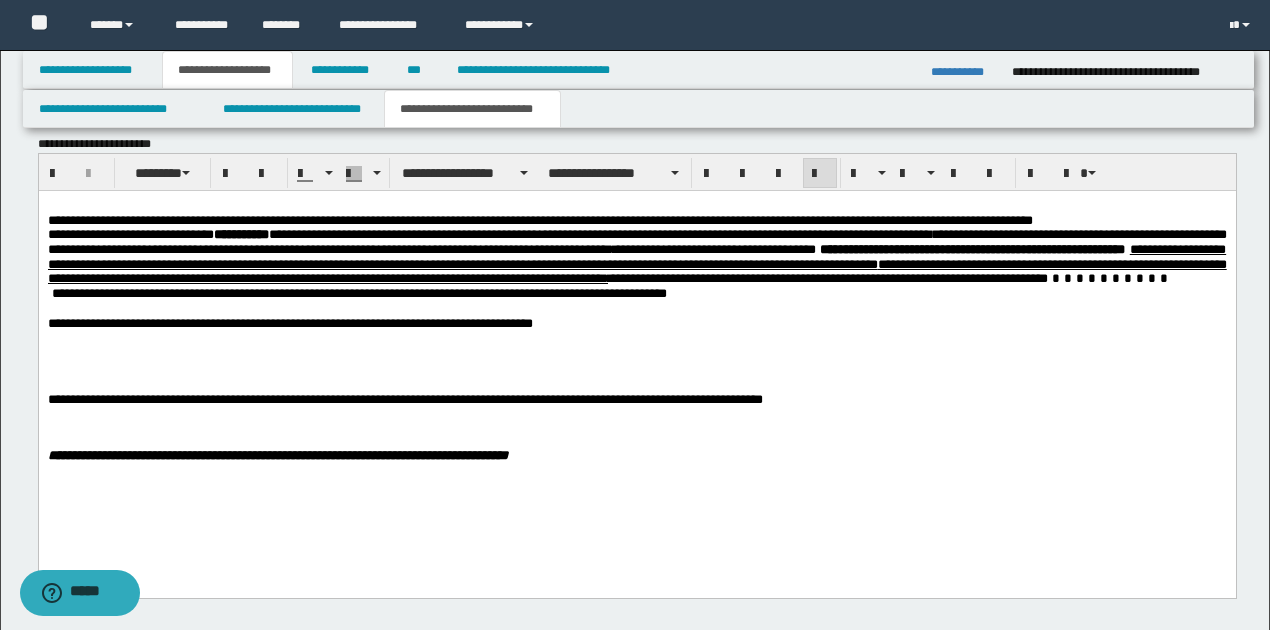 scroll, scrollTop: 1333, scrollLeft: 0, axis: vertical 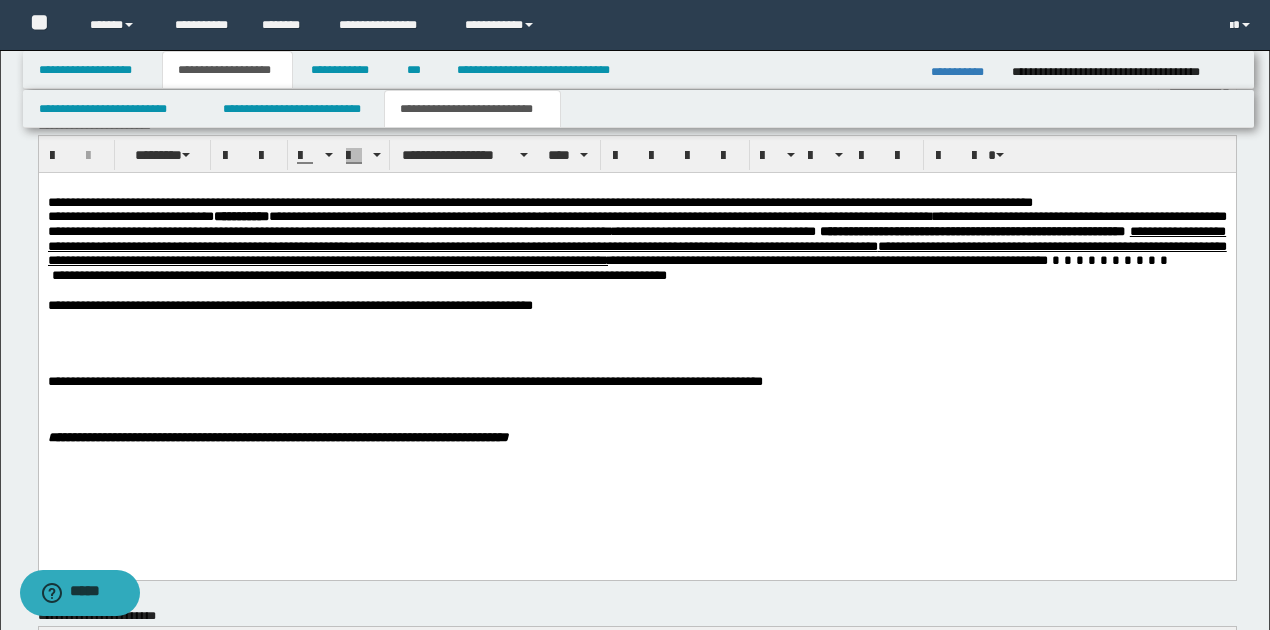 click on "**********" at bounding box center [636, 305] 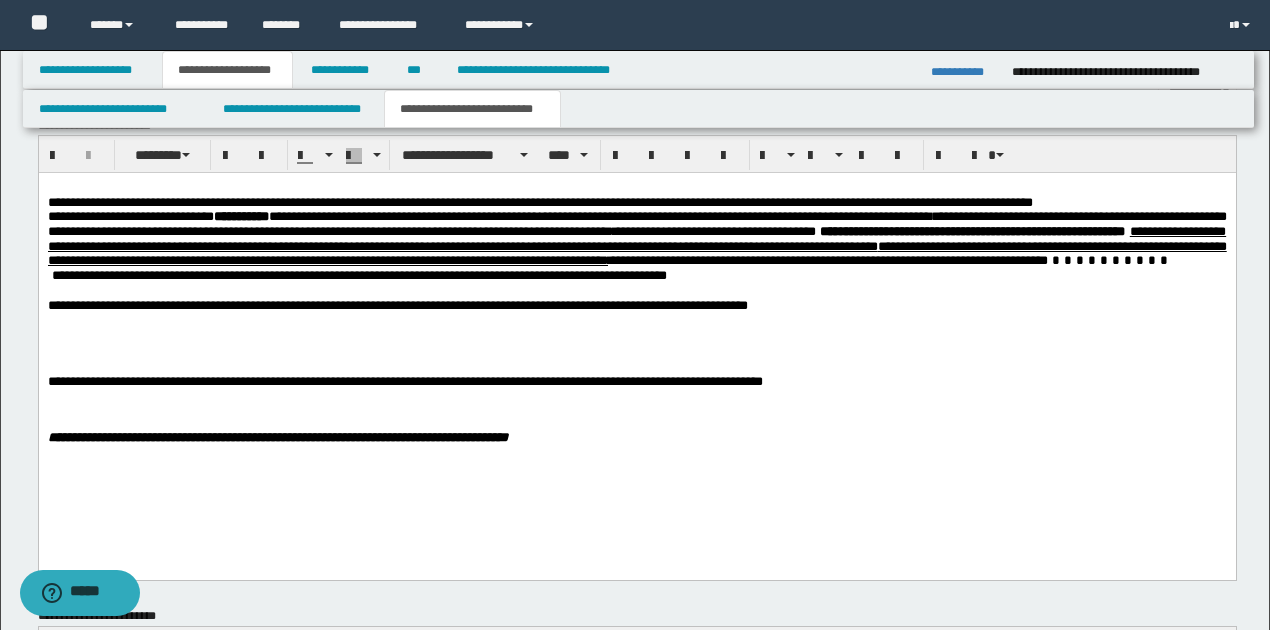 click on "**********" at bounding box center [397, 305] 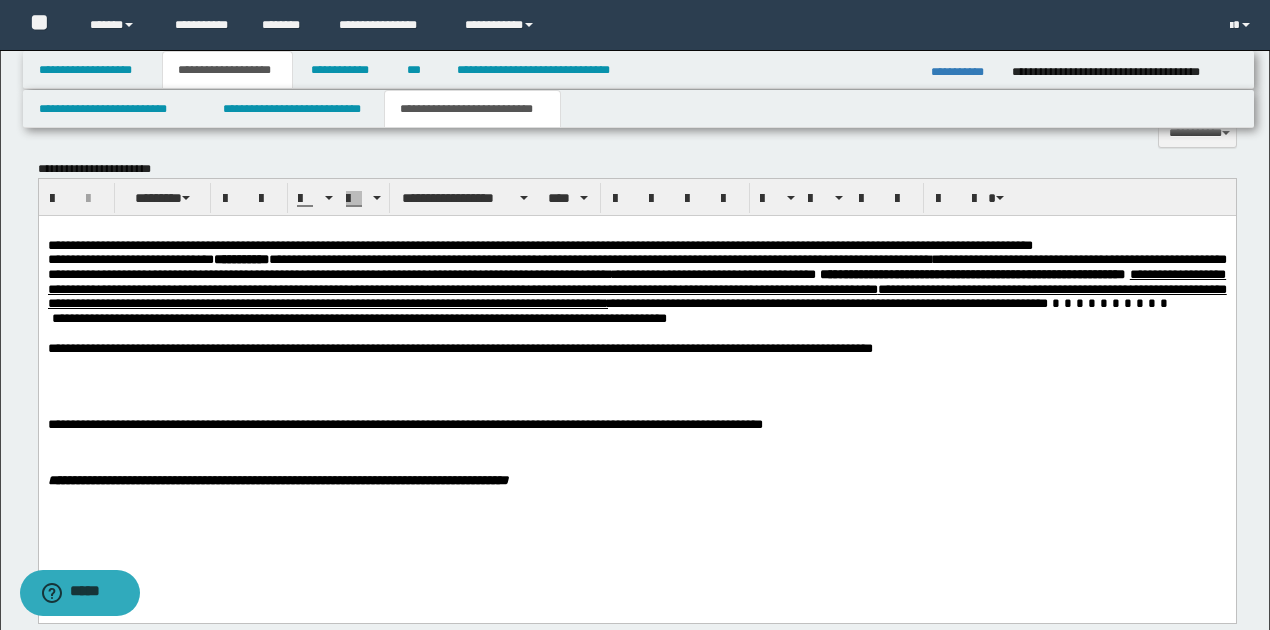scroll, scrollTop: 1266, scrollLeft: 0, axis: vertical 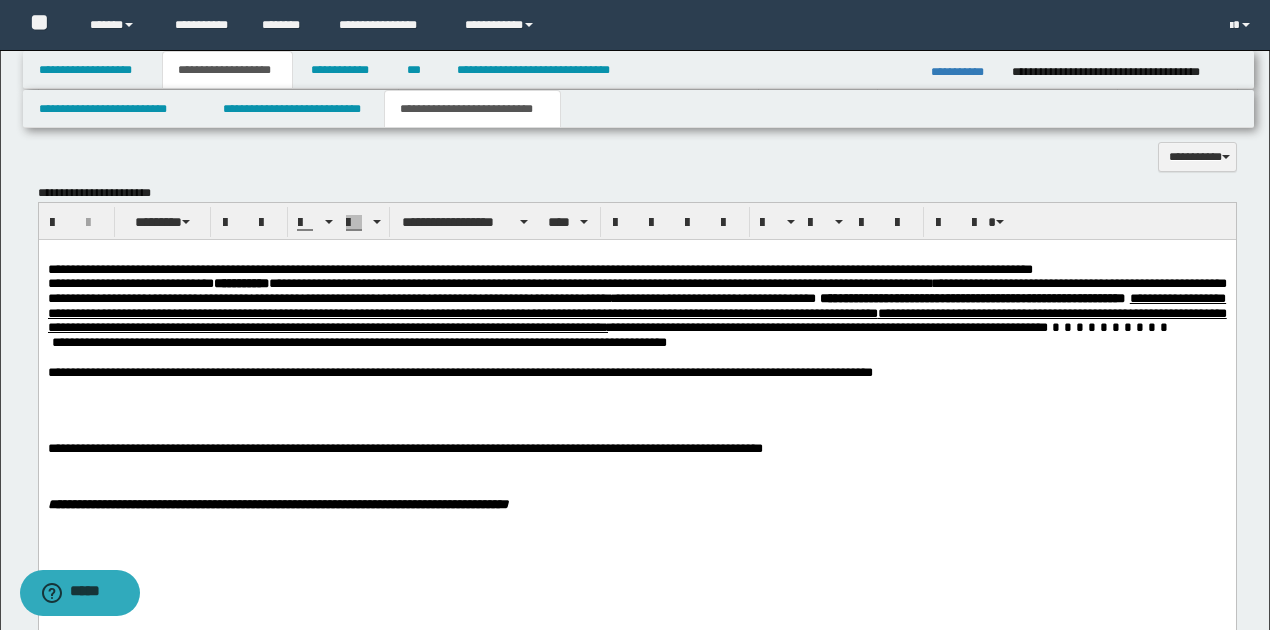 click on "**********" at bounding box center (636, 372) 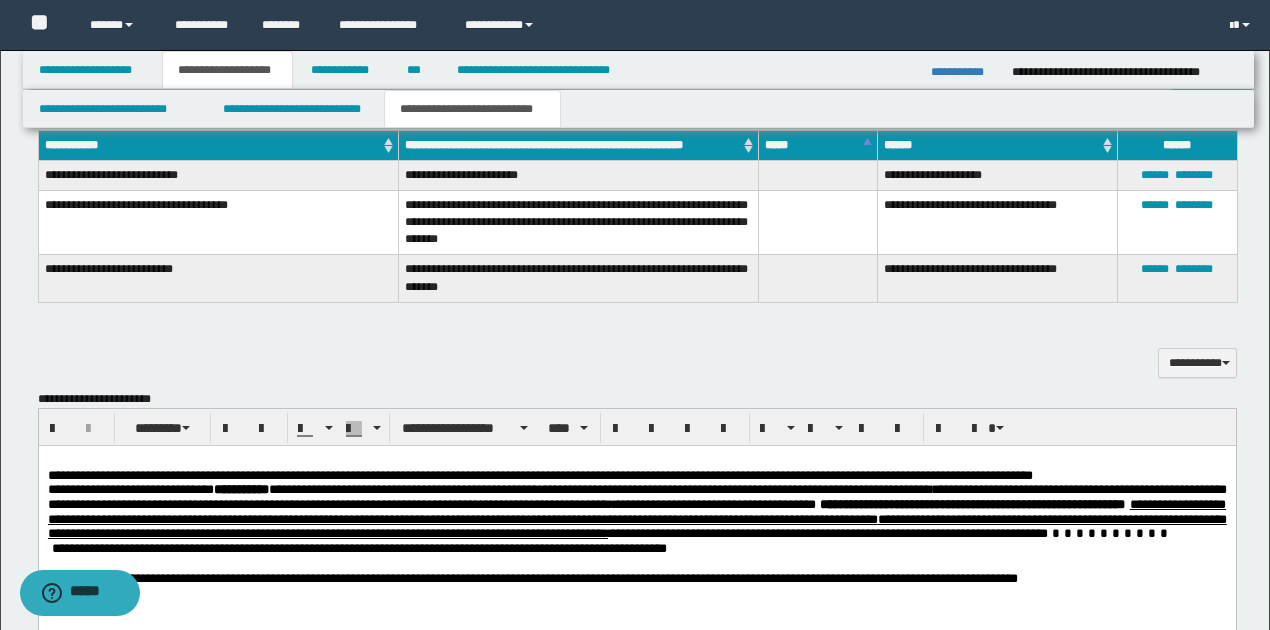 scroll, scrollTop: 1200, scrollLeft: 0, axis: vertical 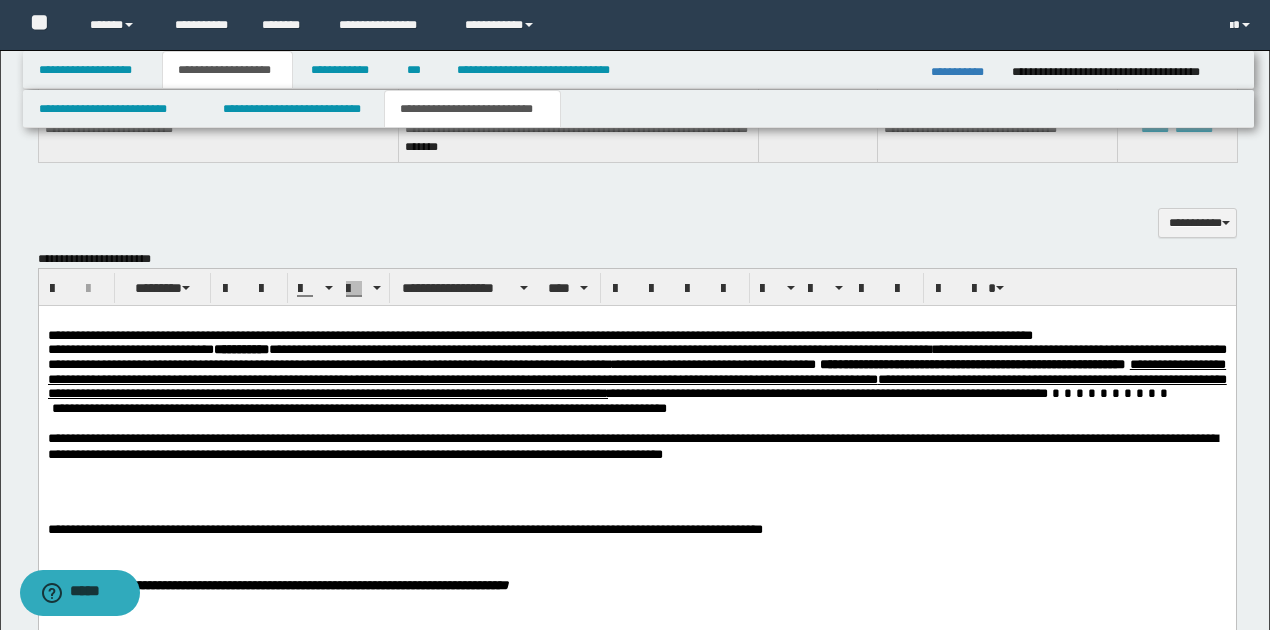 click on "**********" at bounding box center [632, 446] 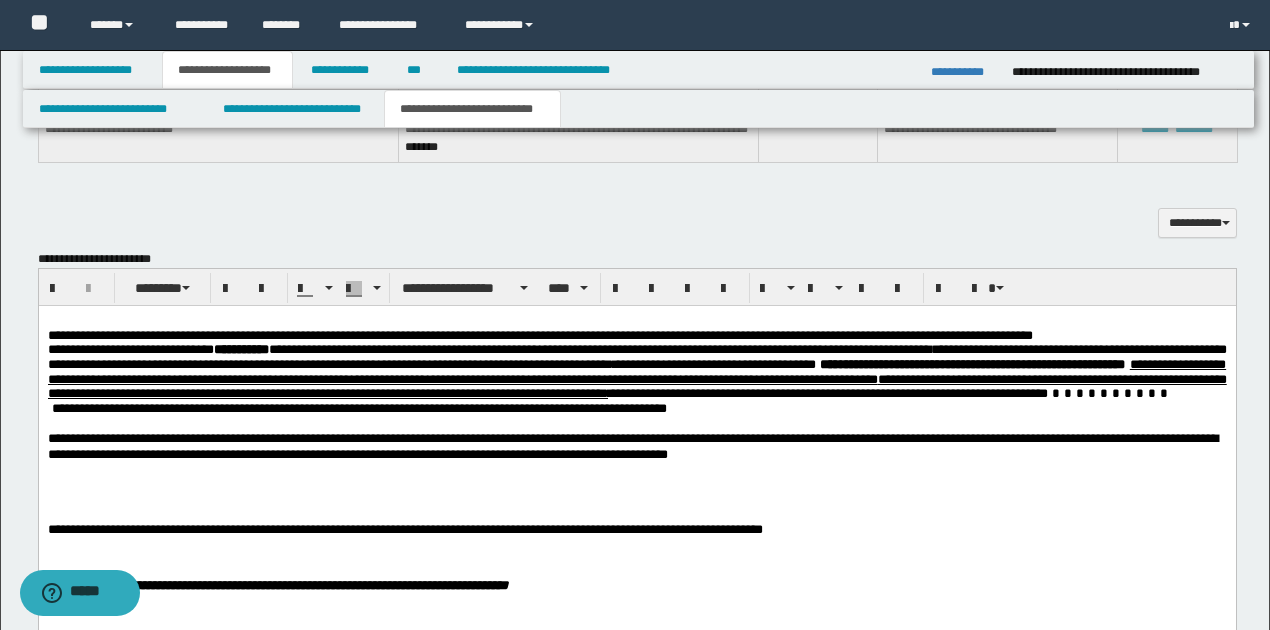 click on "**********" at bounding box center (636, 446) 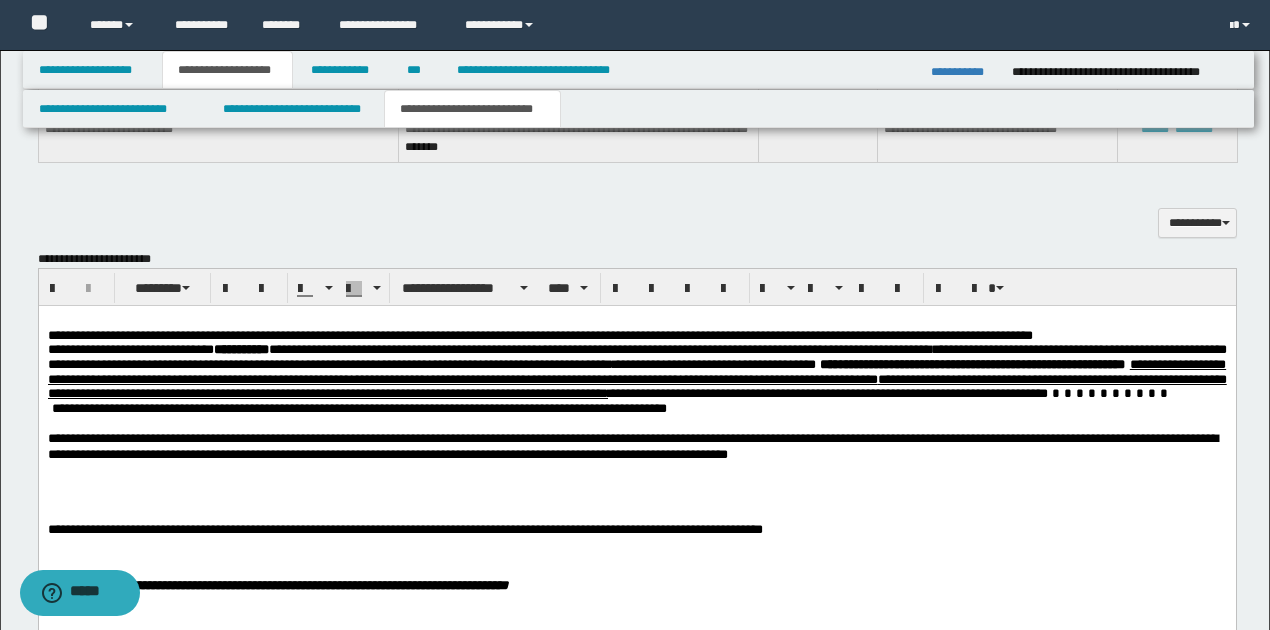 click on "**********" at bounding box center (632, 446) 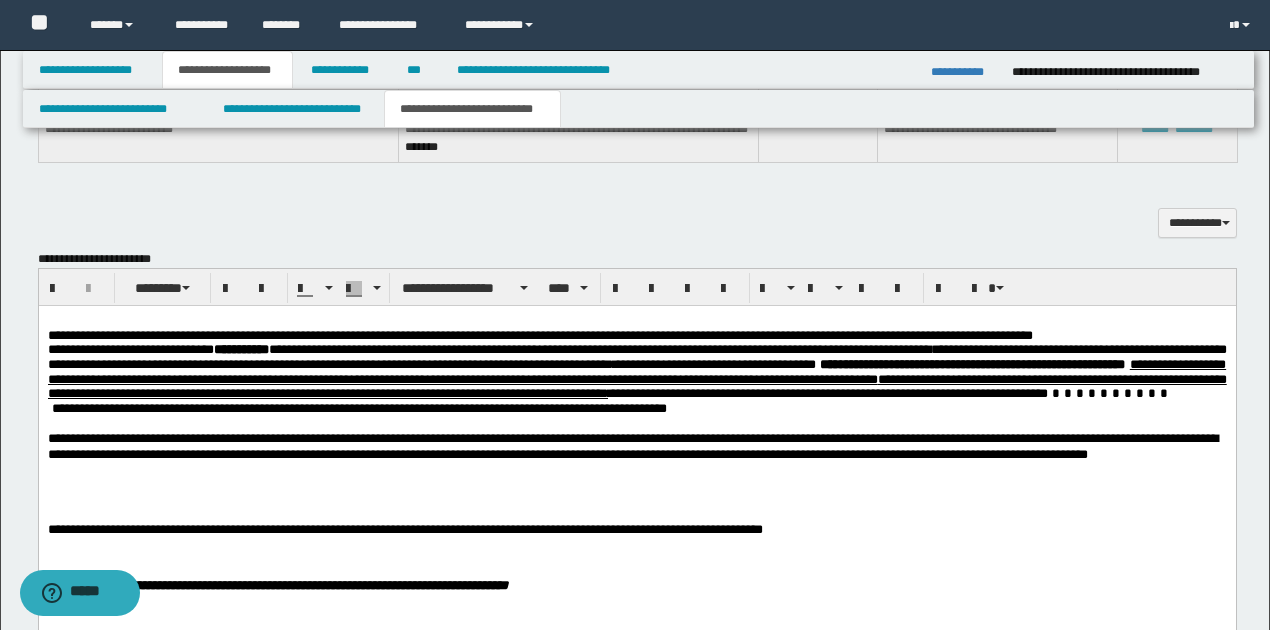 click on "**********" at bounding box center (636, 446) 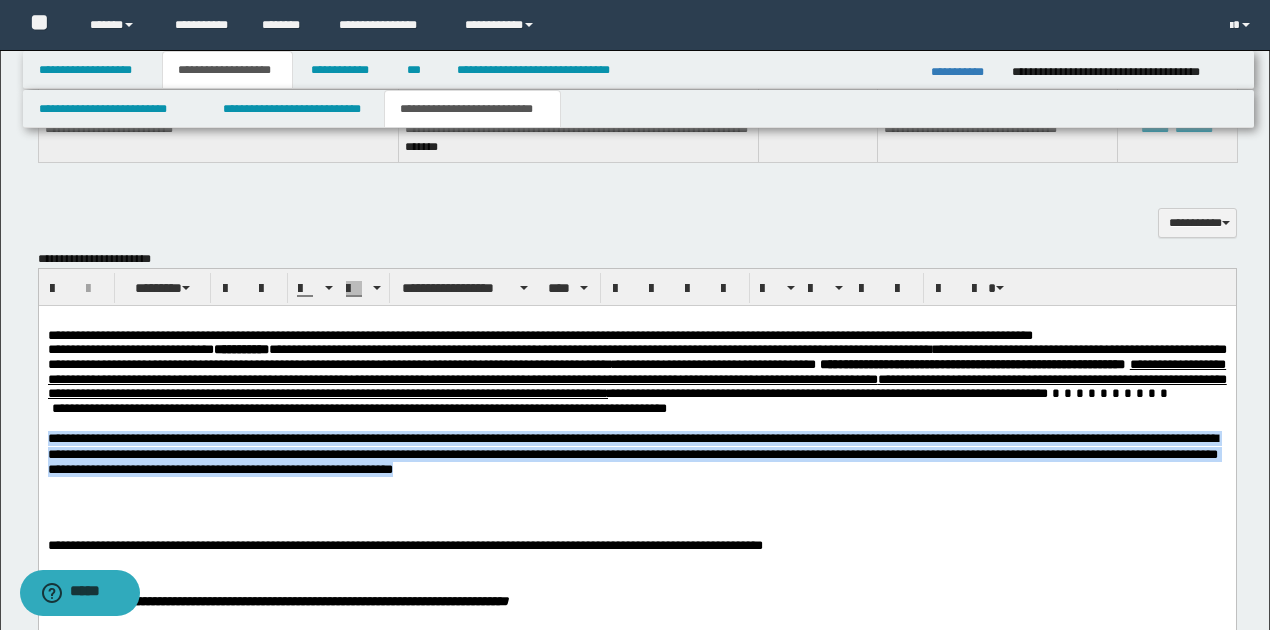 drag, startPoint x: 49, startPoint y: 463, endPoint x: 668, endPoint y: 488, distance: 619.50464 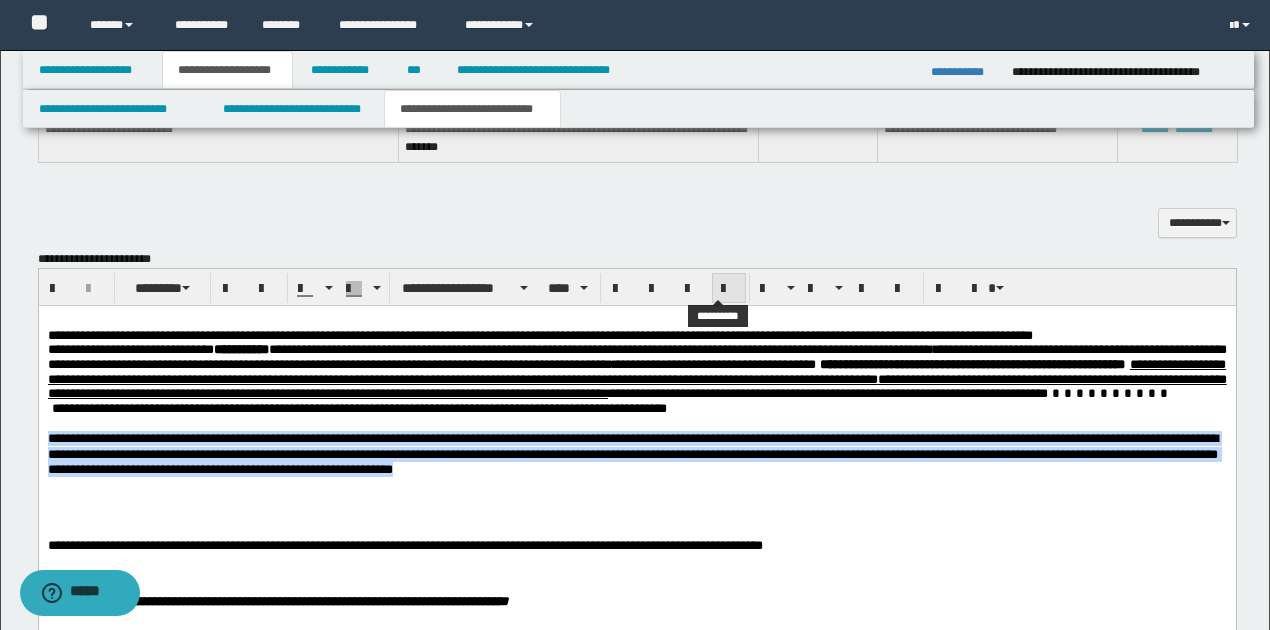 click at bounding box center [729, 289] 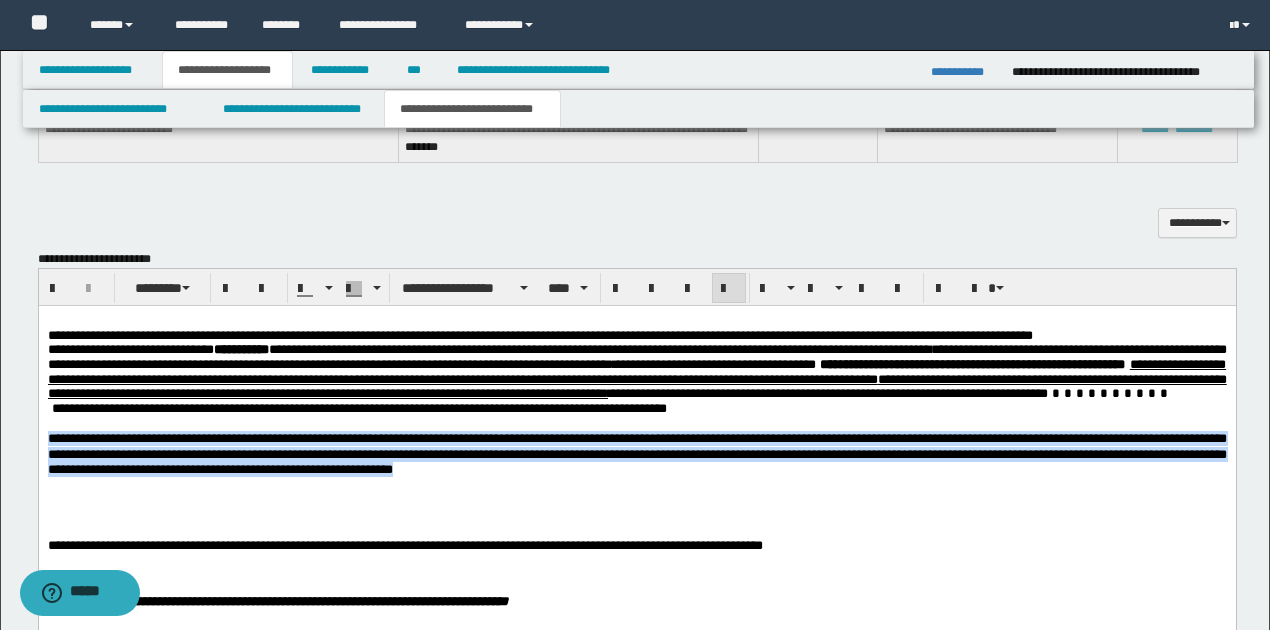 click on "**********" at bounding box center [636, 454] 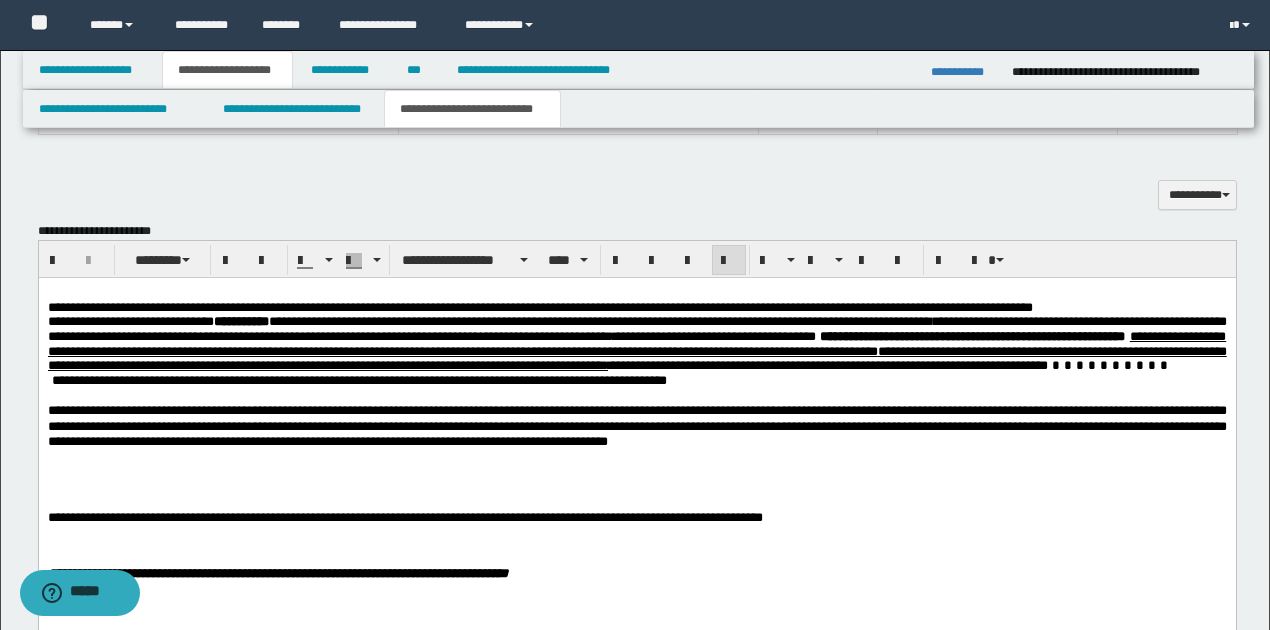 scroll, scrollTop: 1266, scrollLeft: 0, axis: vertical 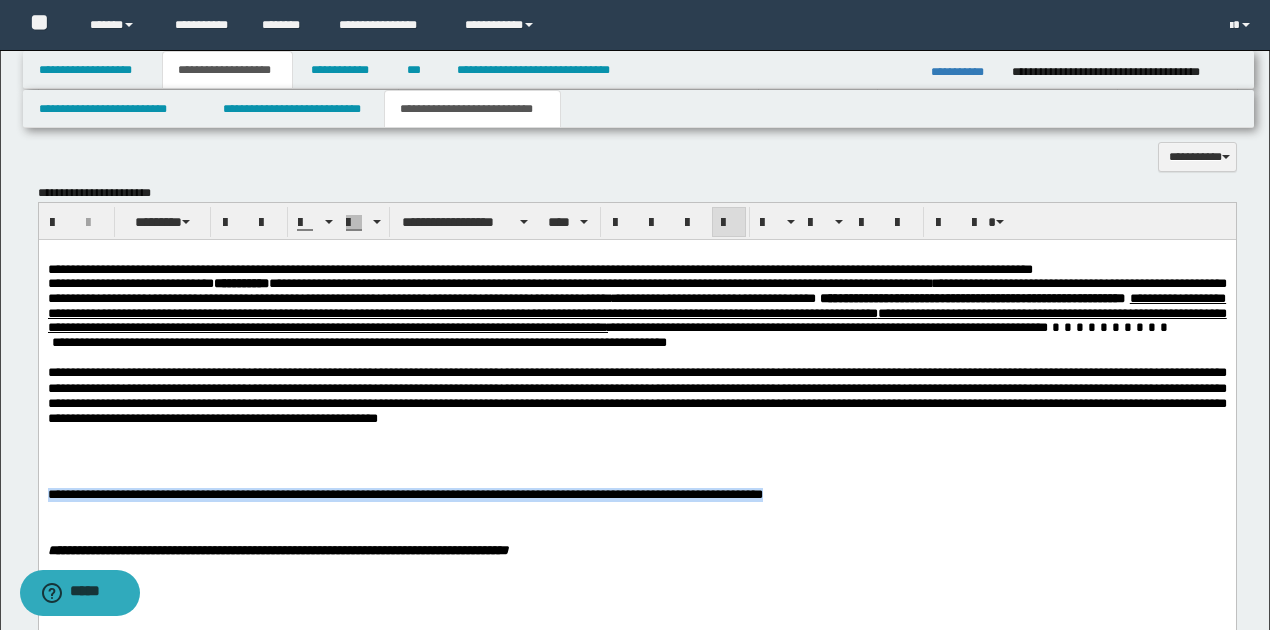 drag, startPoint x: 46, startPoint y: 517, endPoint x: 819, endPoint y: 510, distance: 773.0317 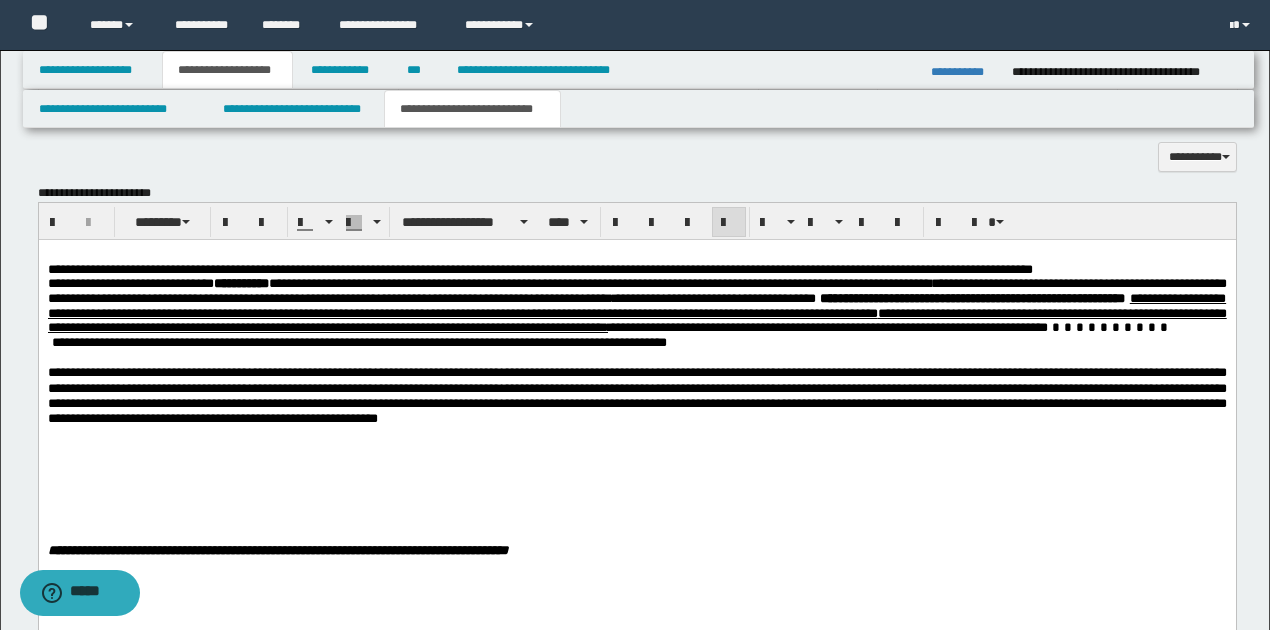 click on "**********" at bounding box center [636, 395] 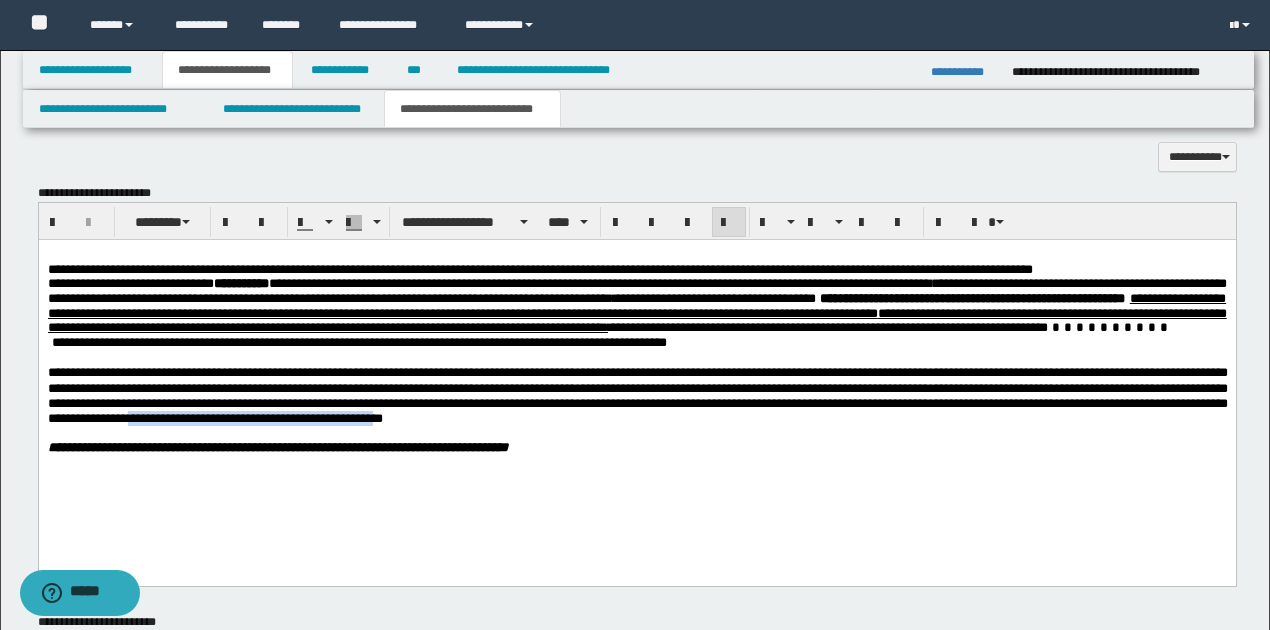 drag, startPoint x: 412, startPoint y: 442, endPoint x: 782, endPoint y: 441, distance: 370.00134 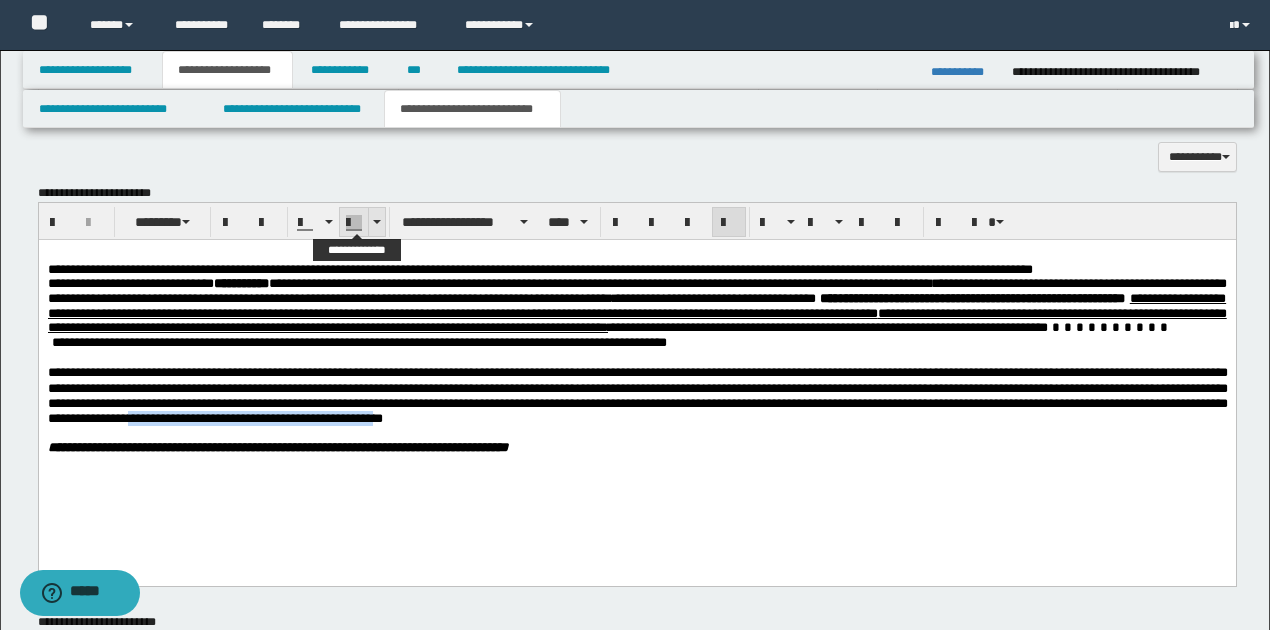 click at bounding box center (377, 222) 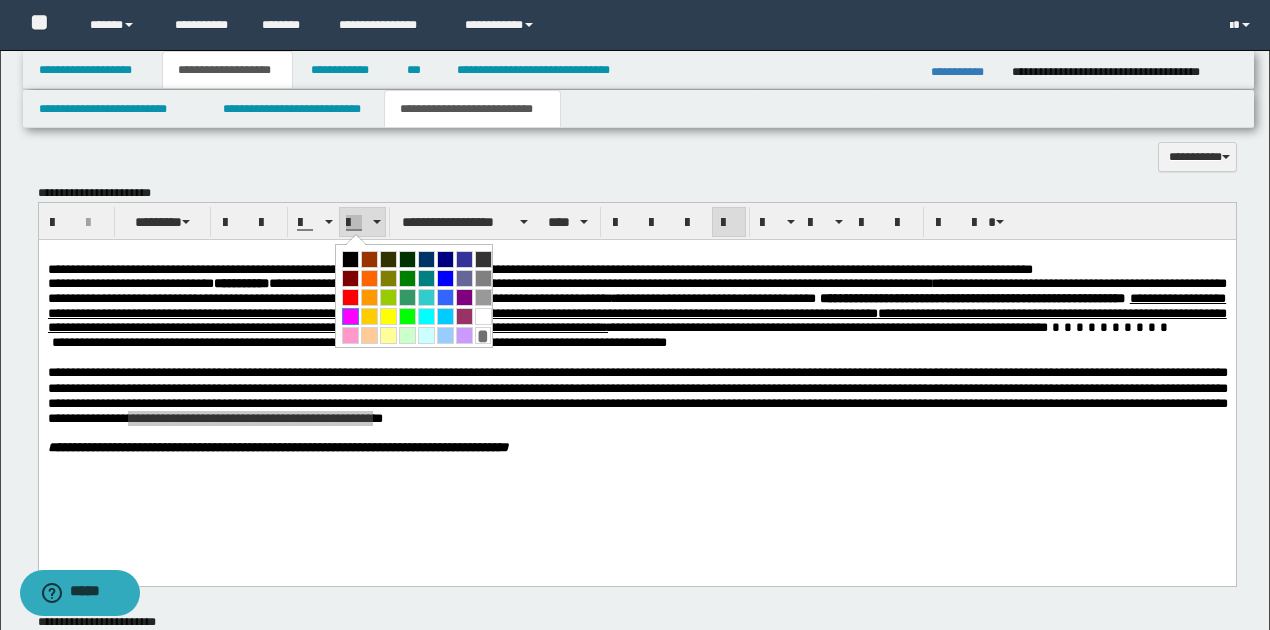 click at bounding box center (350, 316) 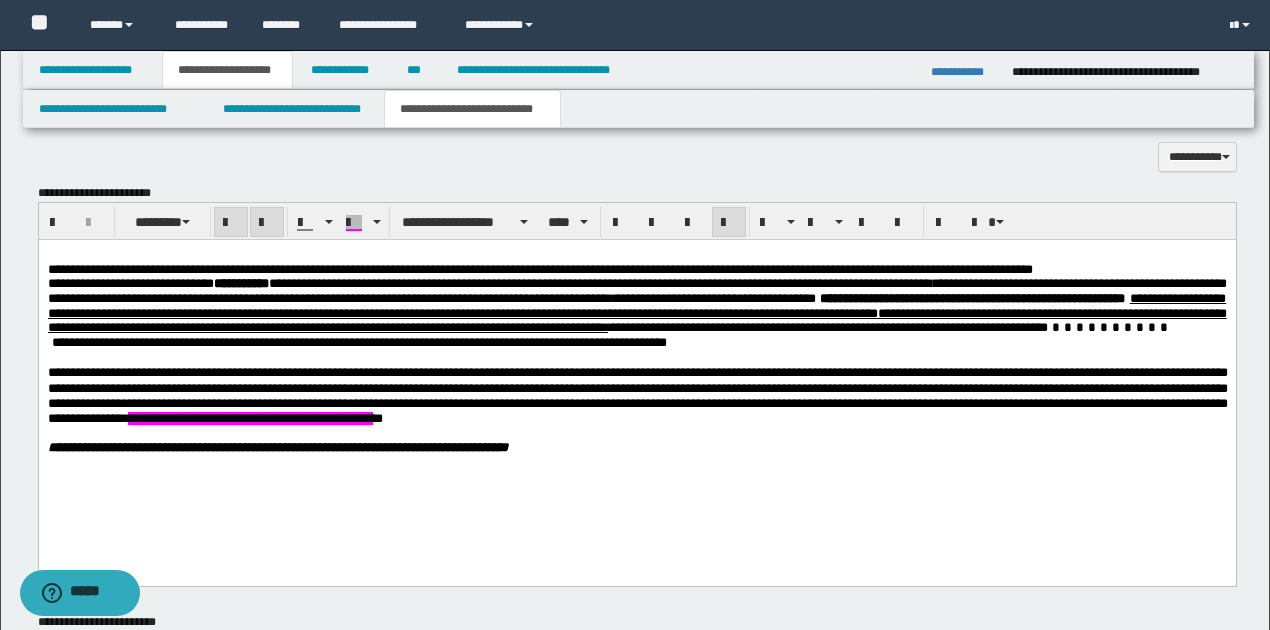 click on "**********" at bounding box center (636, 376) 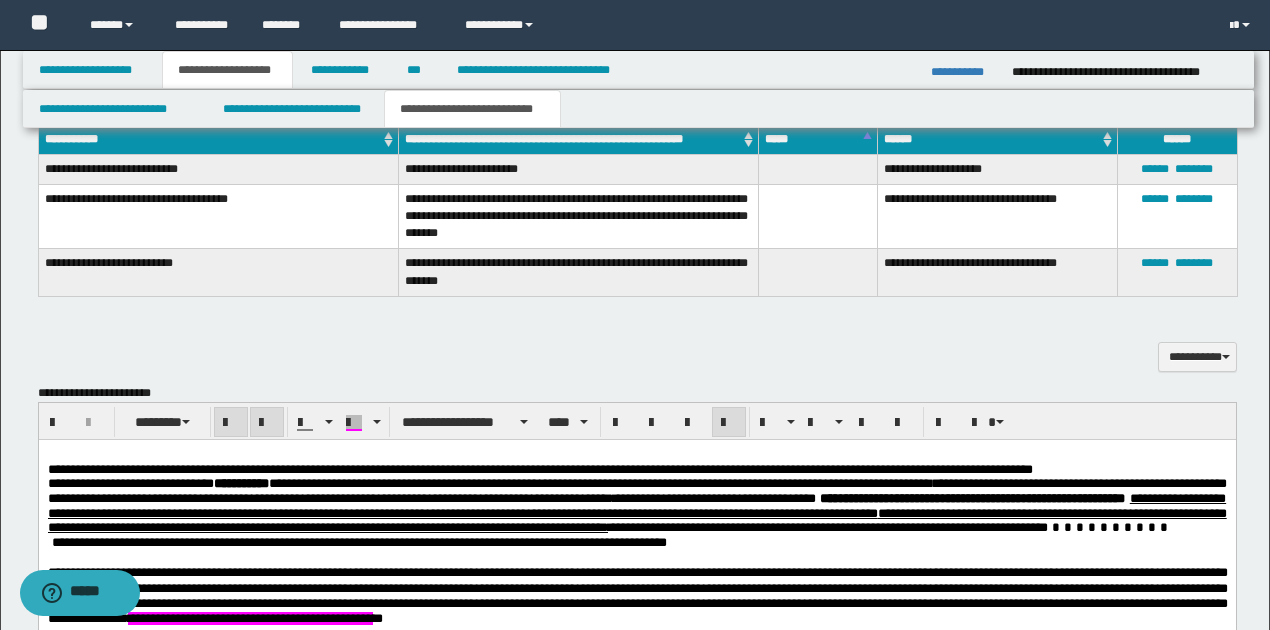 scroll, scrollTop: 1200, scrollLeft: 0, axis: vertical 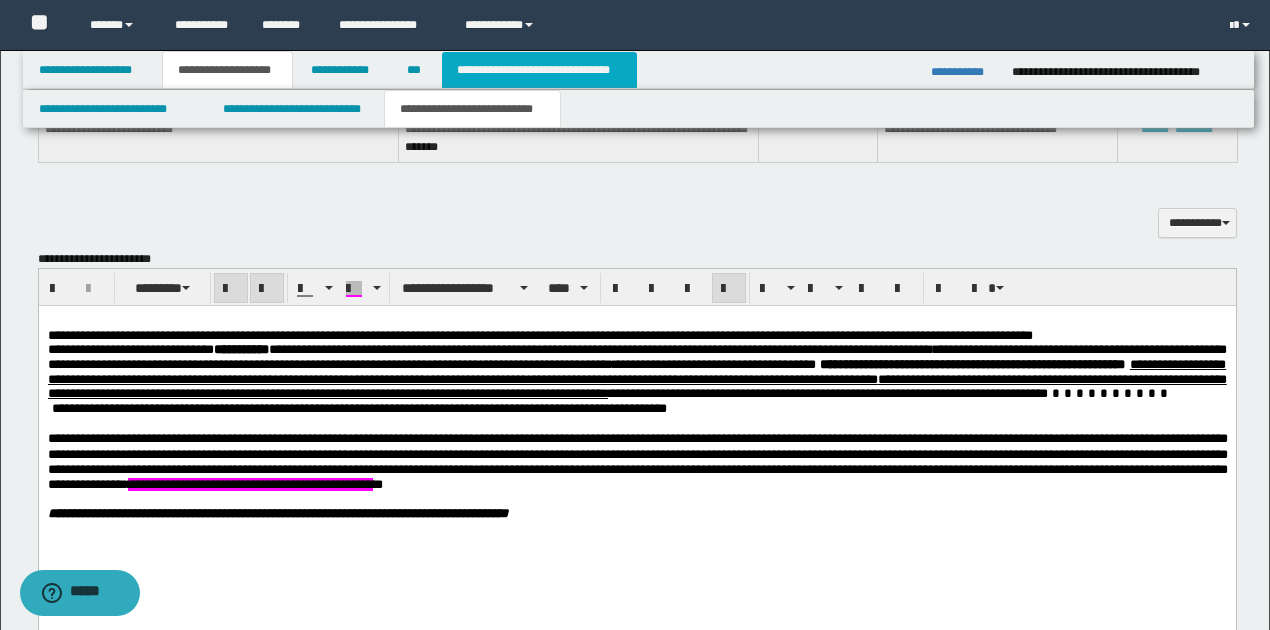 click on "**********" at bounding box center [539, 70] 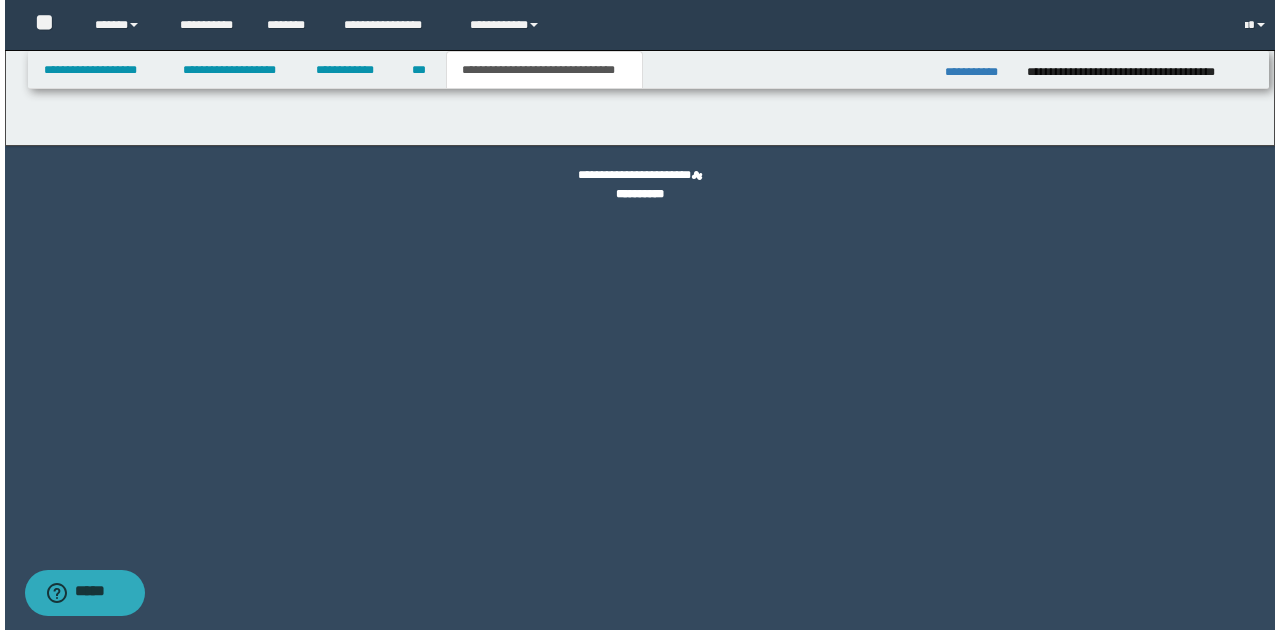 scroll, scrollTop: 0, scrollLeft: 0, axis: both 